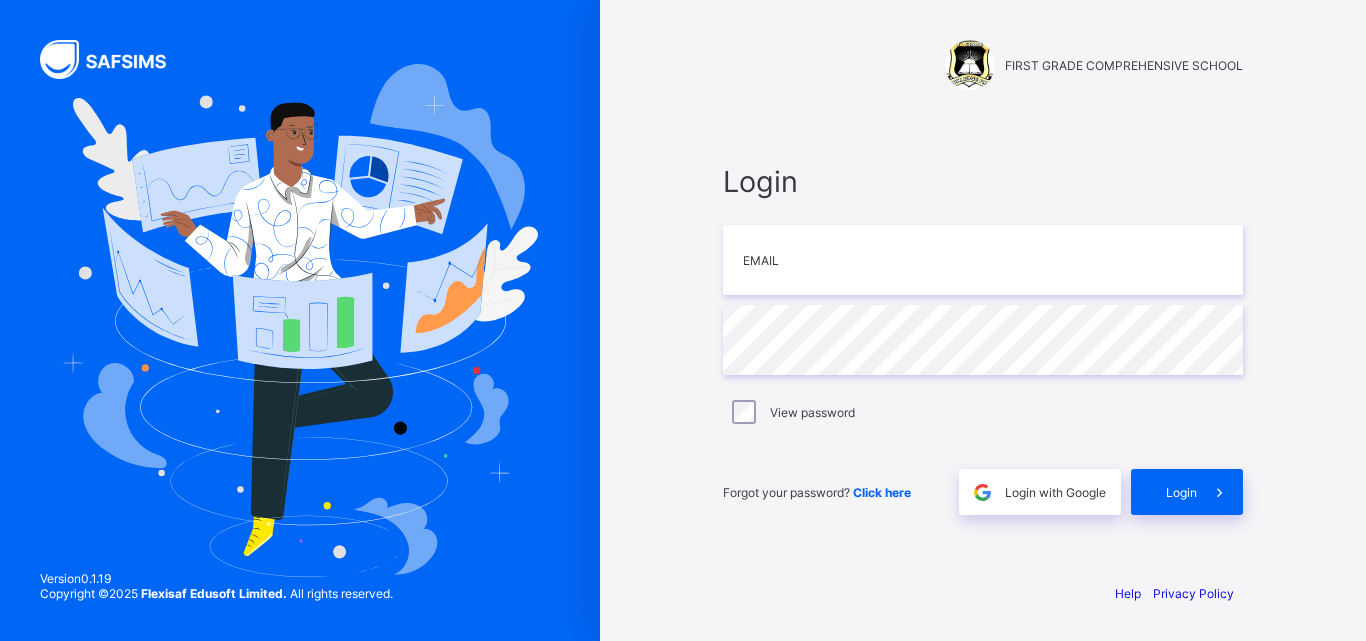 scroll, scrollTop: 0, scrollLeft: 0, axis: both 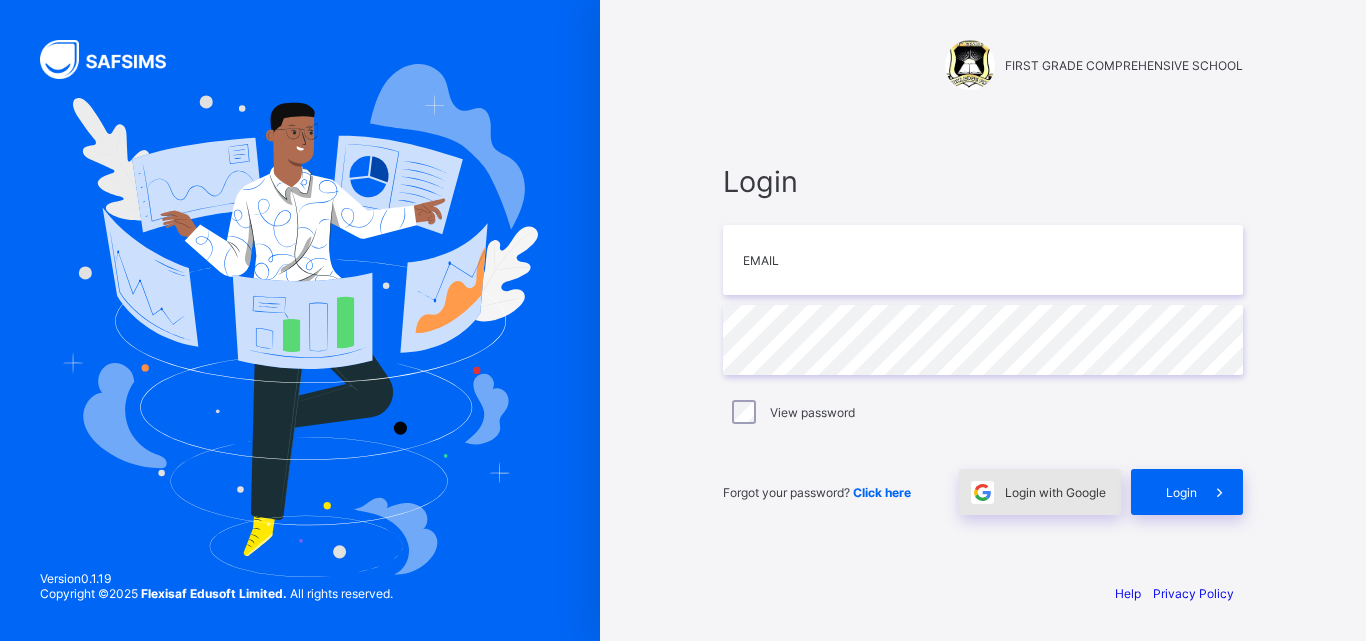click on "Login with Google" at bounding box center [1055, 492] 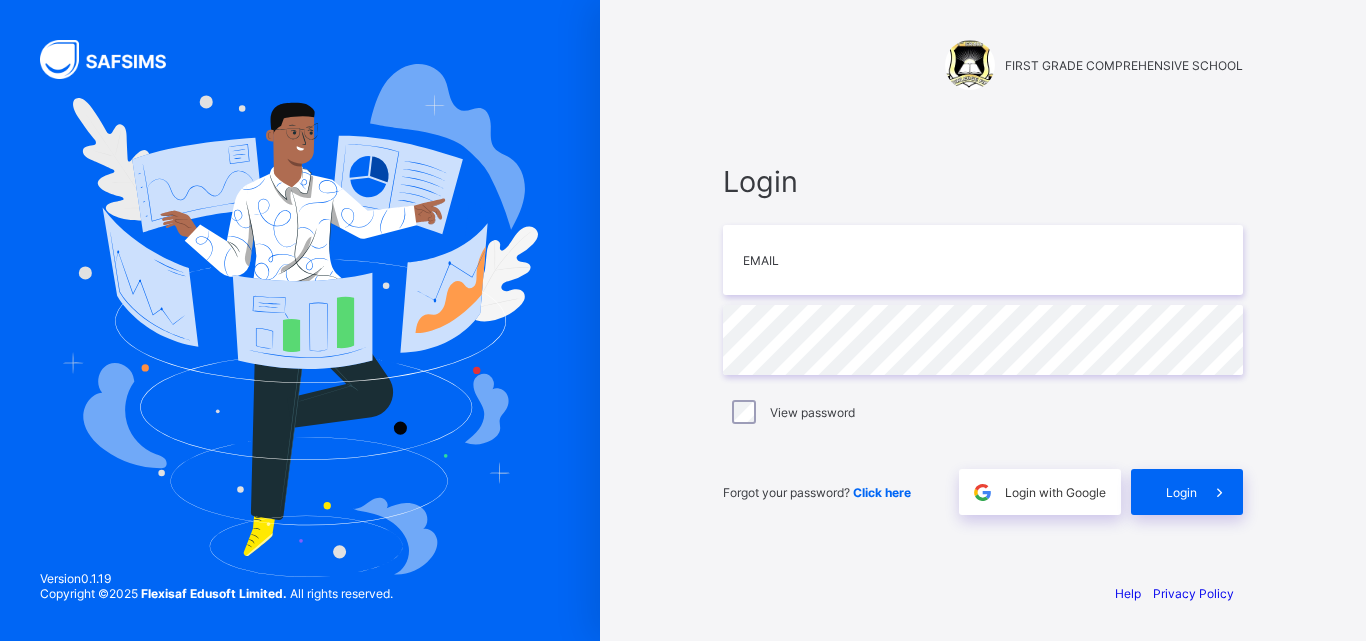scroll, scrollTop: 0, scrollLeft: 0, axis: both 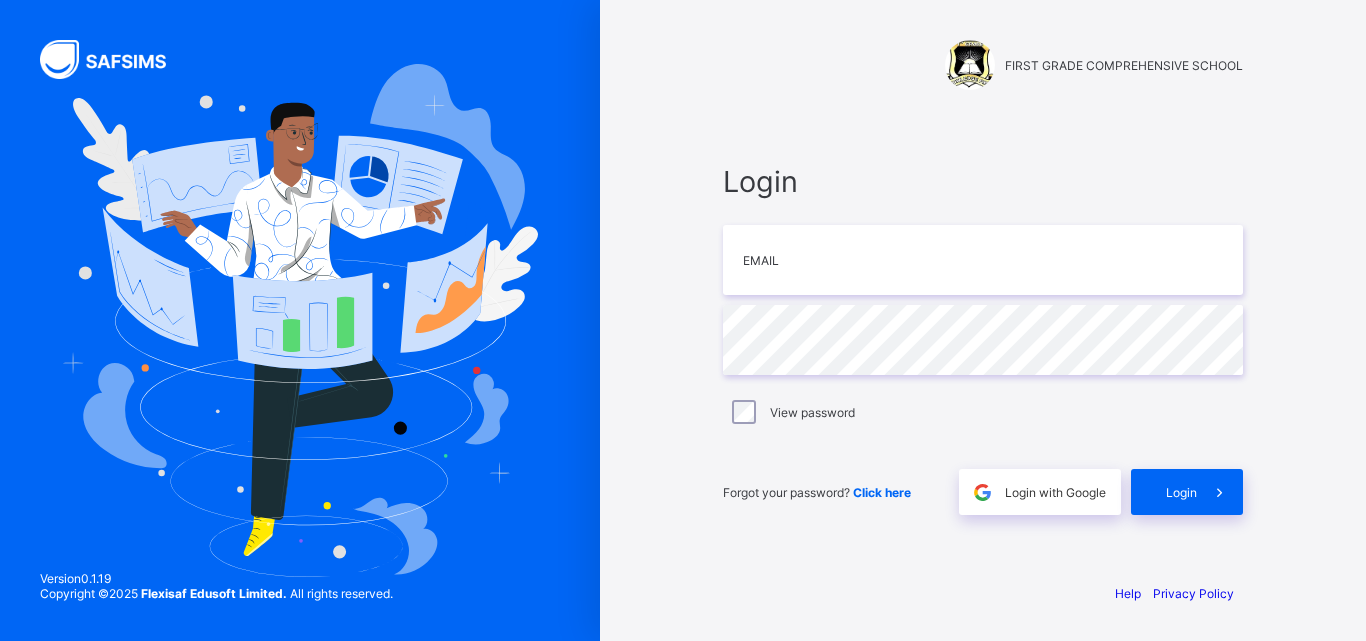 click on "Login" at bounding box center [1181, 492] 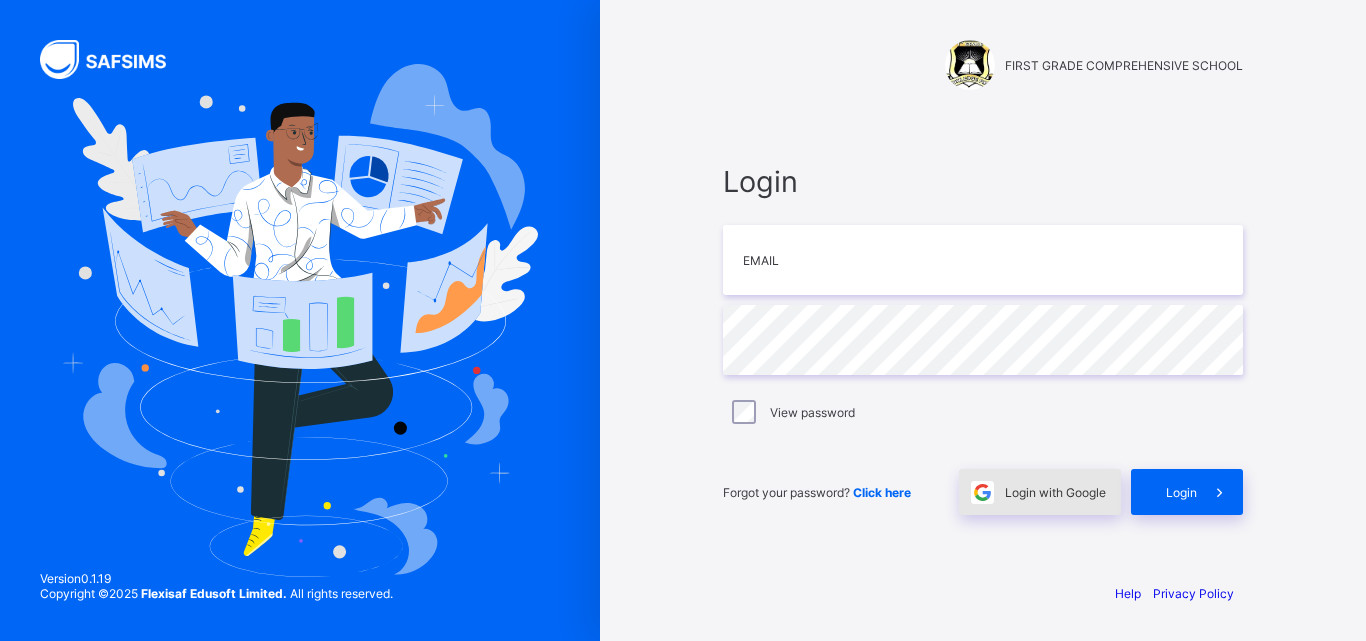 click on "Forgot your password?   Click here Login with Google Login" at bounding box center [983, 482] 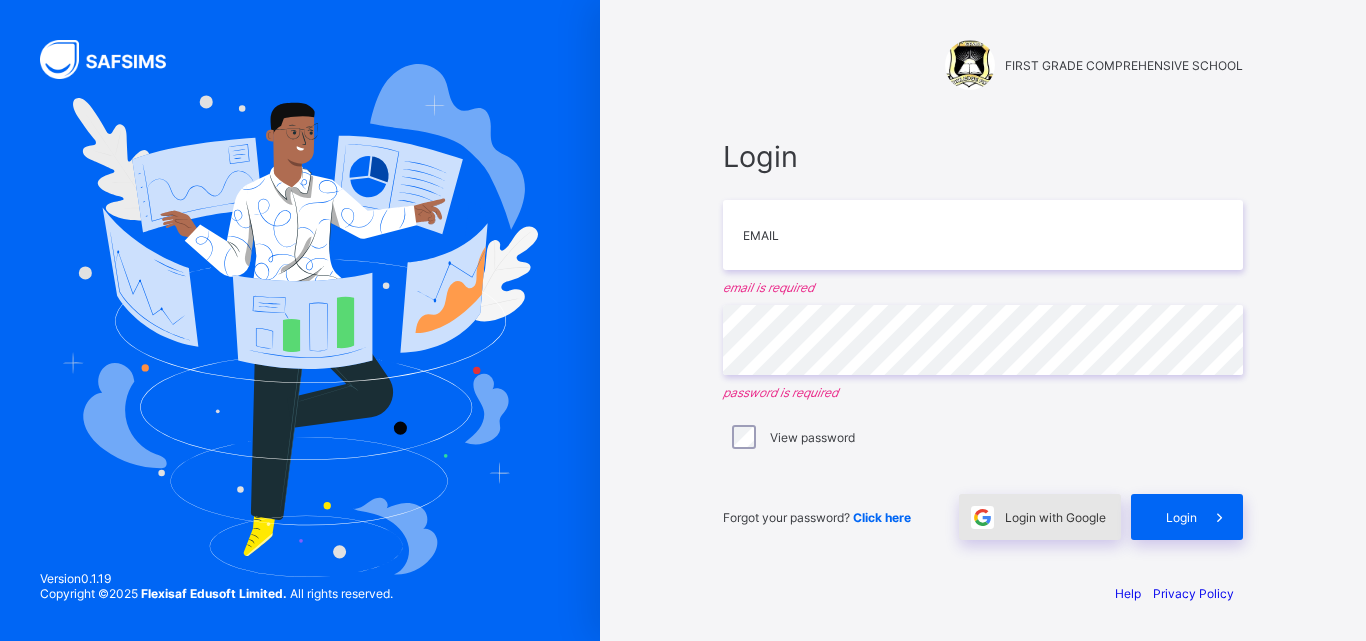 click on "Login with Google" at bounding box center [1055, 517] 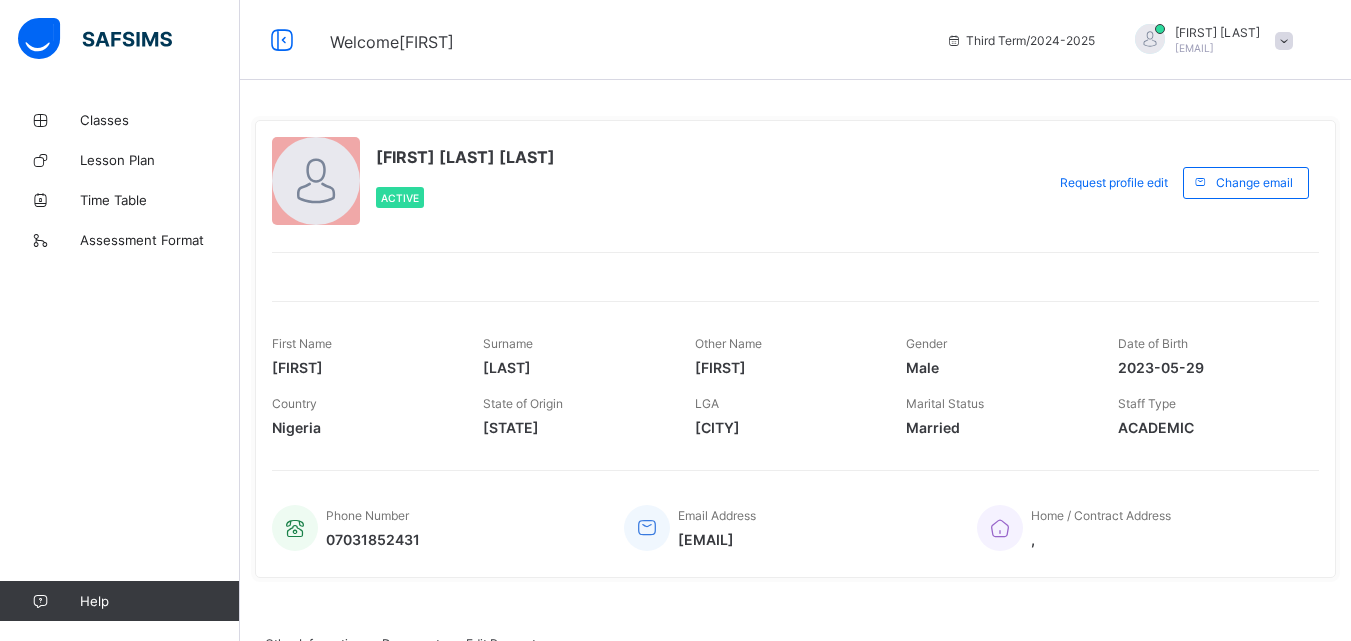 scroll, scrollTop: 0, scrollLeft: 0, axis: both 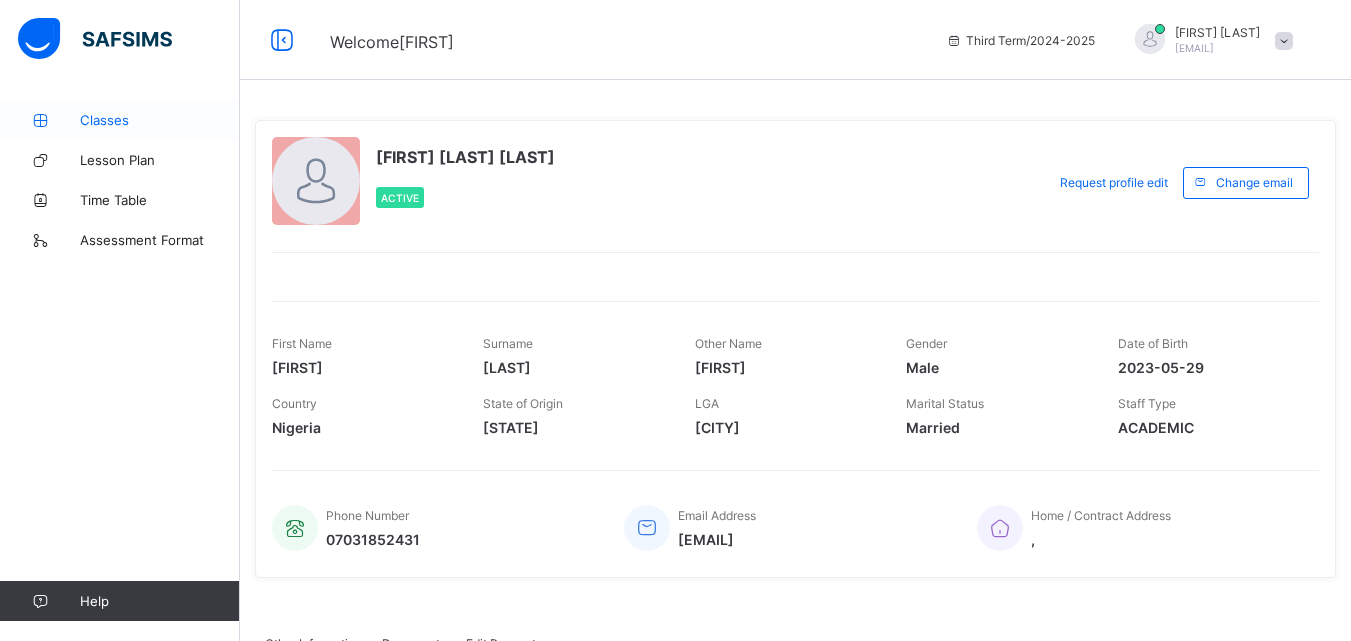 click on "Classes" at bounding box center (160, 120) 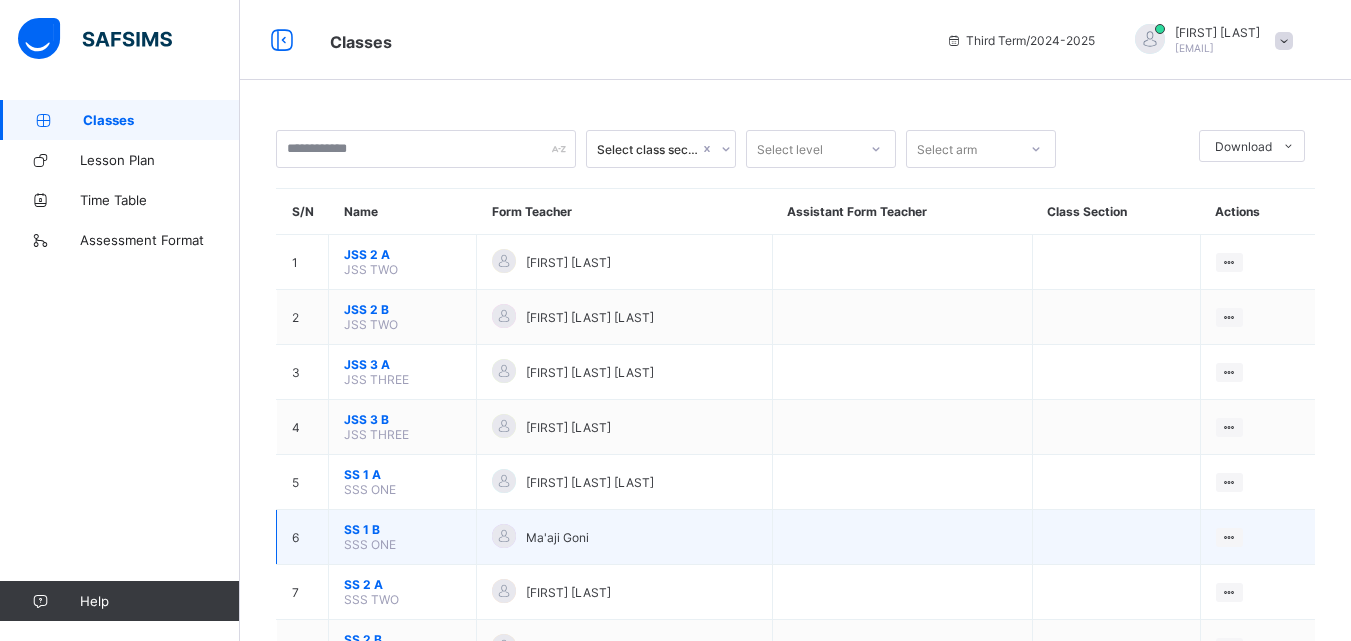 click on "SS 1   B" at bounding box center (402, 529) 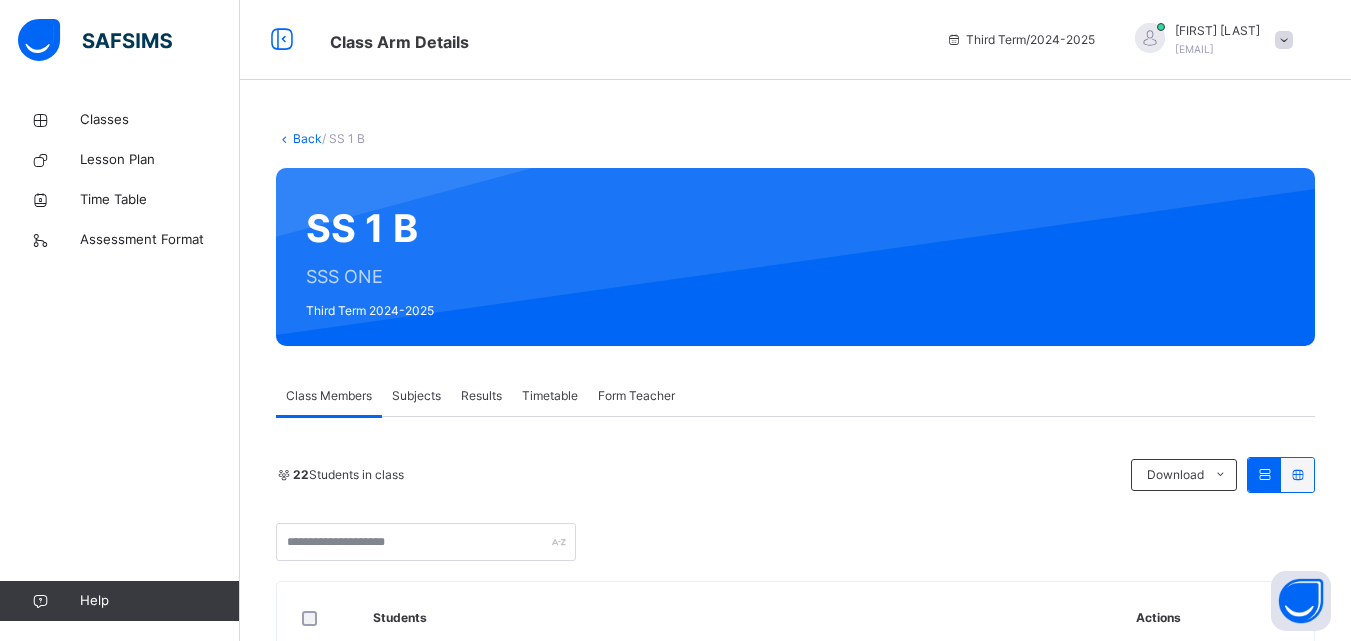 click on "Subjects" at bounding box center (416, 396) 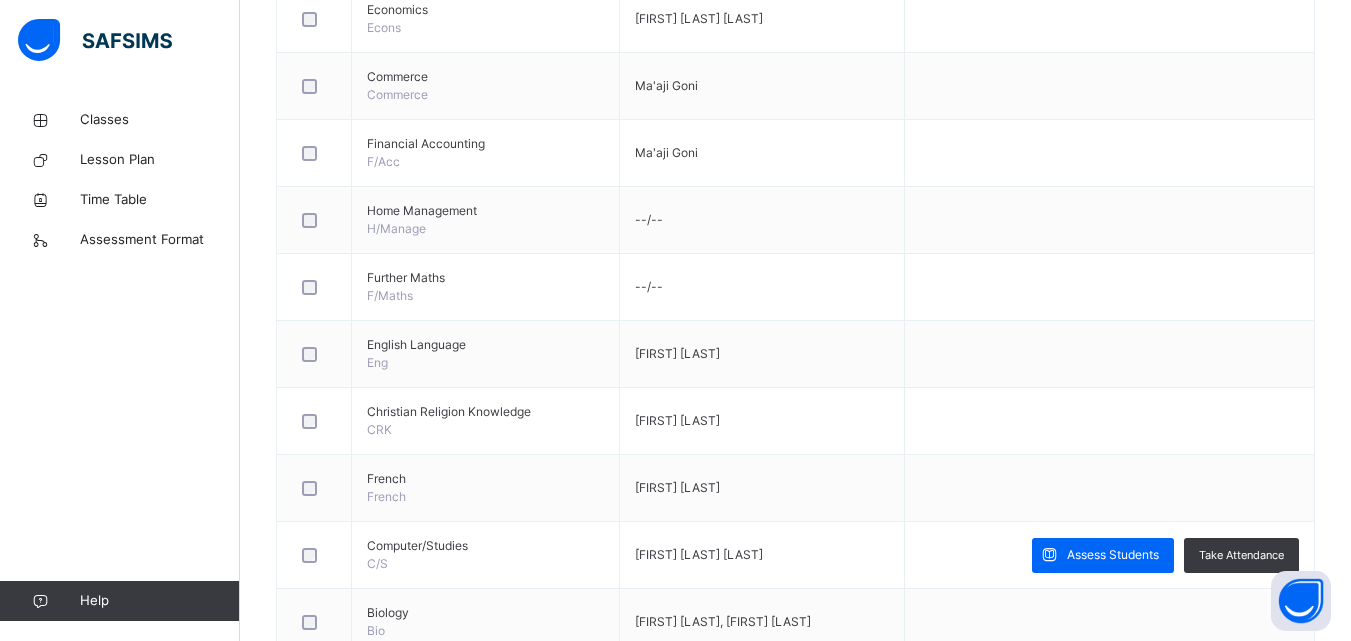 scroll, scrollTop: 1413, scrollLeft: 0, axis: vertical 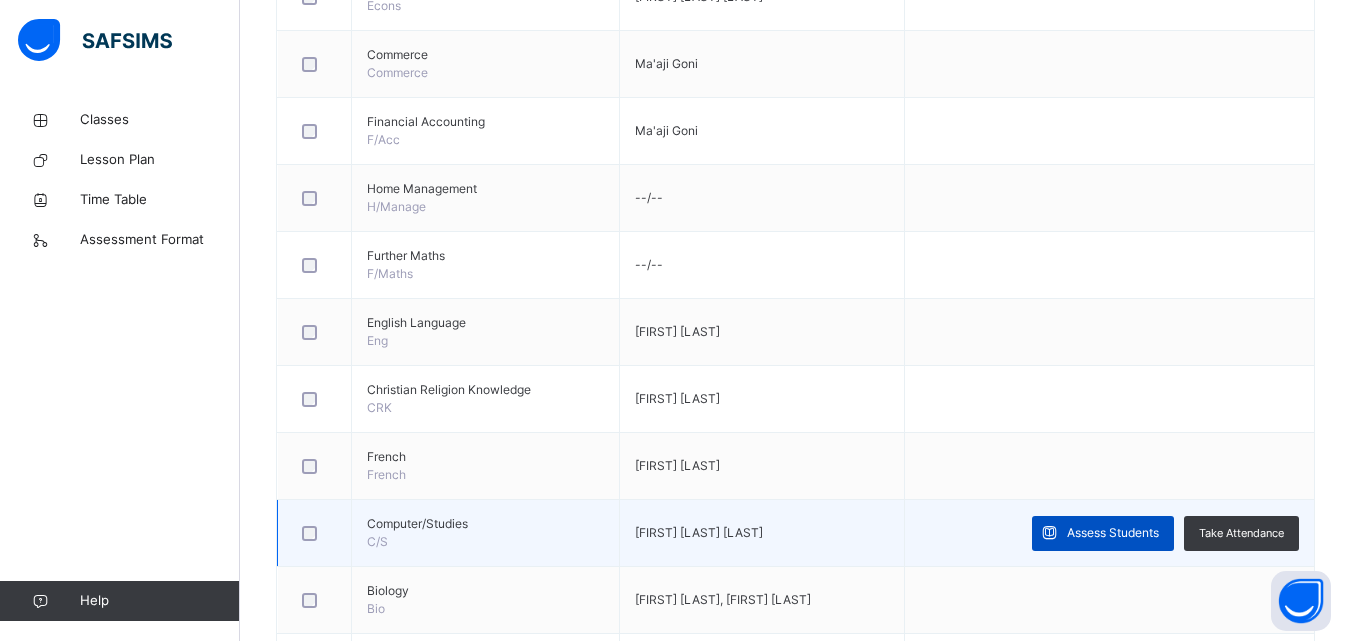 click on "Assess Students" at bounding box center [1113, 533] 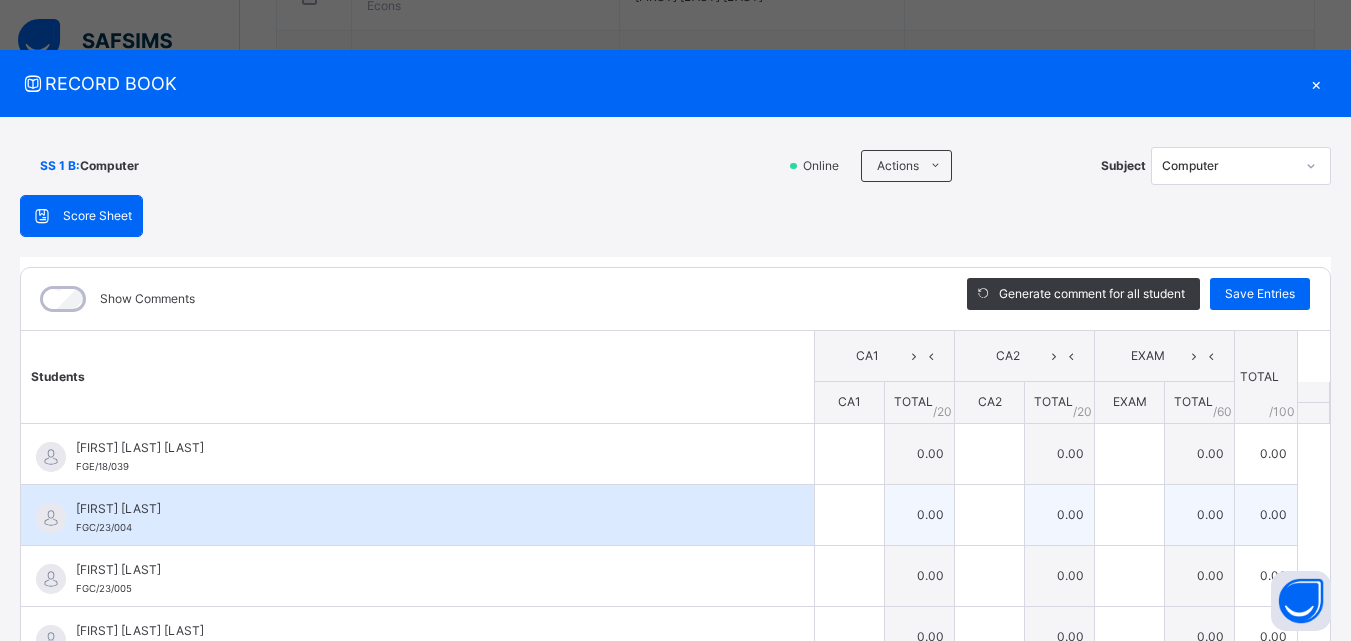 scroll, scrollTop: 1590, scrollLeft: 0, axis: vertical 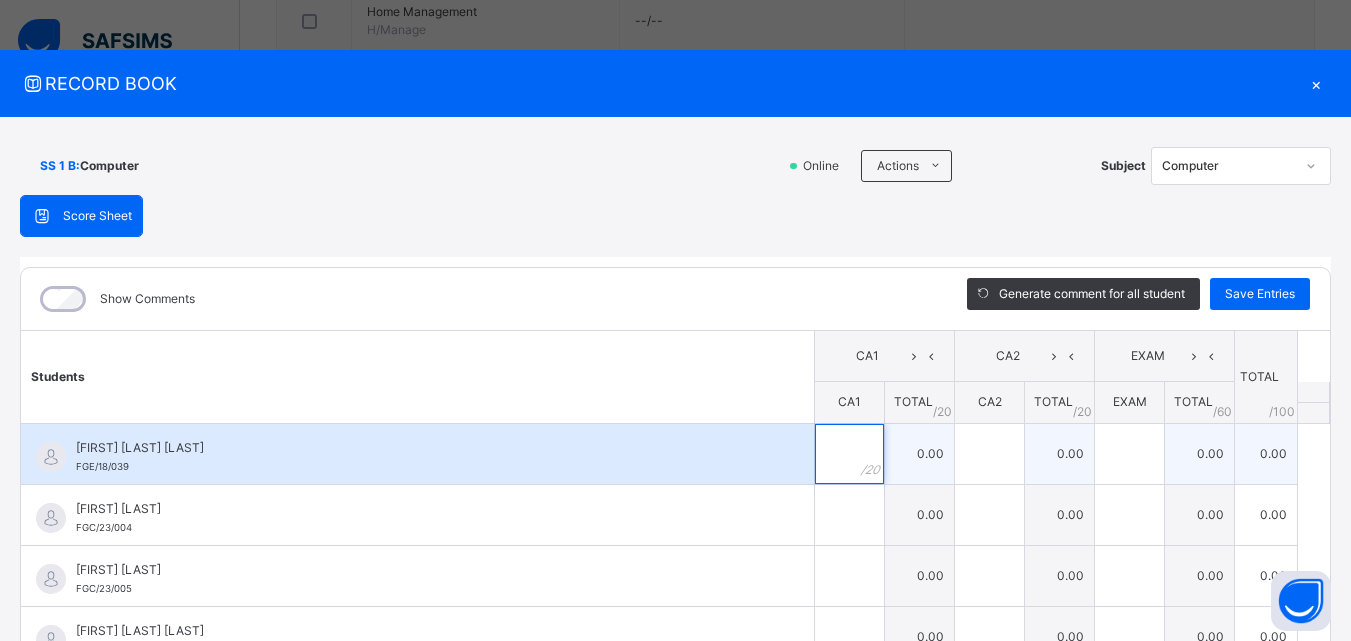click at bounding box center [849, 454] 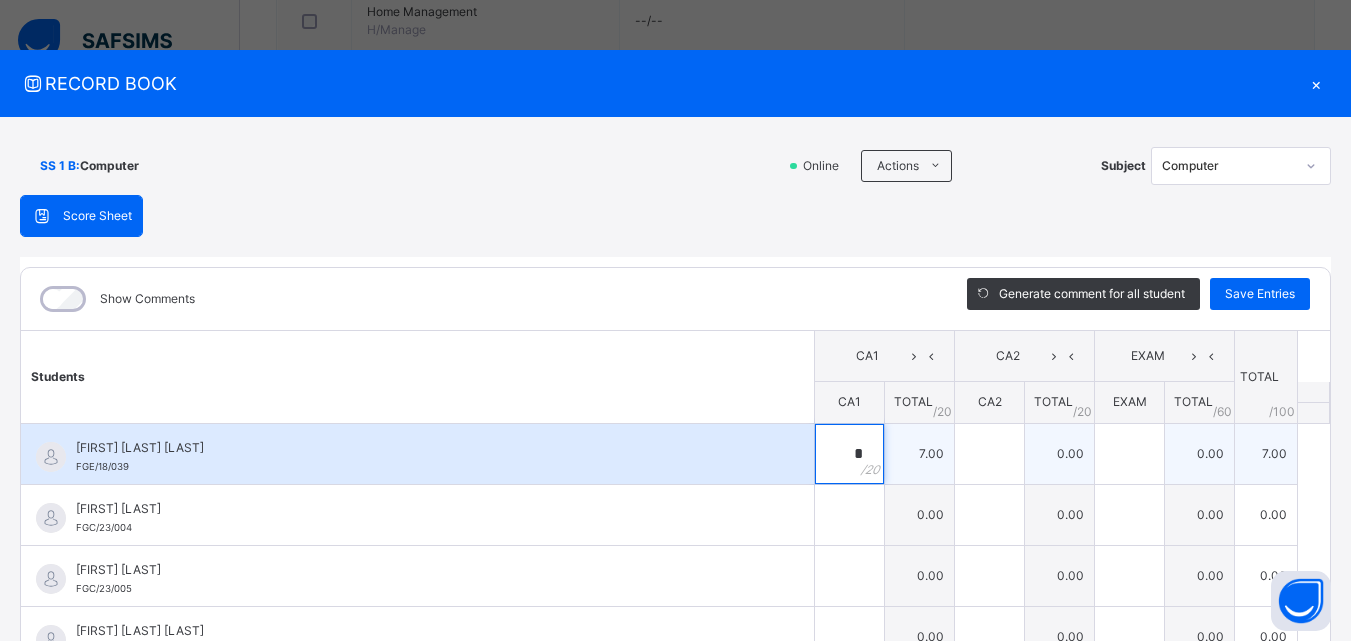 click on "*" at bounding box center (849, 454) 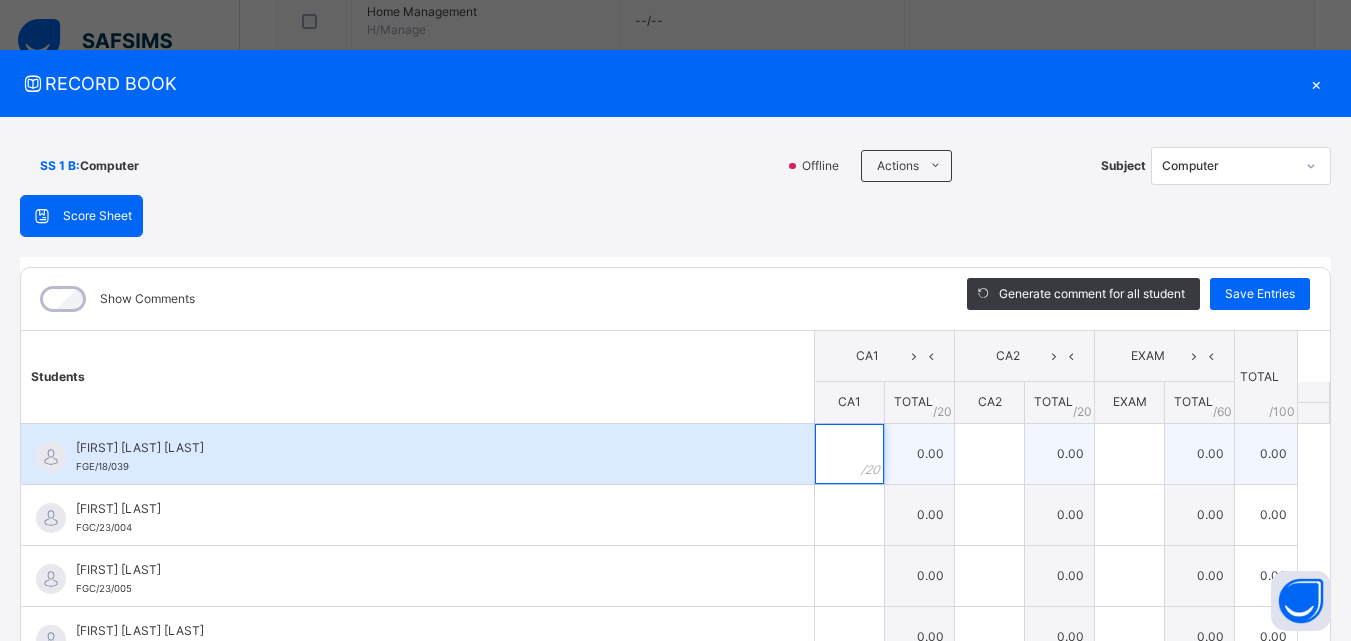 click at bounding box center [849, 454] 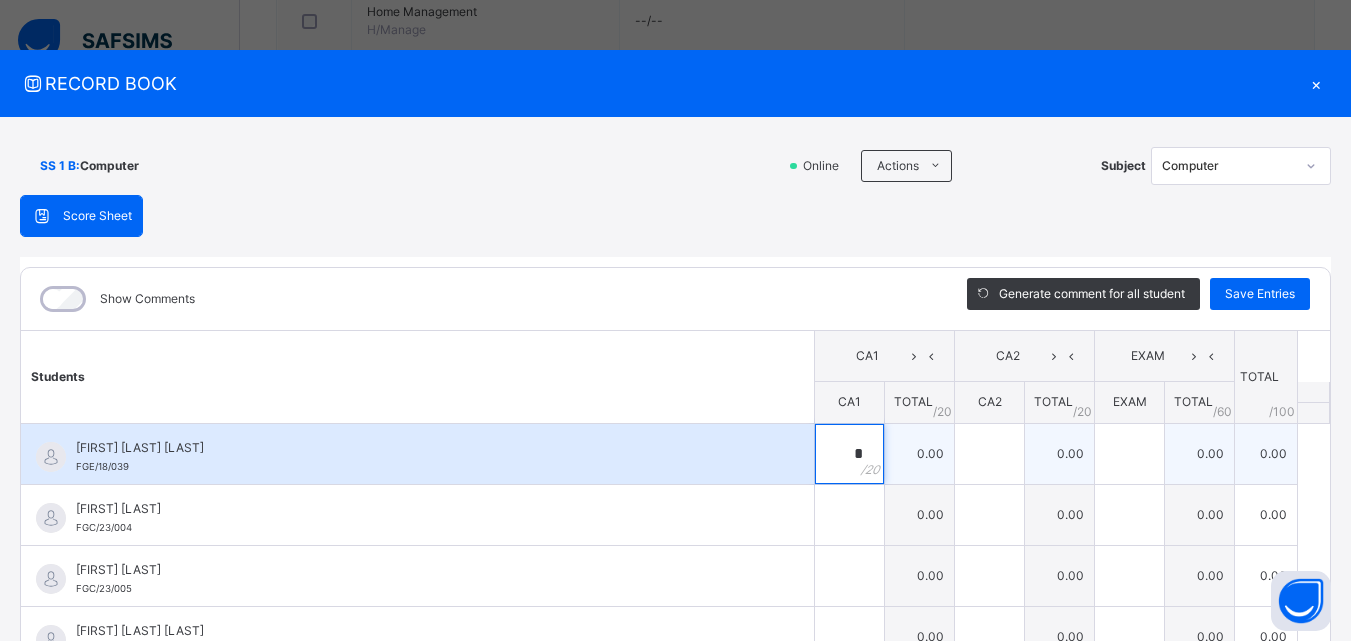 type on "*" 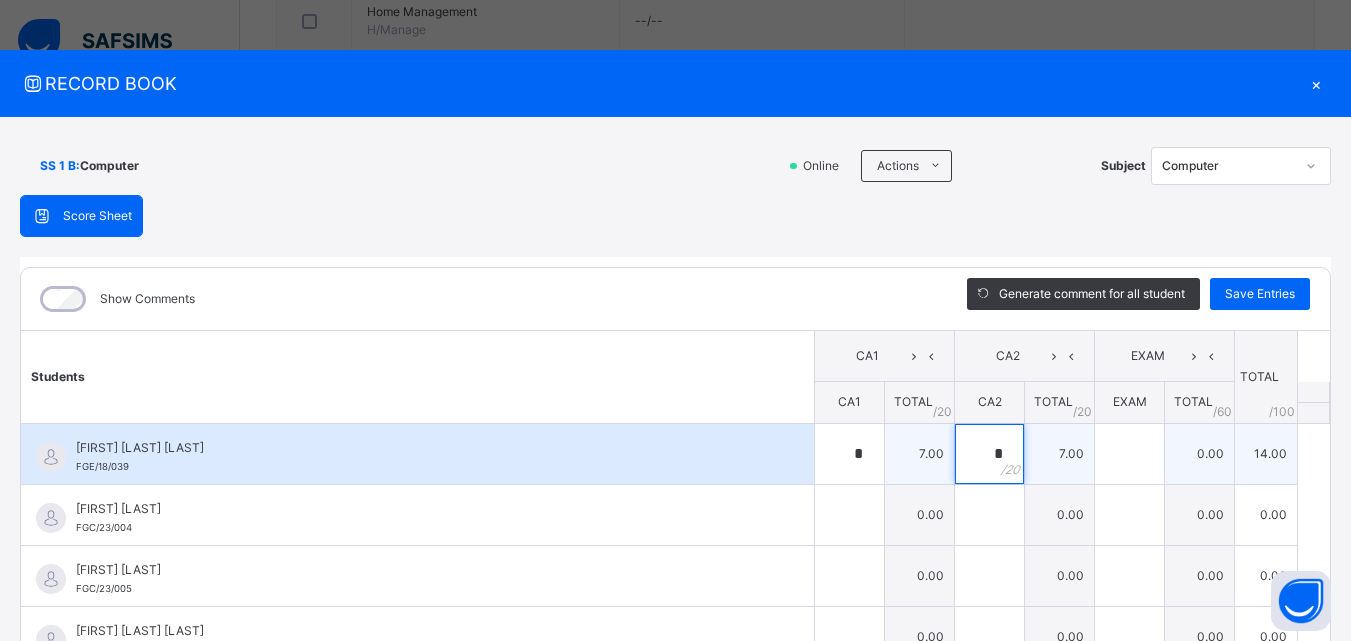 type on "*" 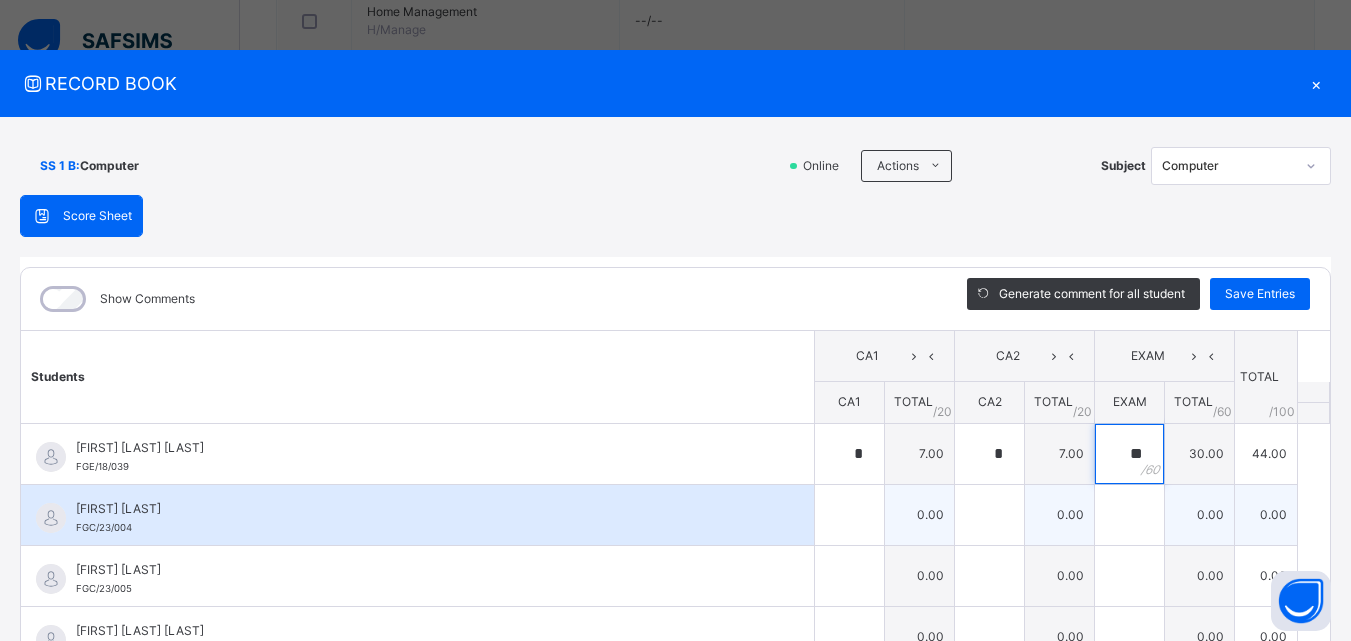type on "**" 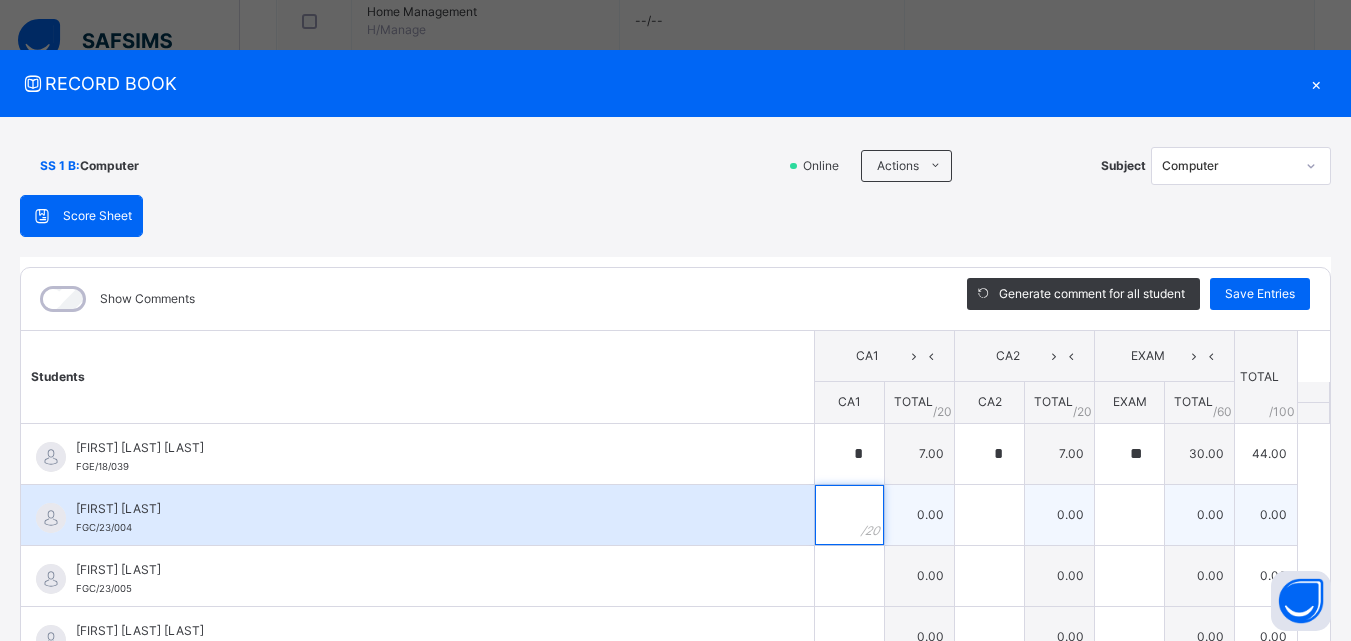 click at bounding box center (849, 515) 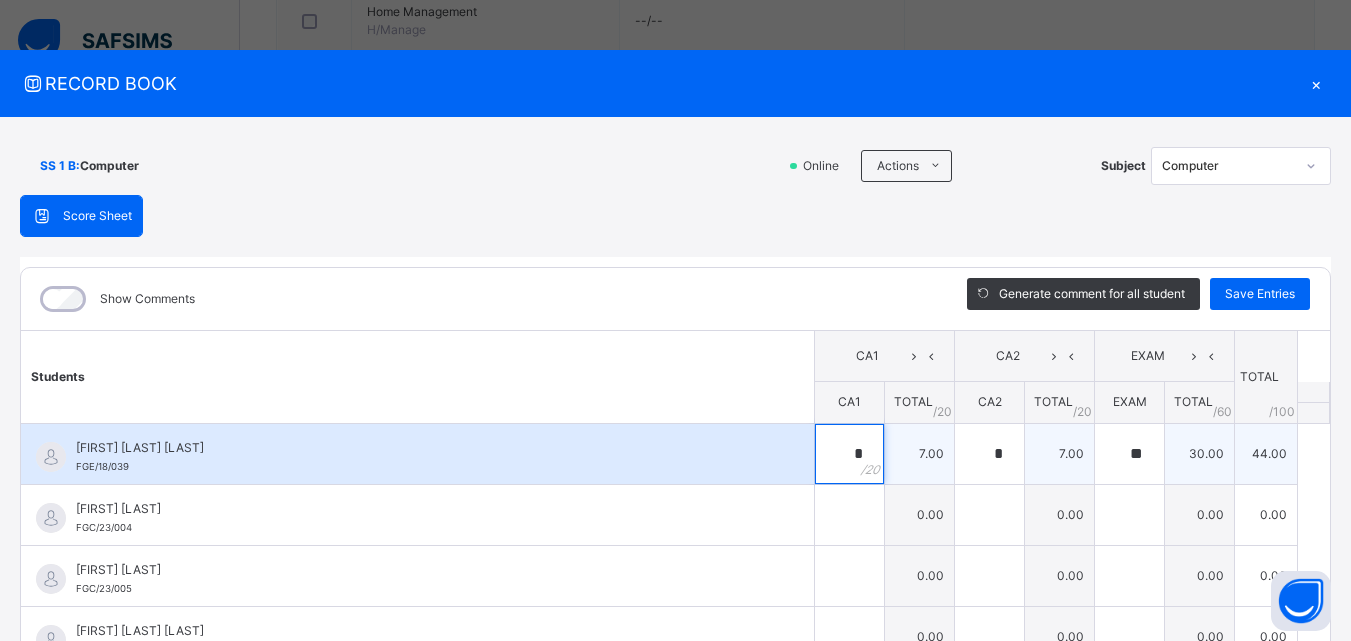 click on "*" at bounding box center (849, 454) 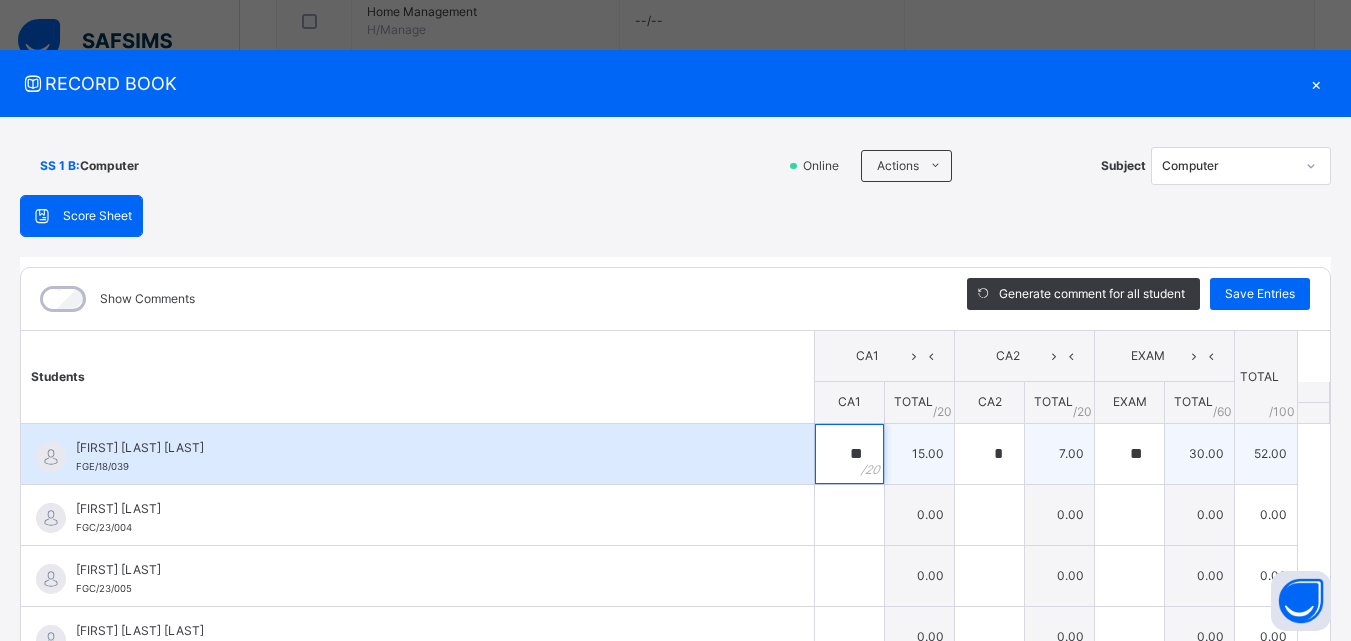 type on "**" 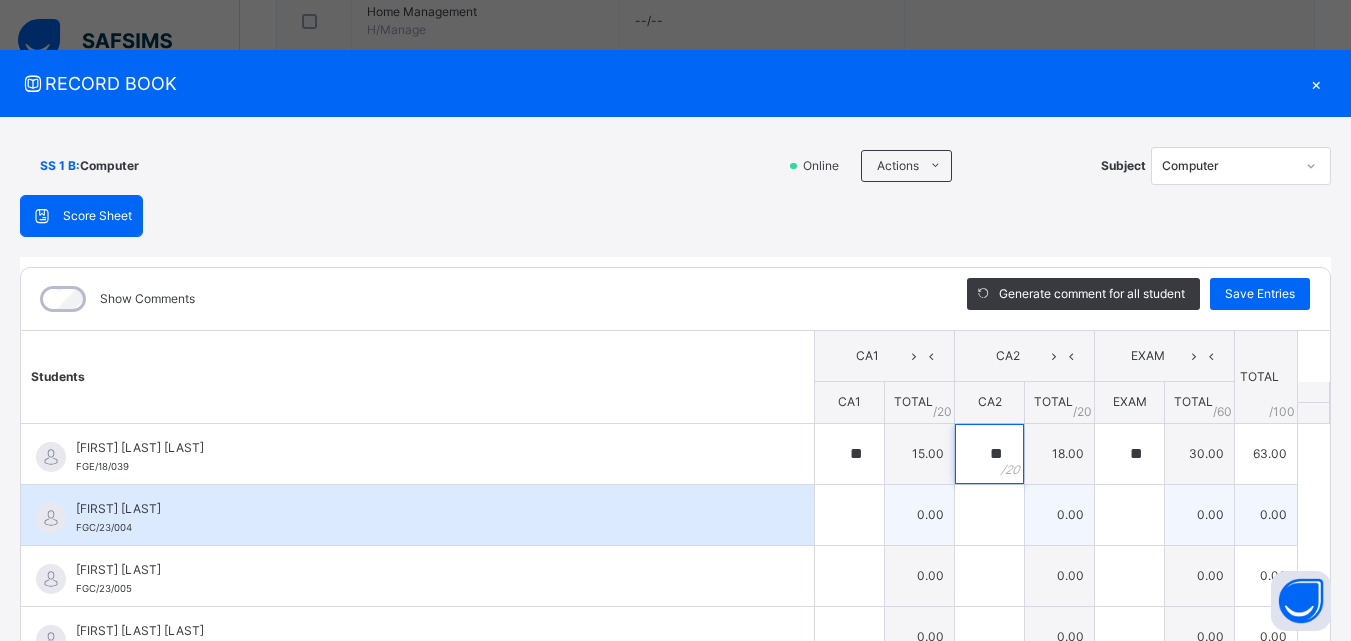 type on "**" 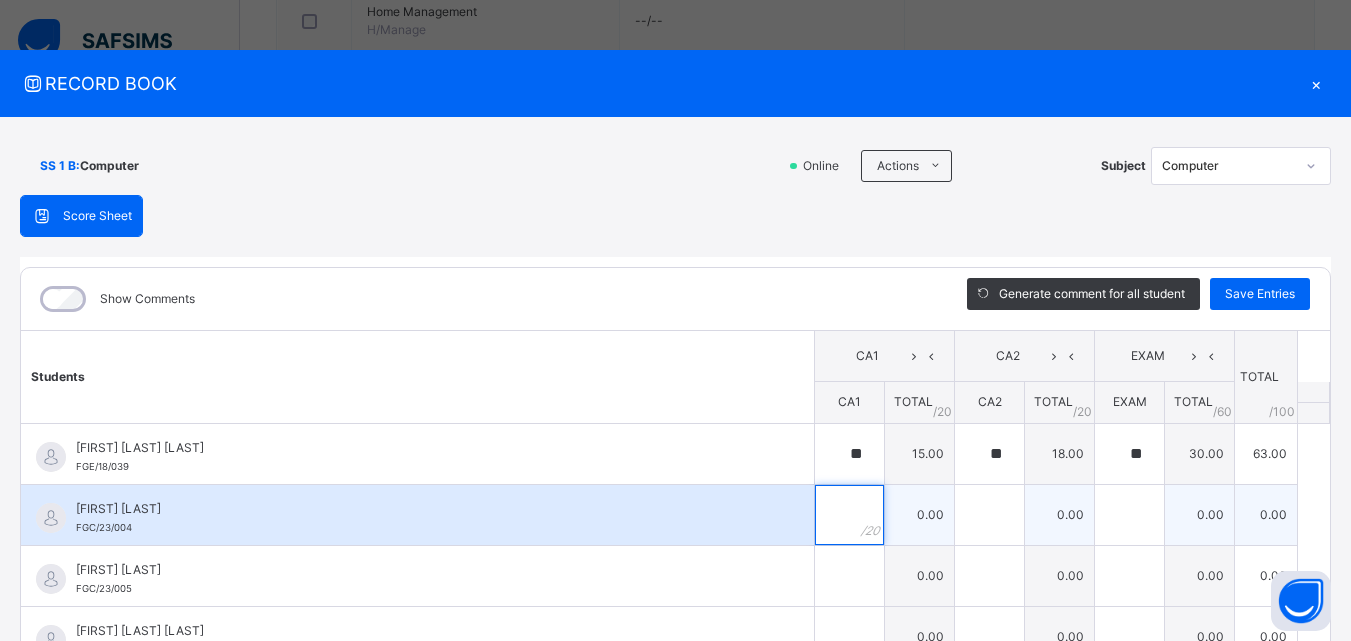 click at bounding box center (849, 515) 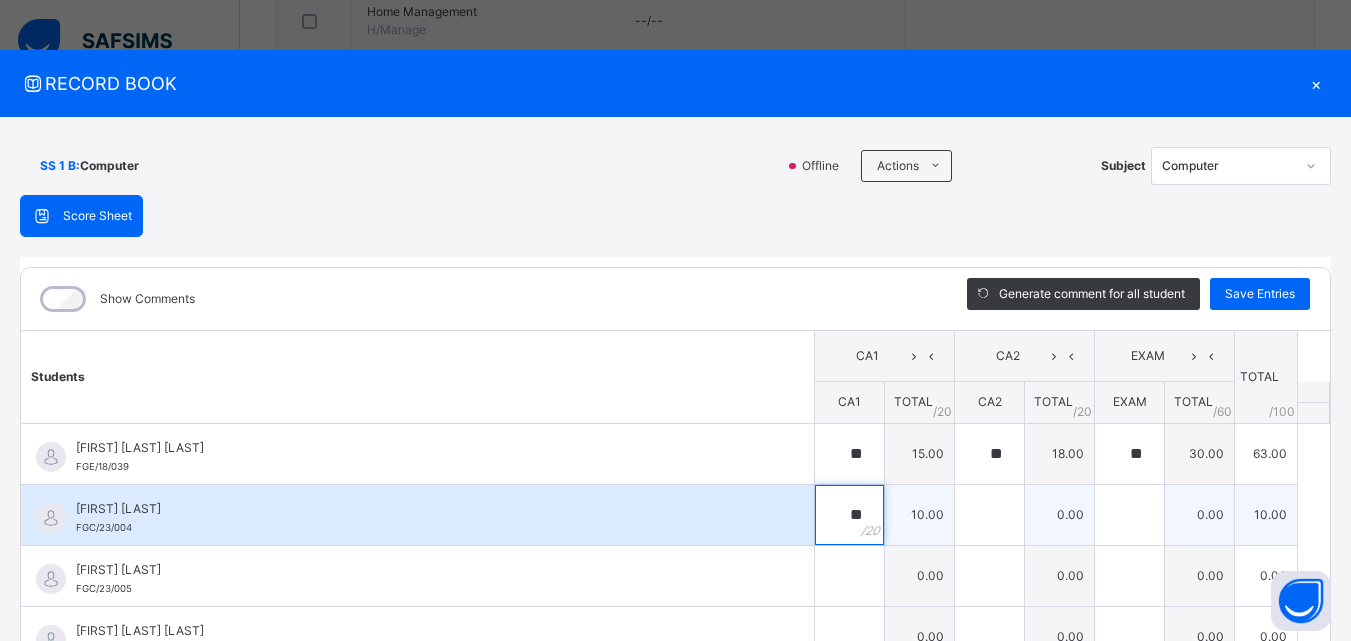 type on "**" 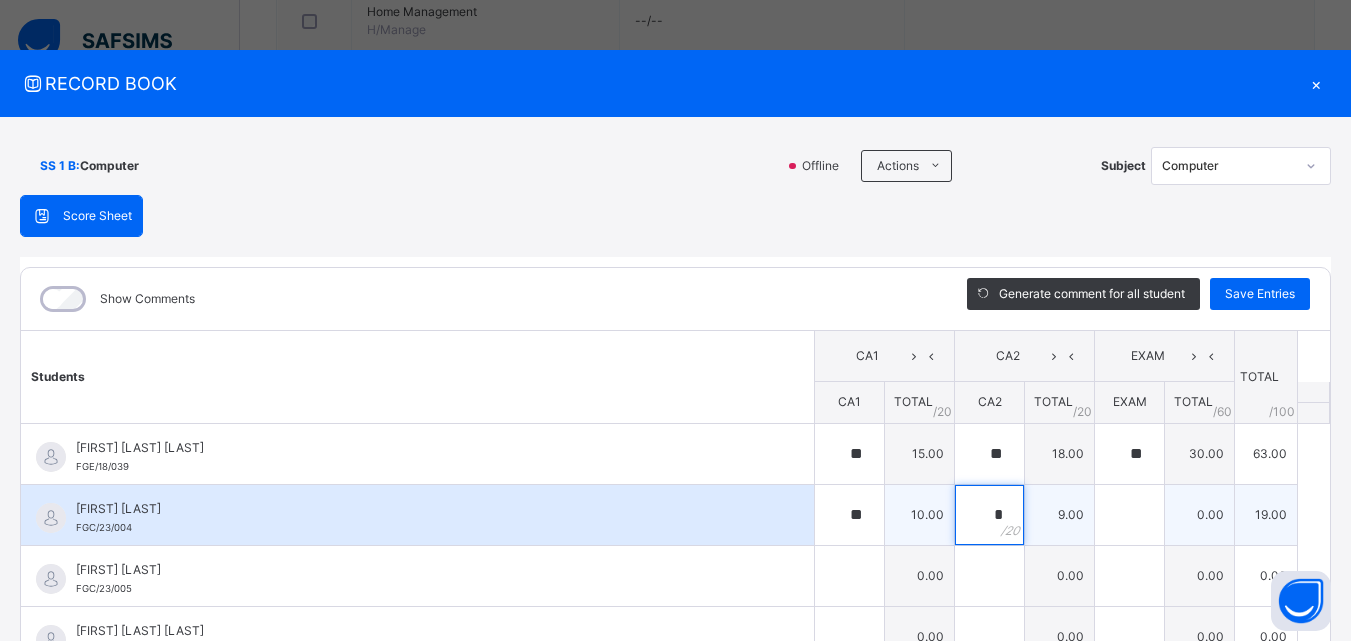 type on "*" 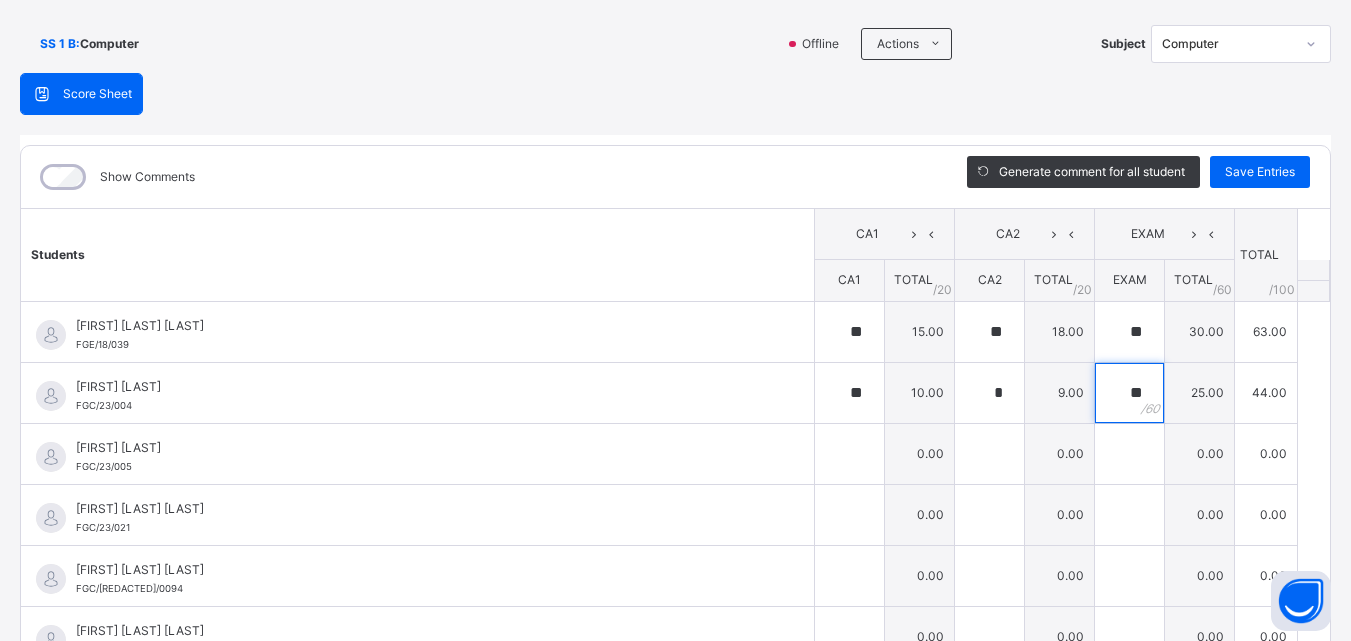 scroll, scrollTop: 142, scrollLeft: 0, axis: vertical 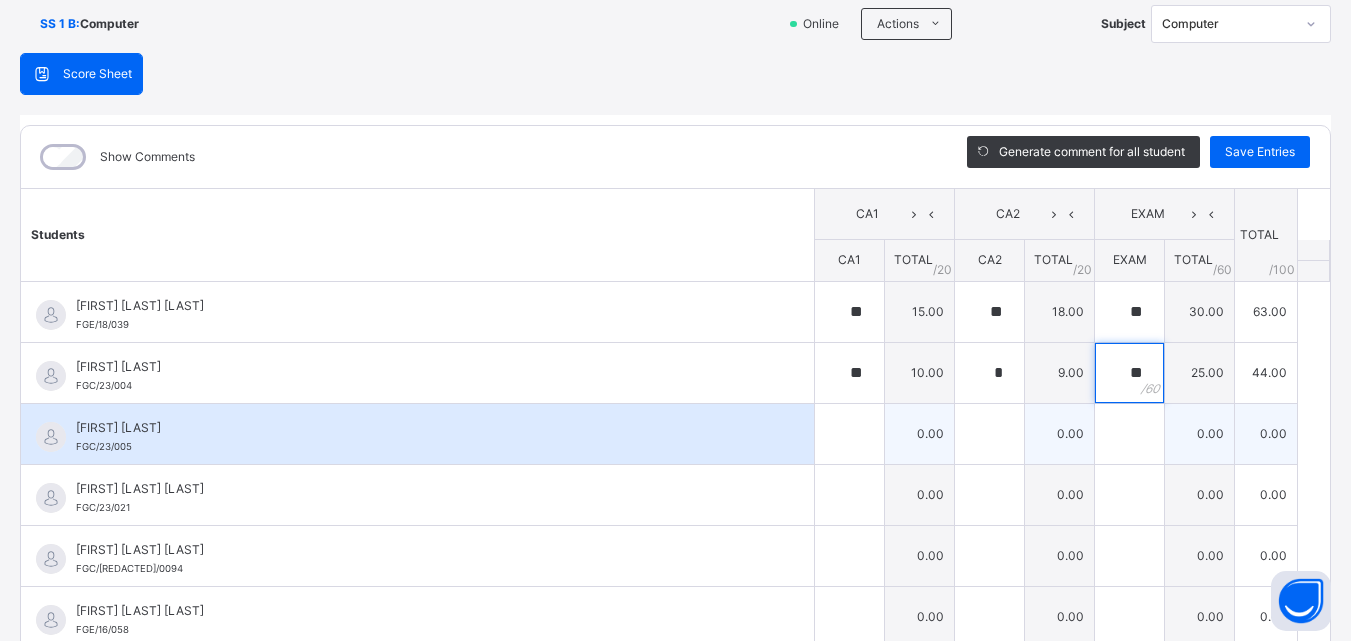 type on "**" 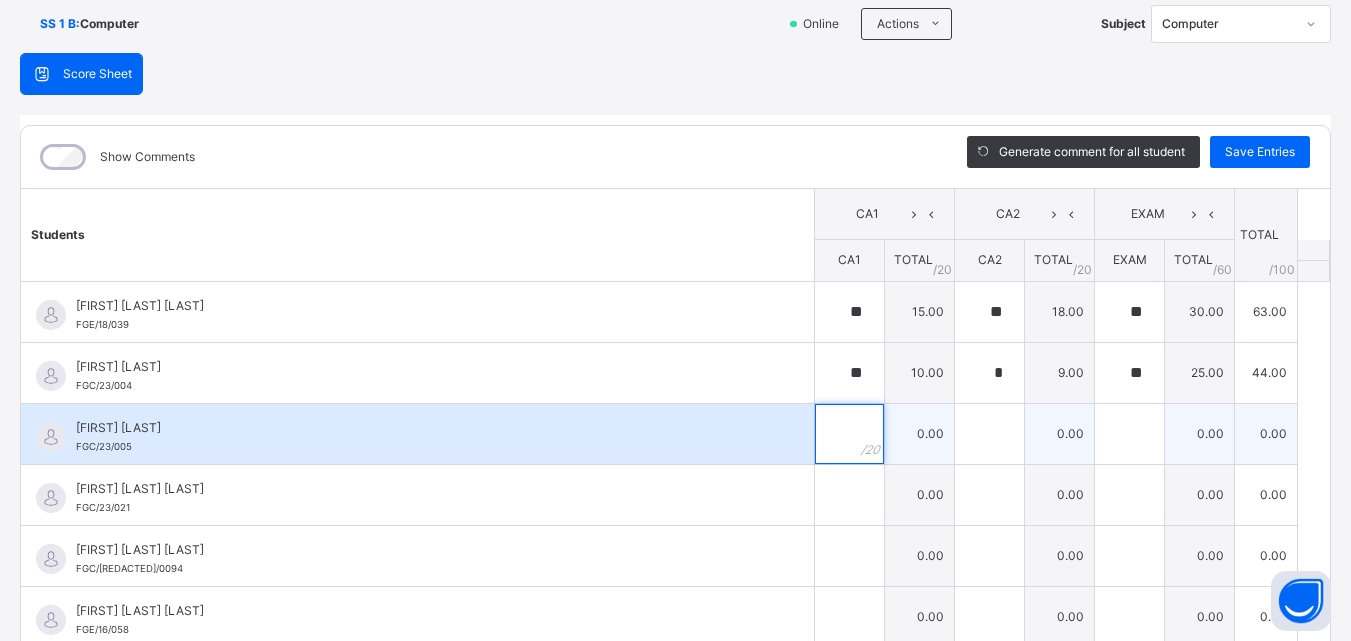 click at bounding box center (849, 434) 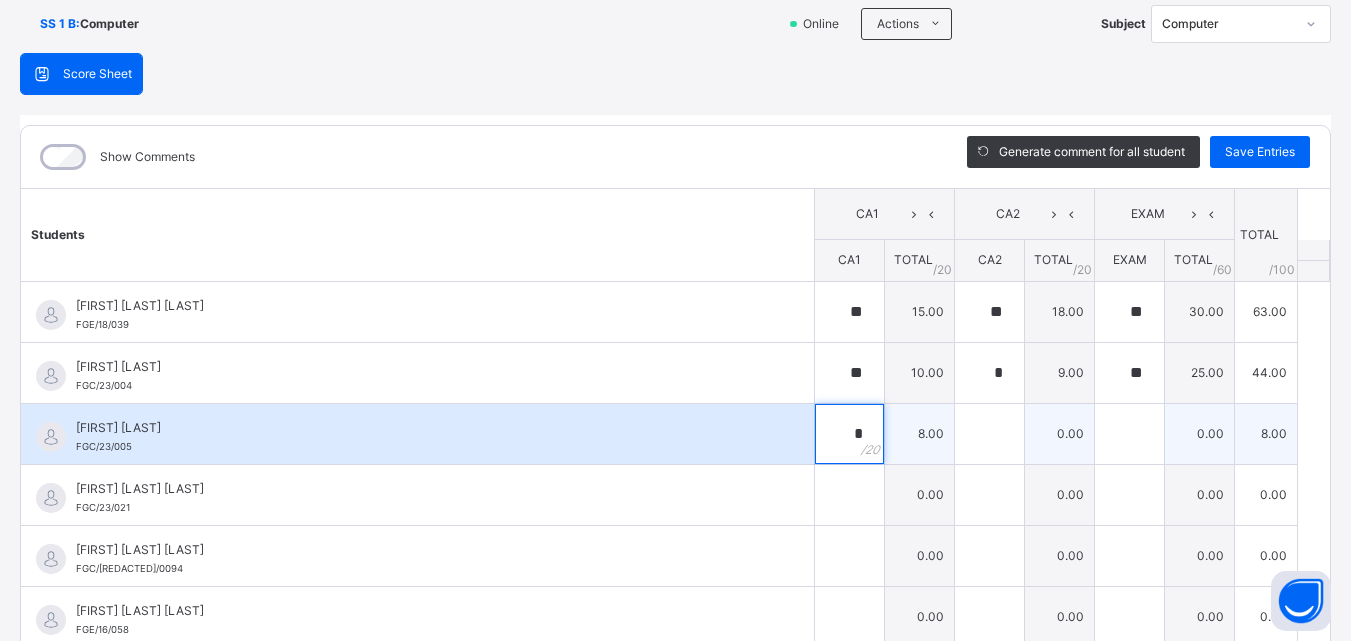 type on "*" 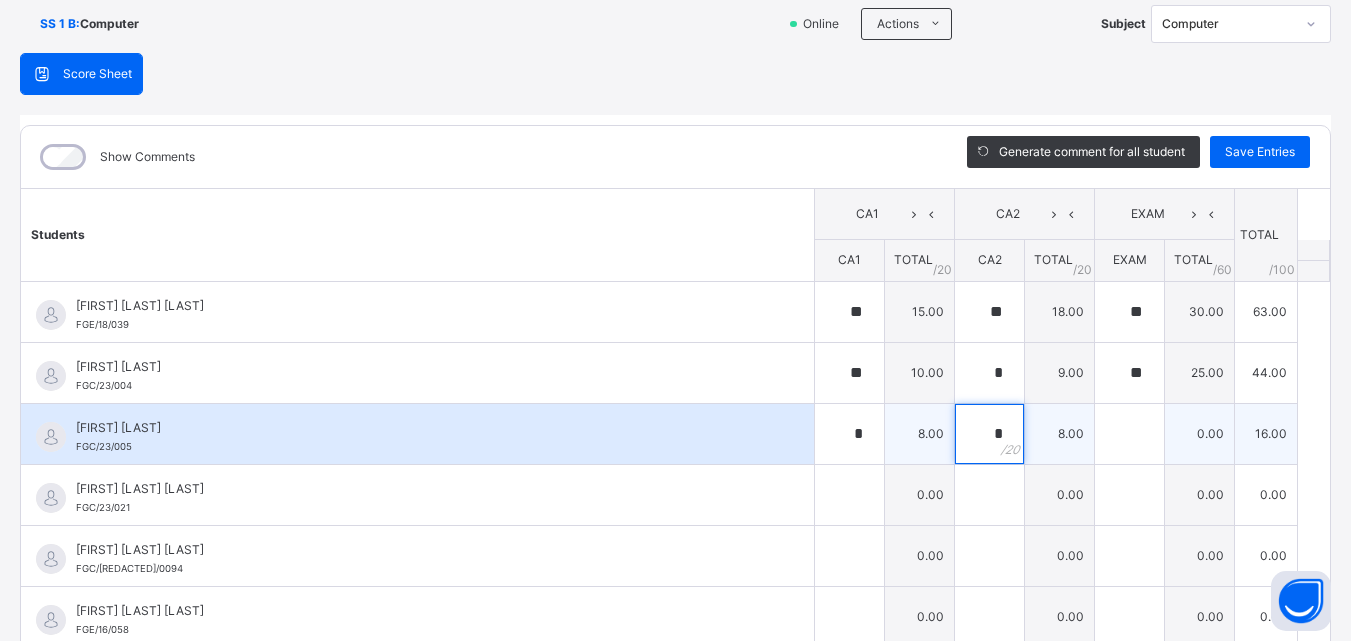 type on "*" 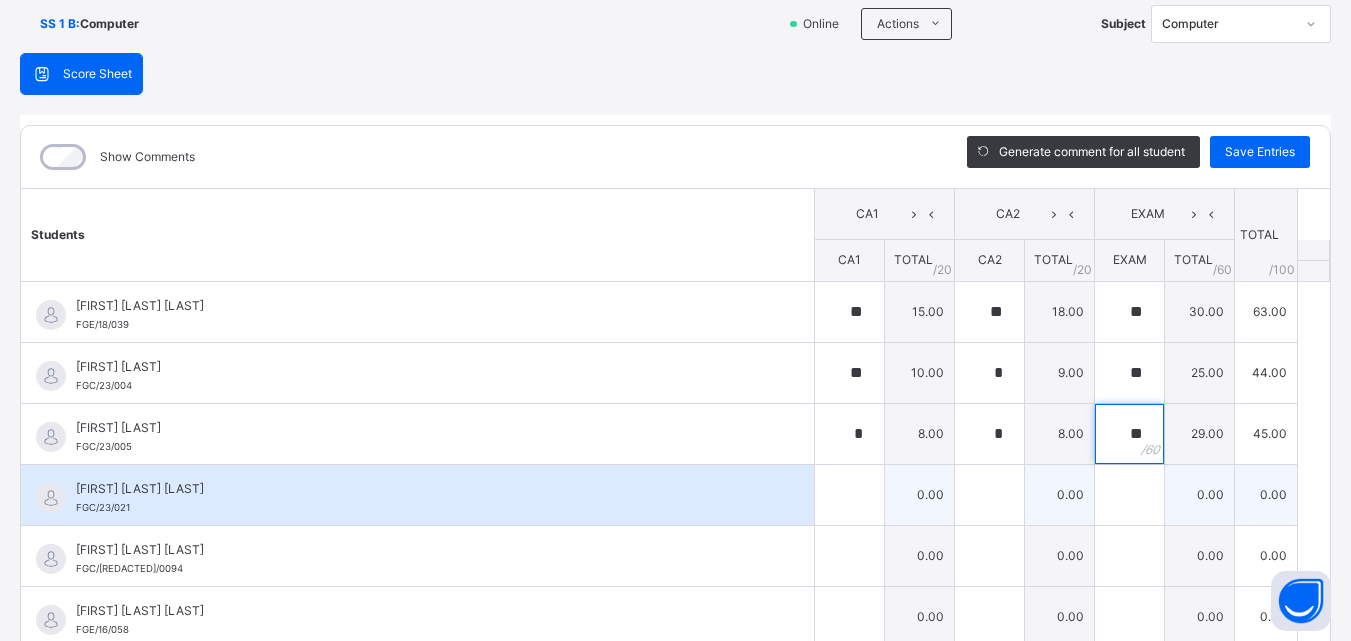 type on "**" 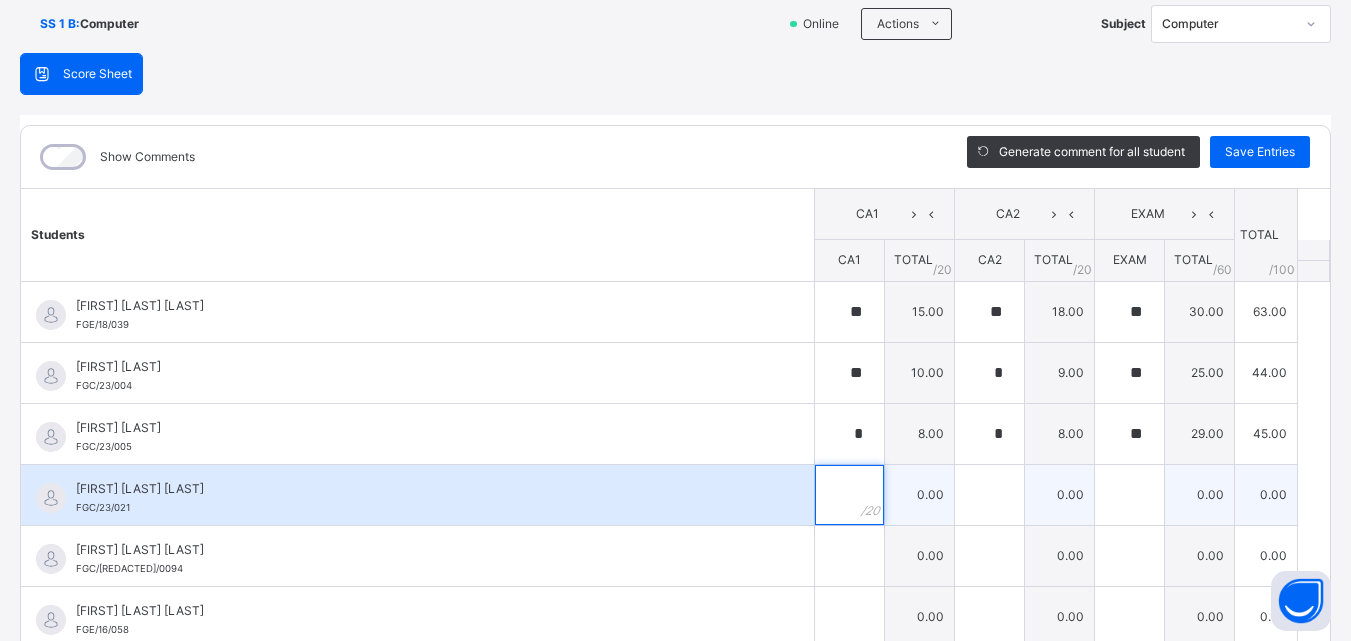 click at bounding box center (849, 495) 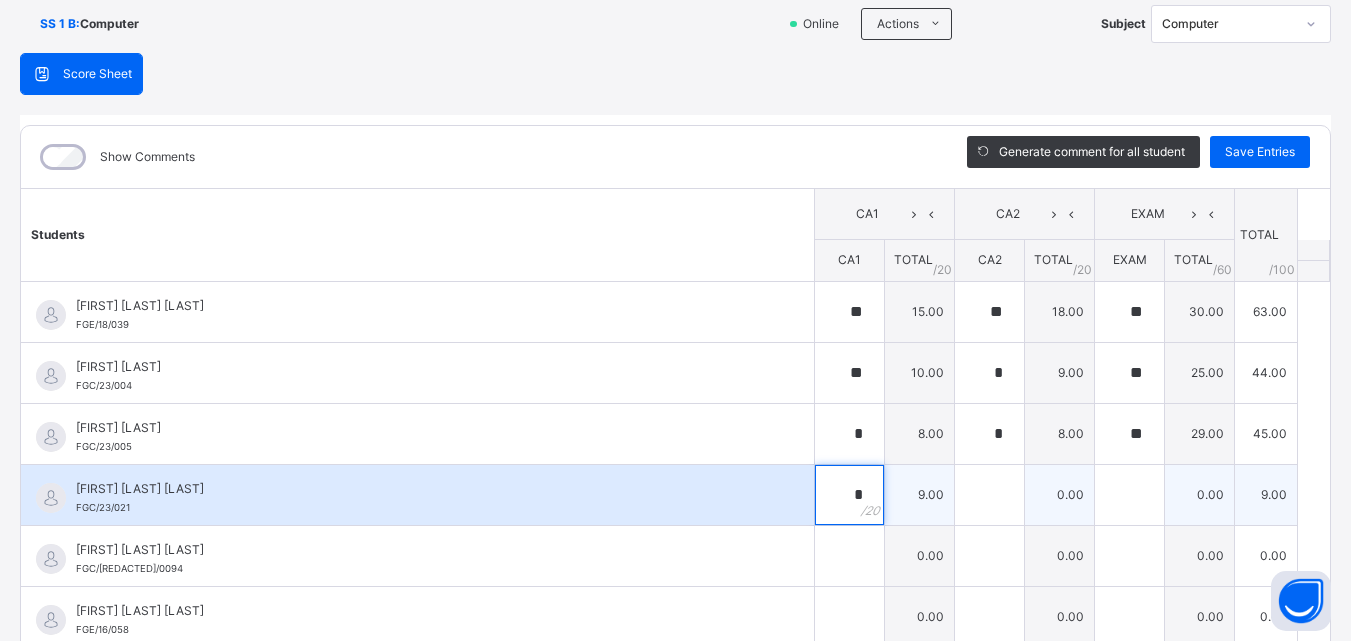 type on "*" 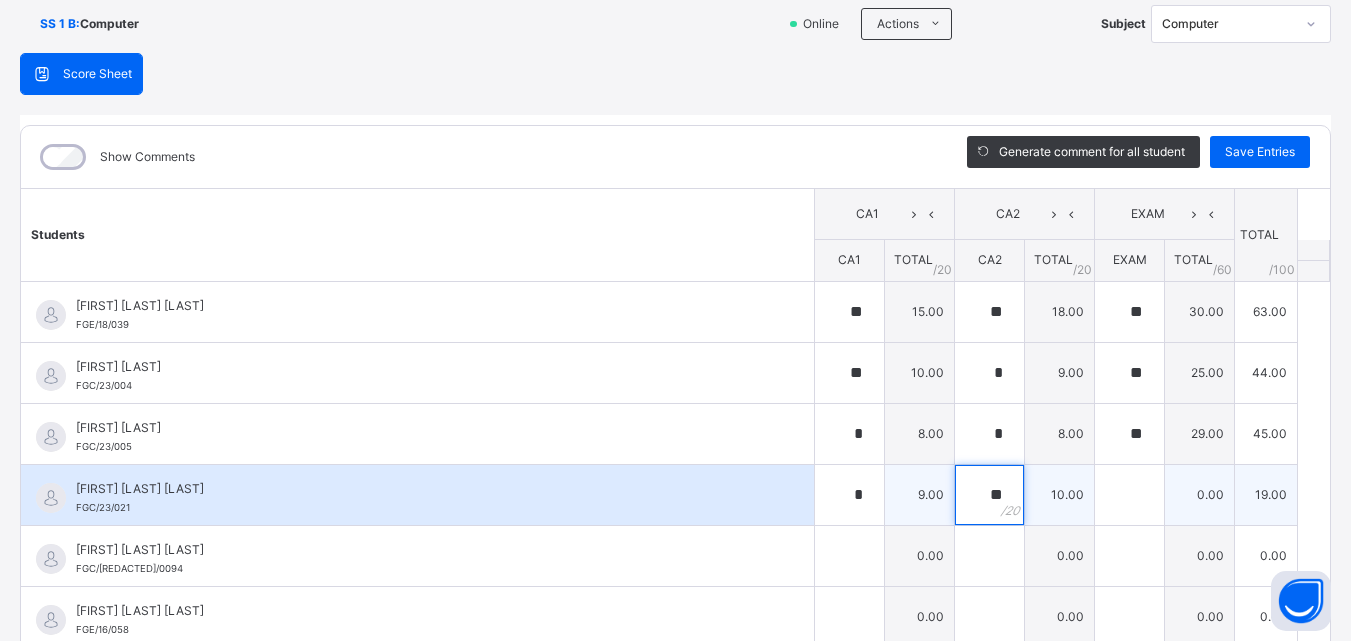 type on "**" 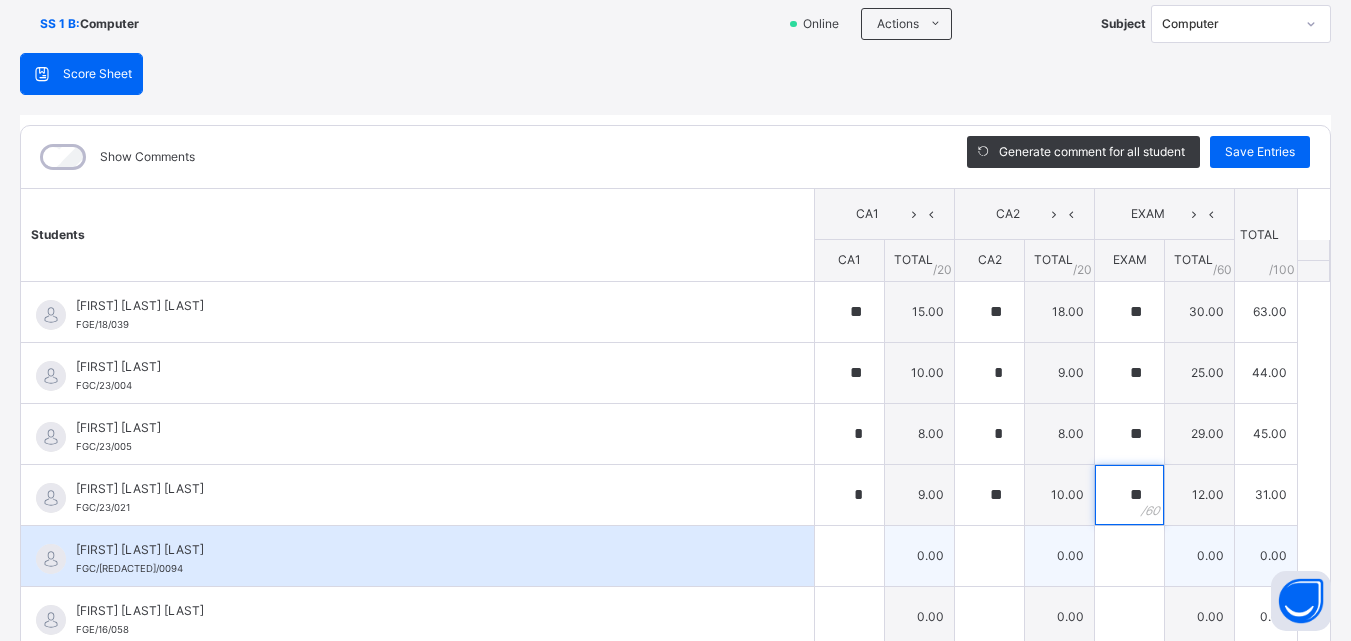type on "**" 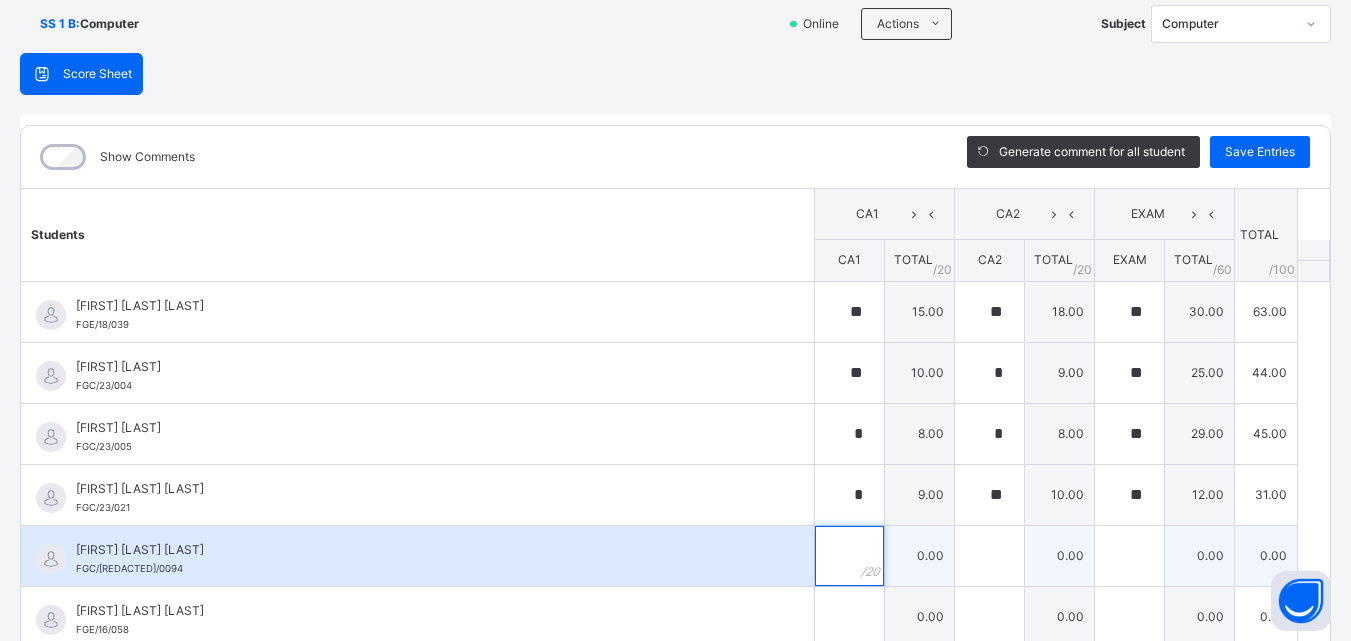 click at bounding box center [849, 556] 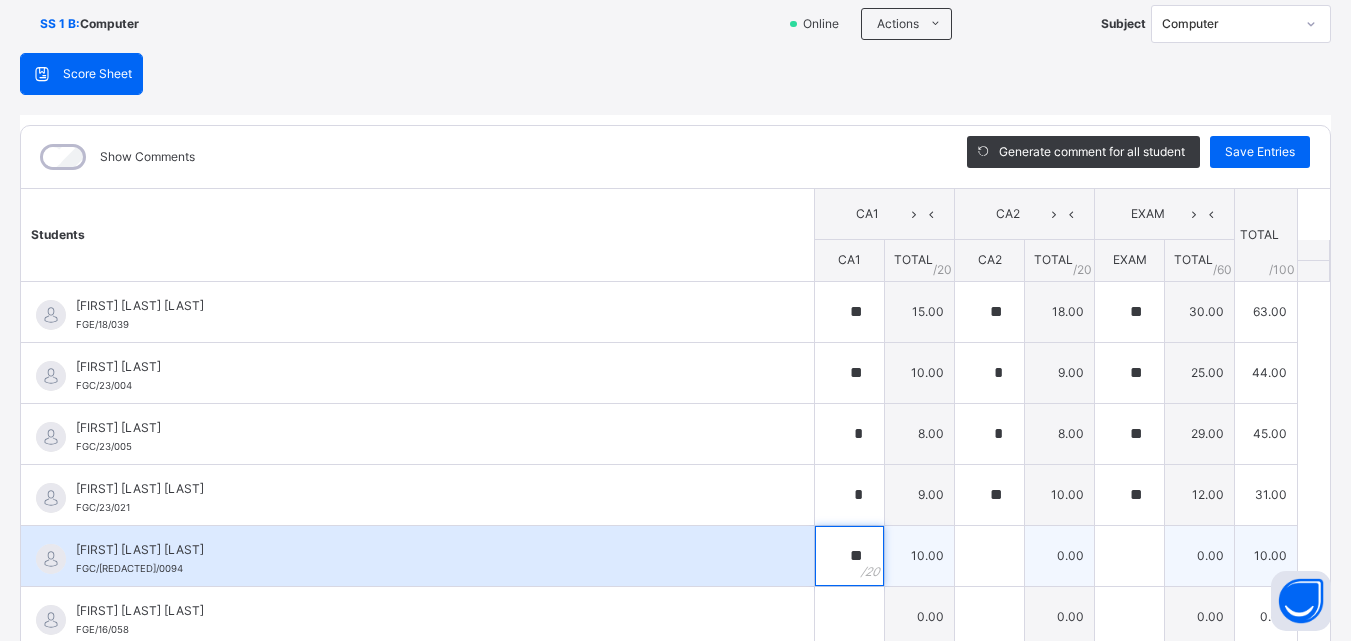 type on "**" 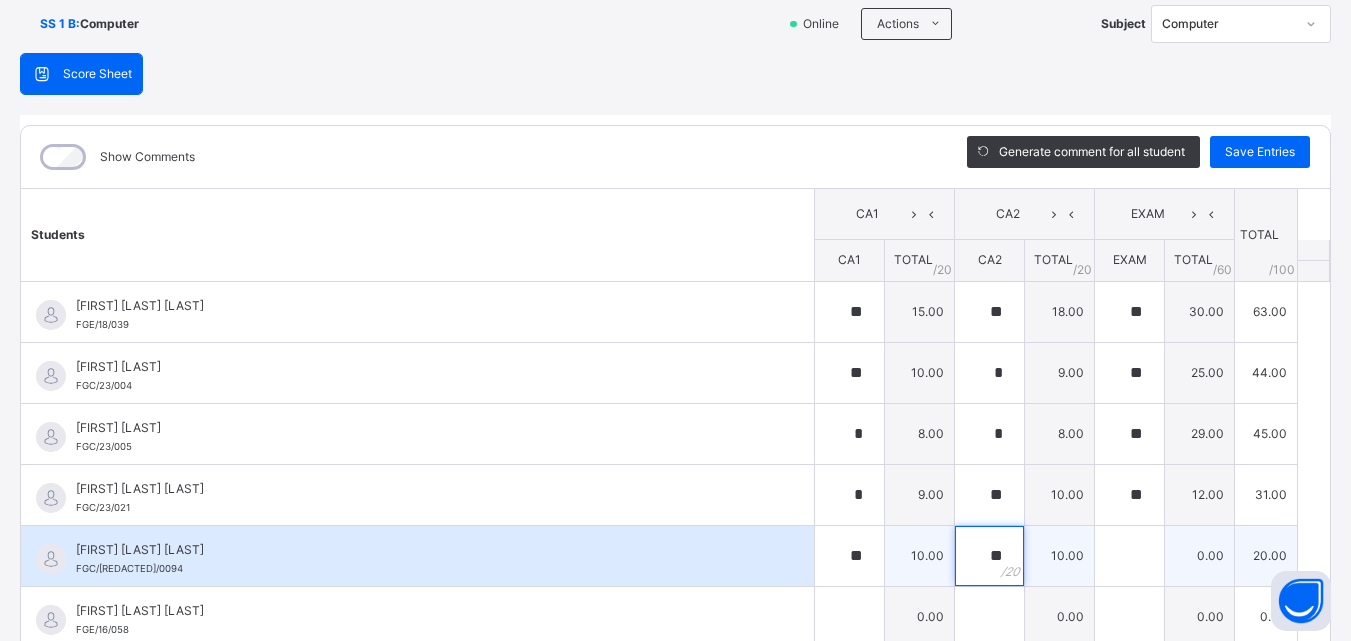 type on "**" 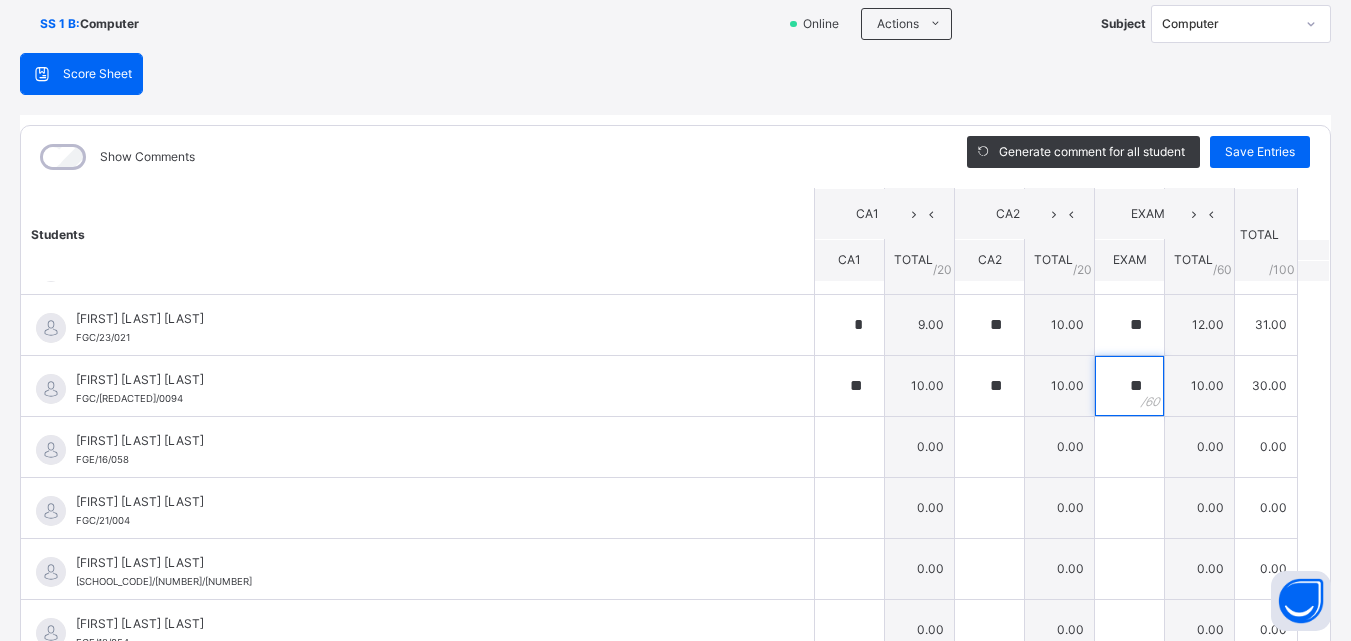 scroll, scrollTop: 174, scrollLeft: 0, axis: vertical 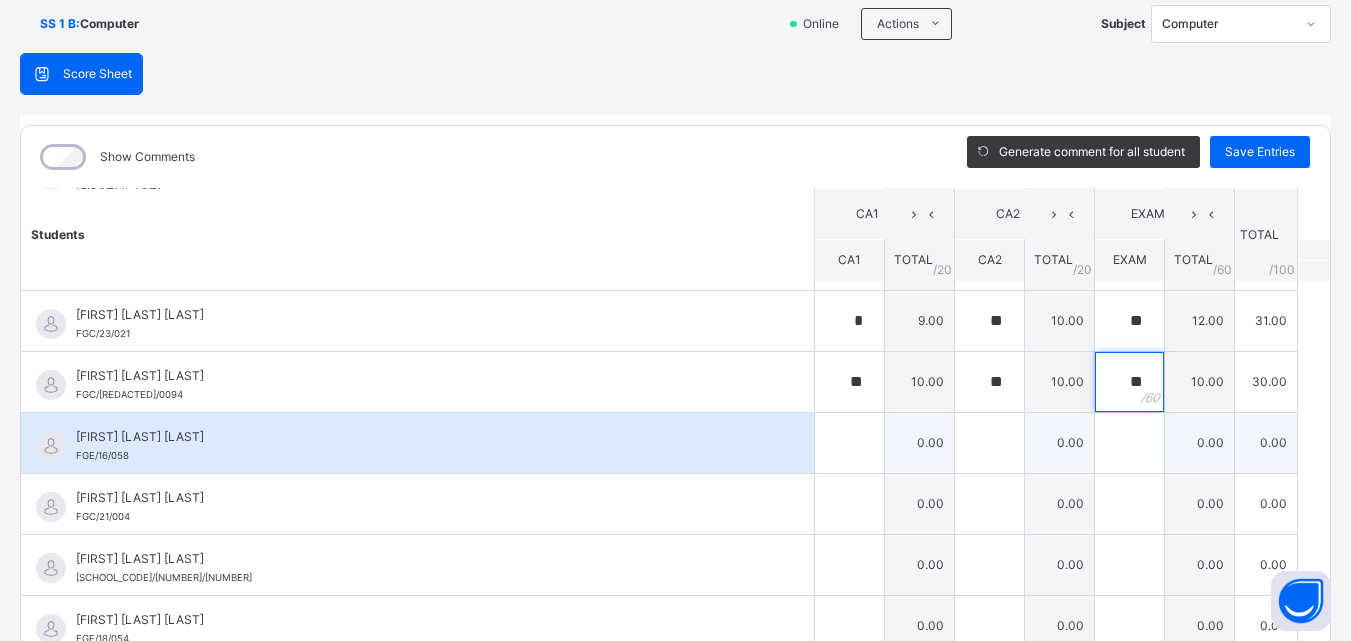 type on "**" 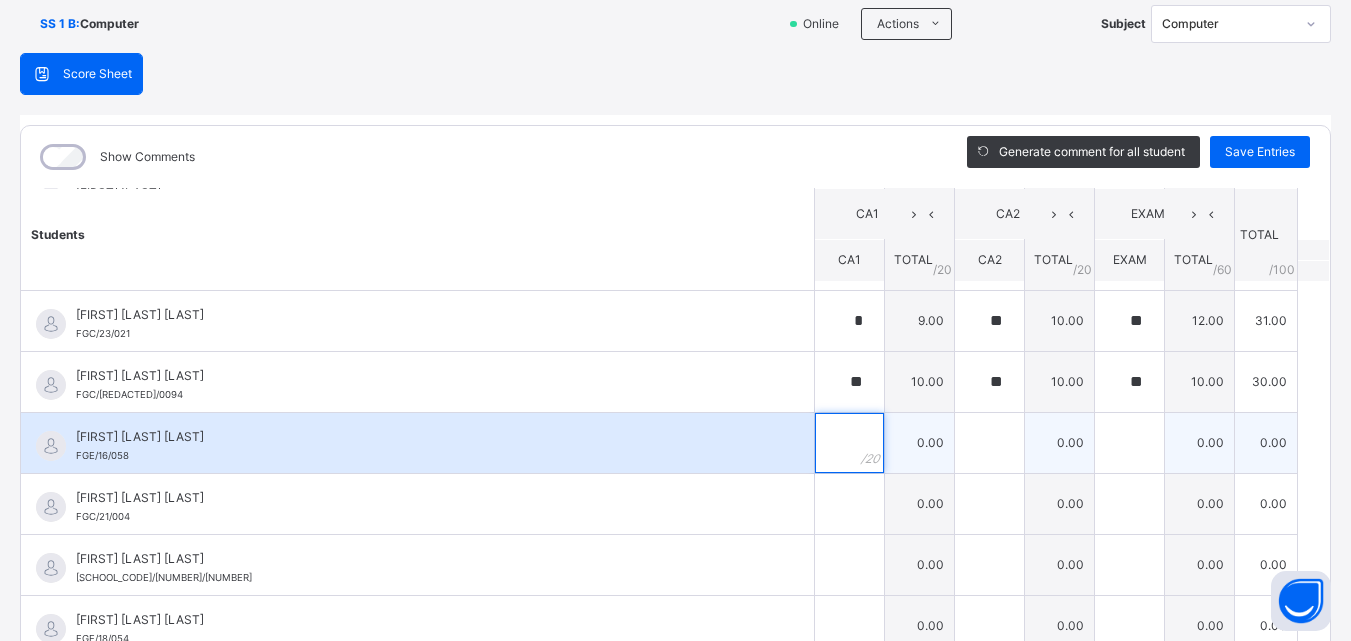 click at bounding box center (849, 443) 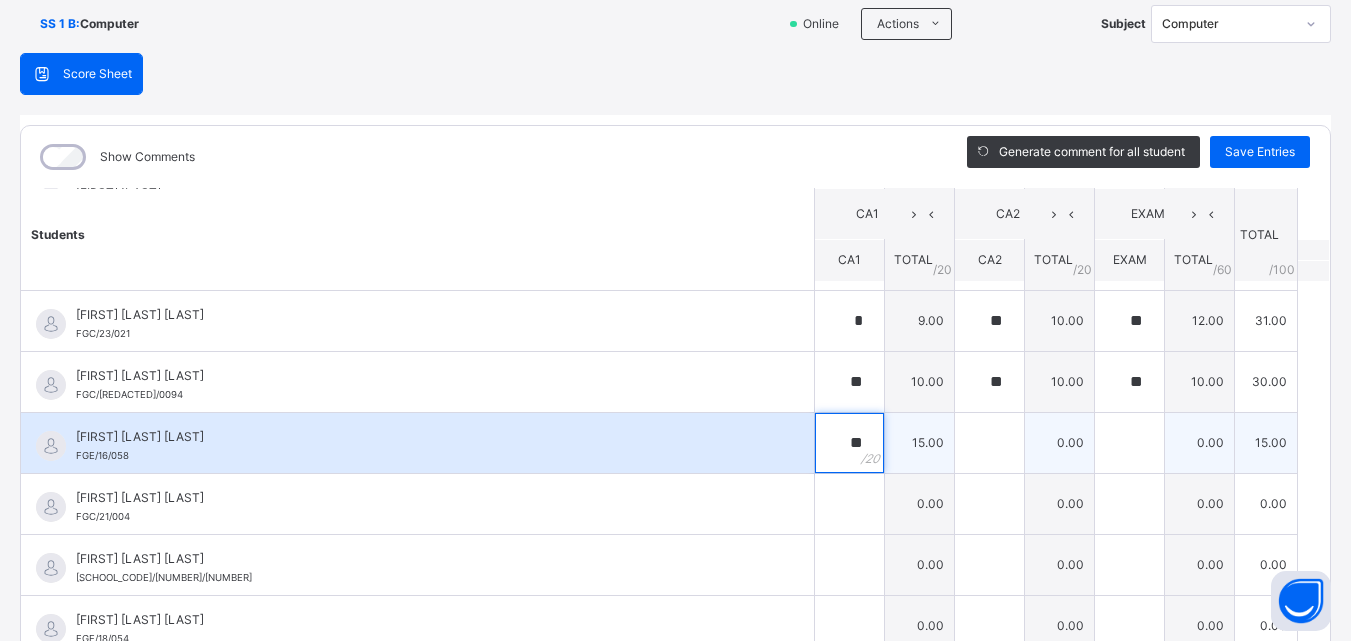 type on "**" 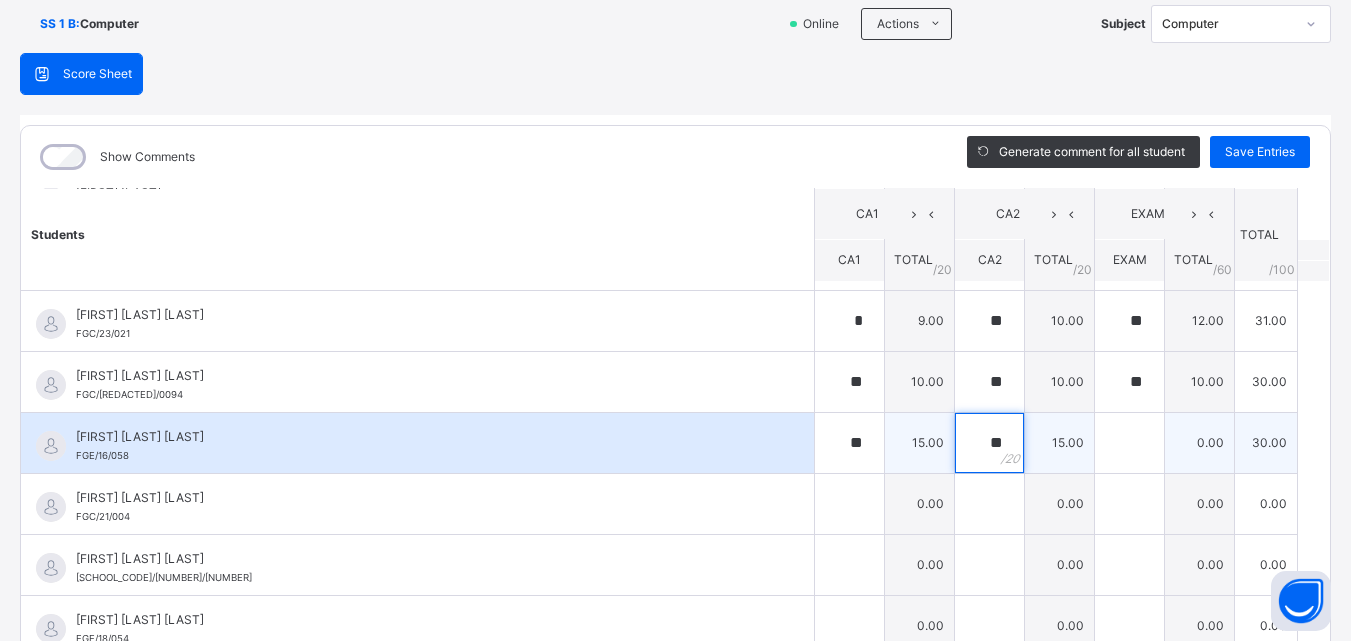 type on "**" 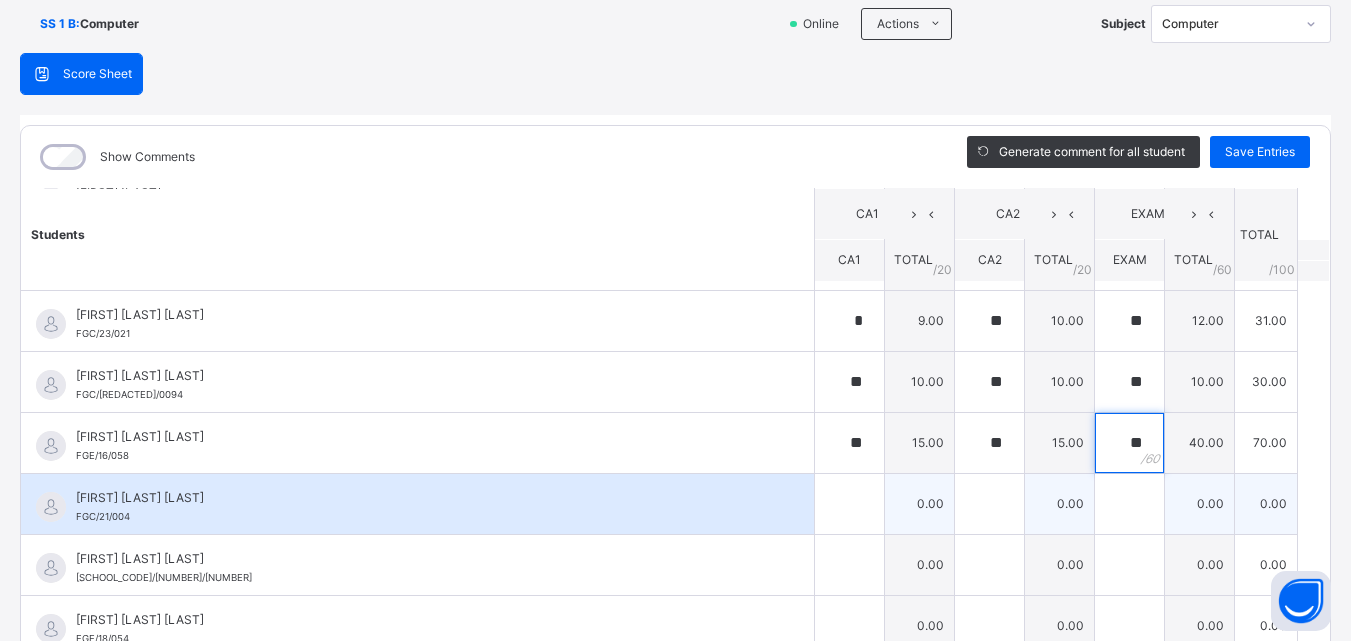 type on "**" 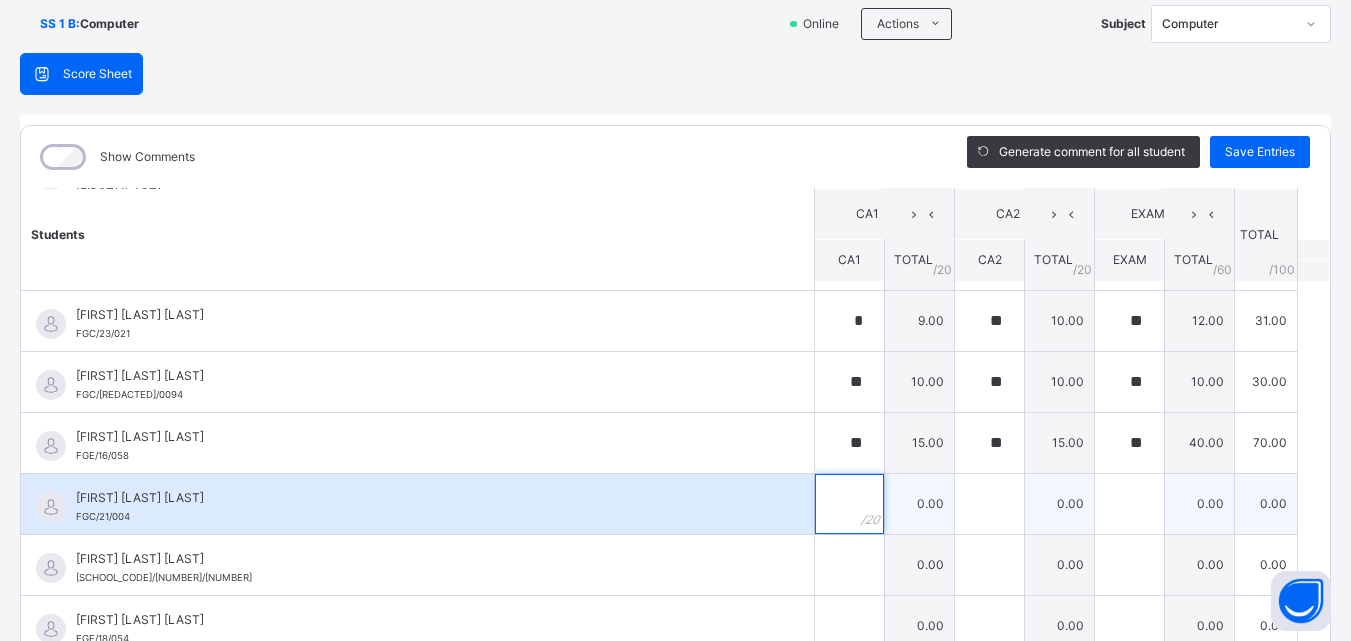 click at bounding box center (849, 504) 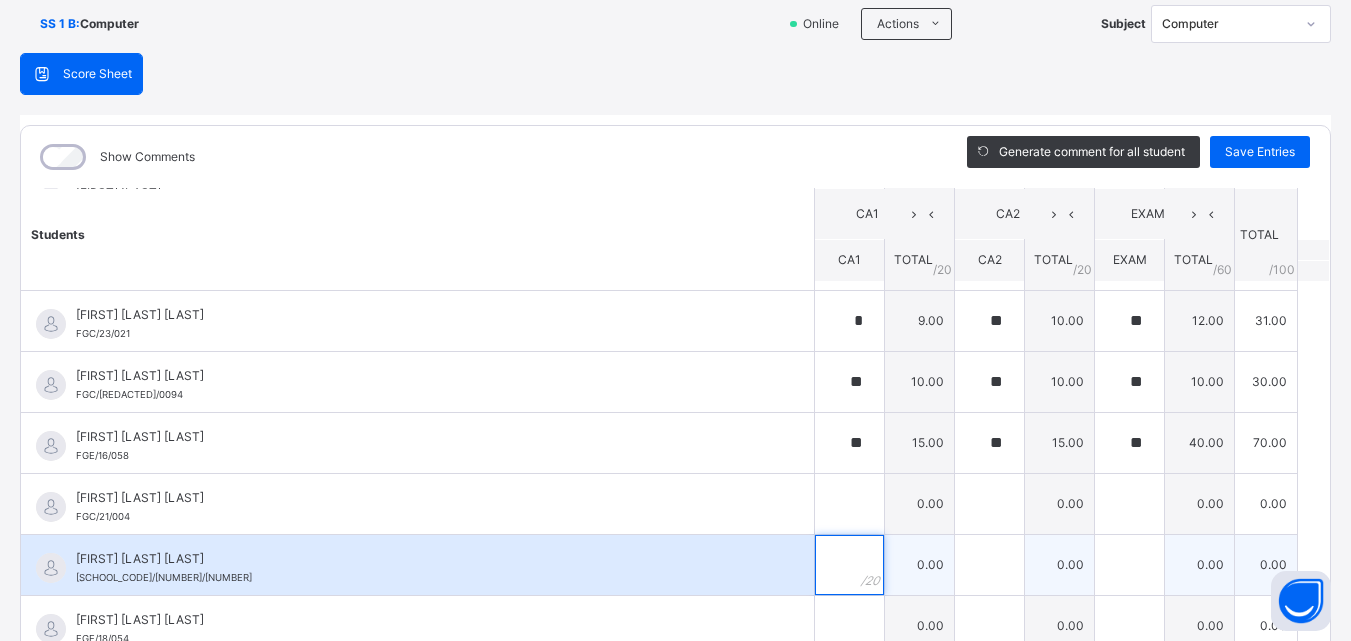 click at bounding box center [849, 565] 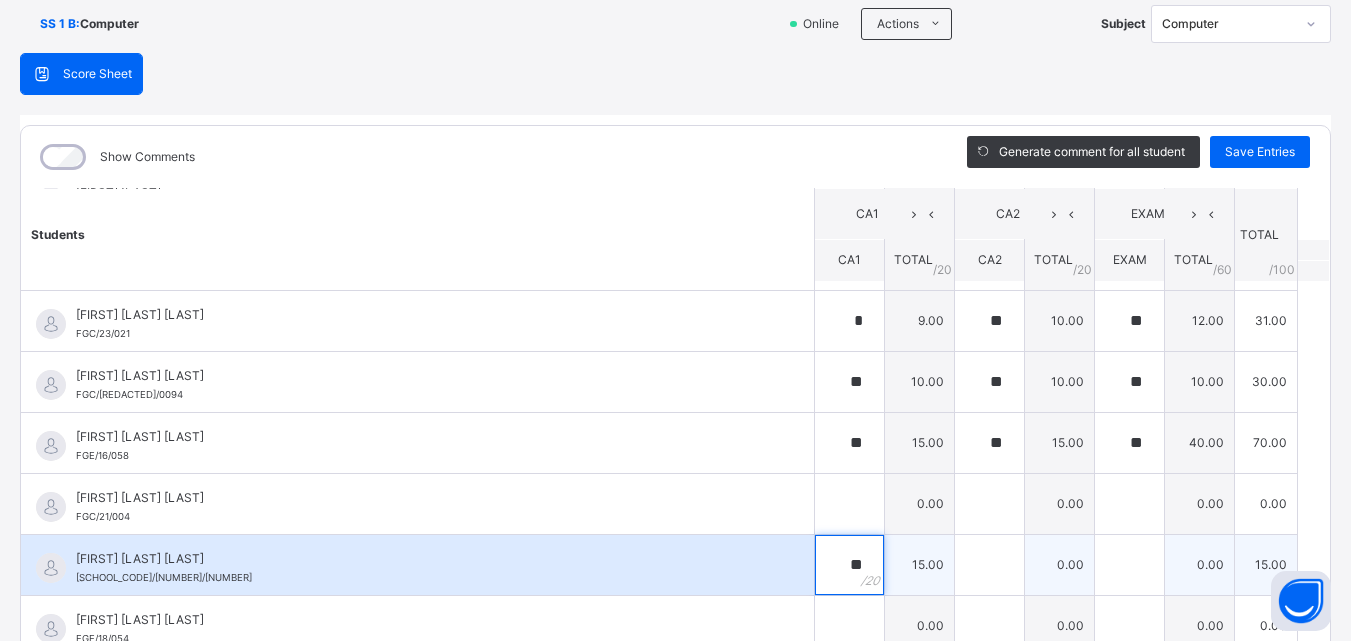type on "**" 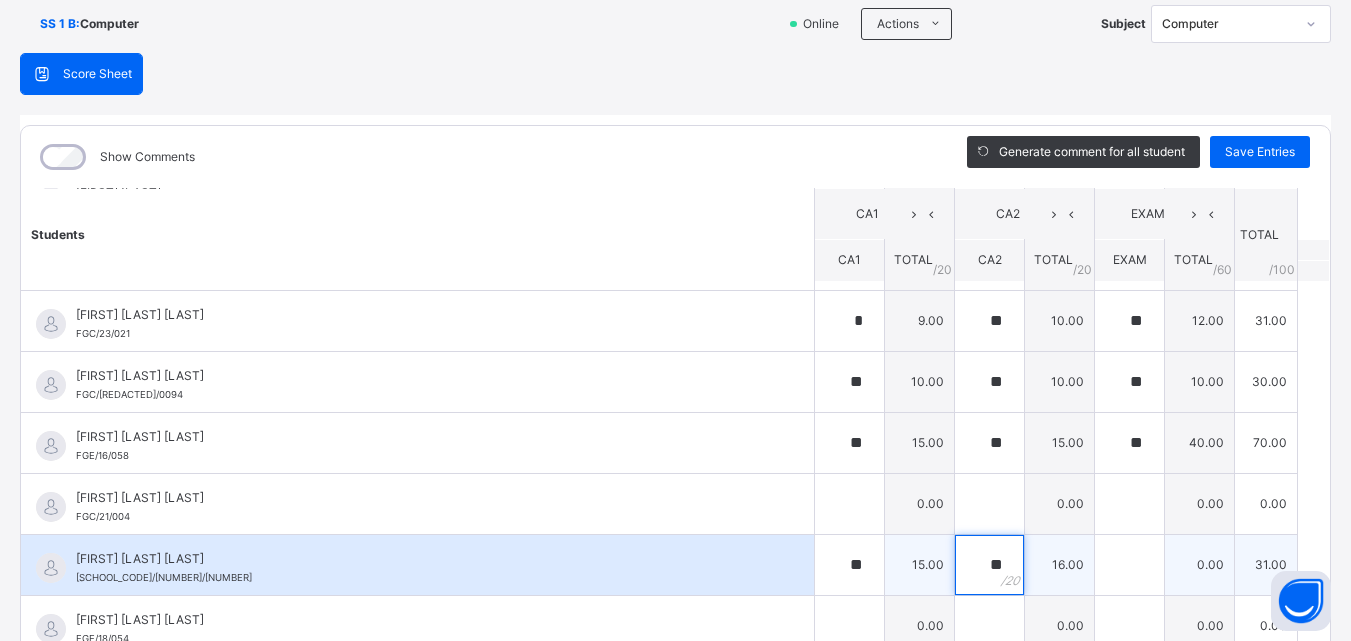 type on "**" 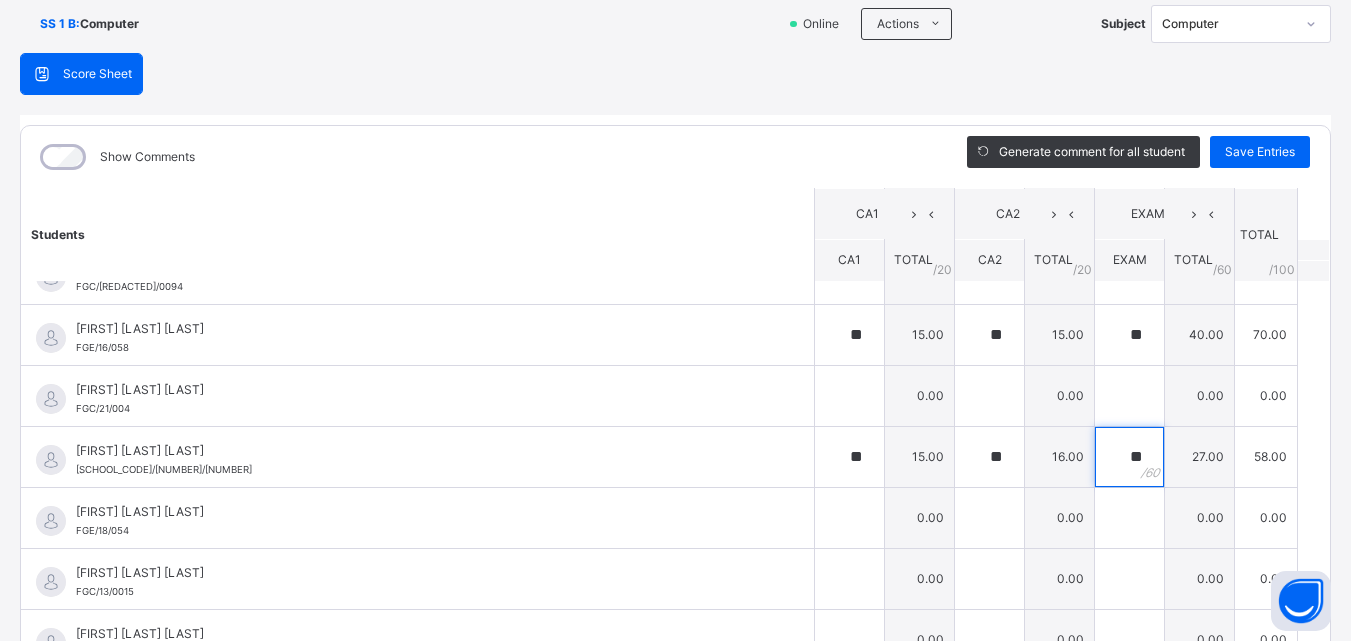 scroll, scrollTop: 276, scrollLeft: 0, axis: vertical 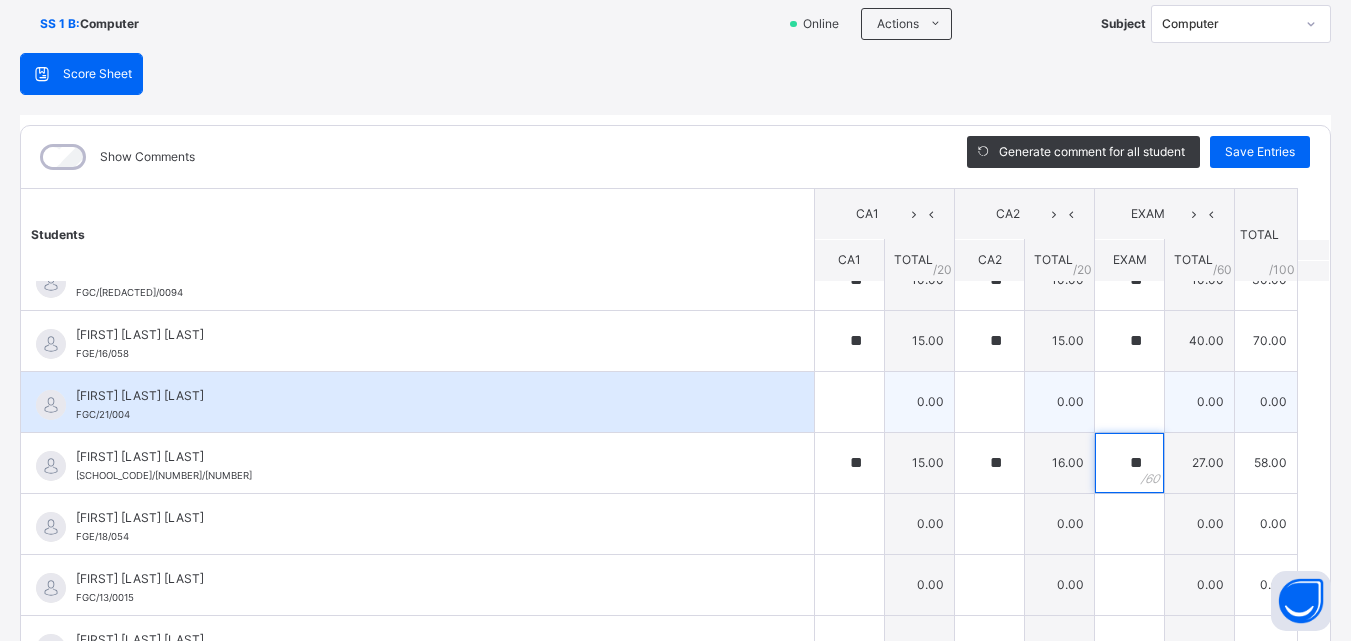 type on "**" 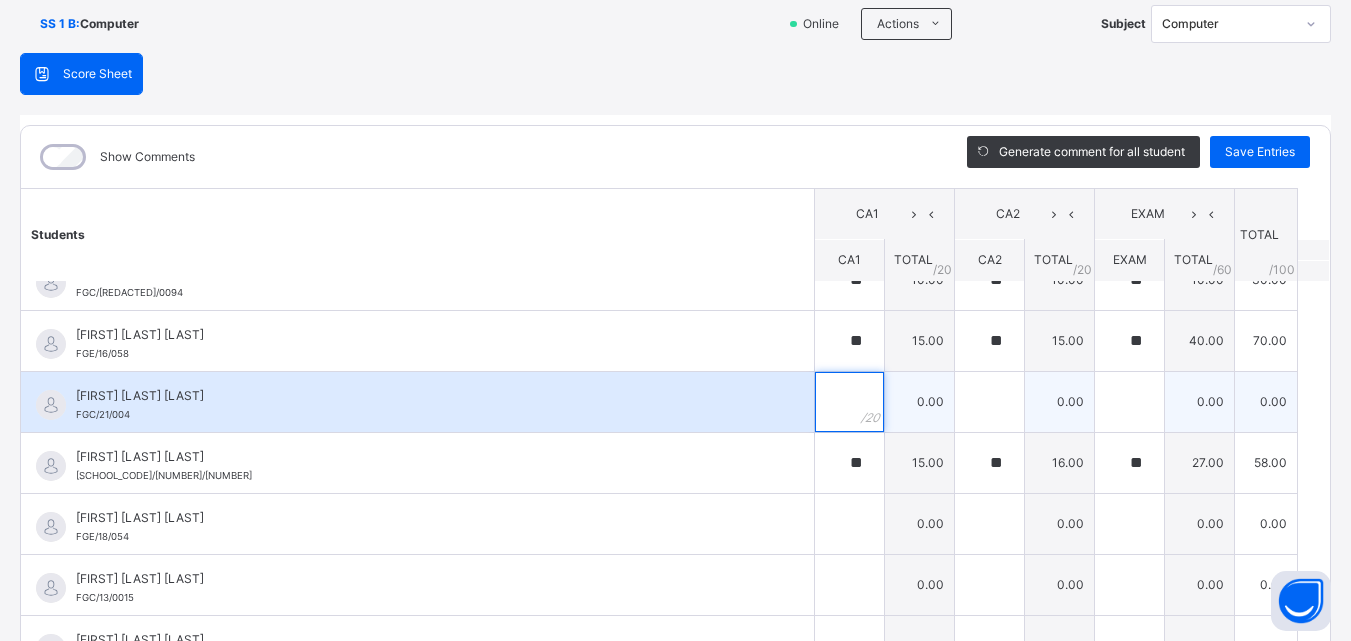 click at bounding box center (849, 402) 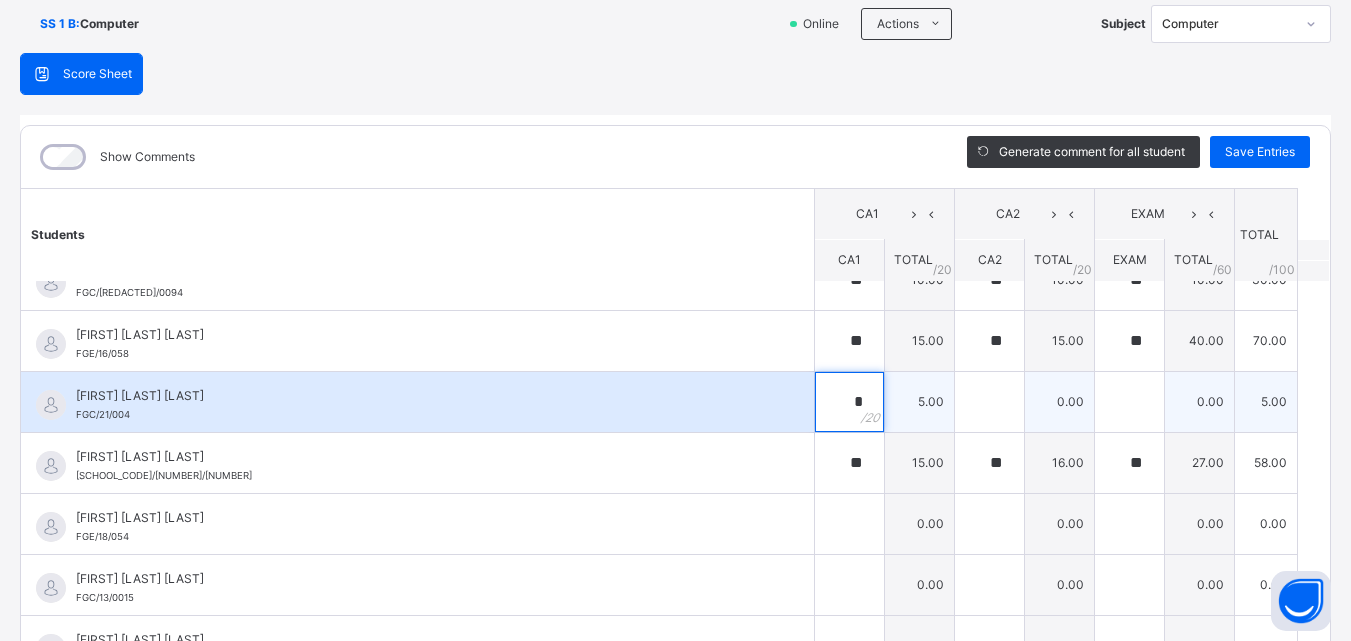 type on "*" 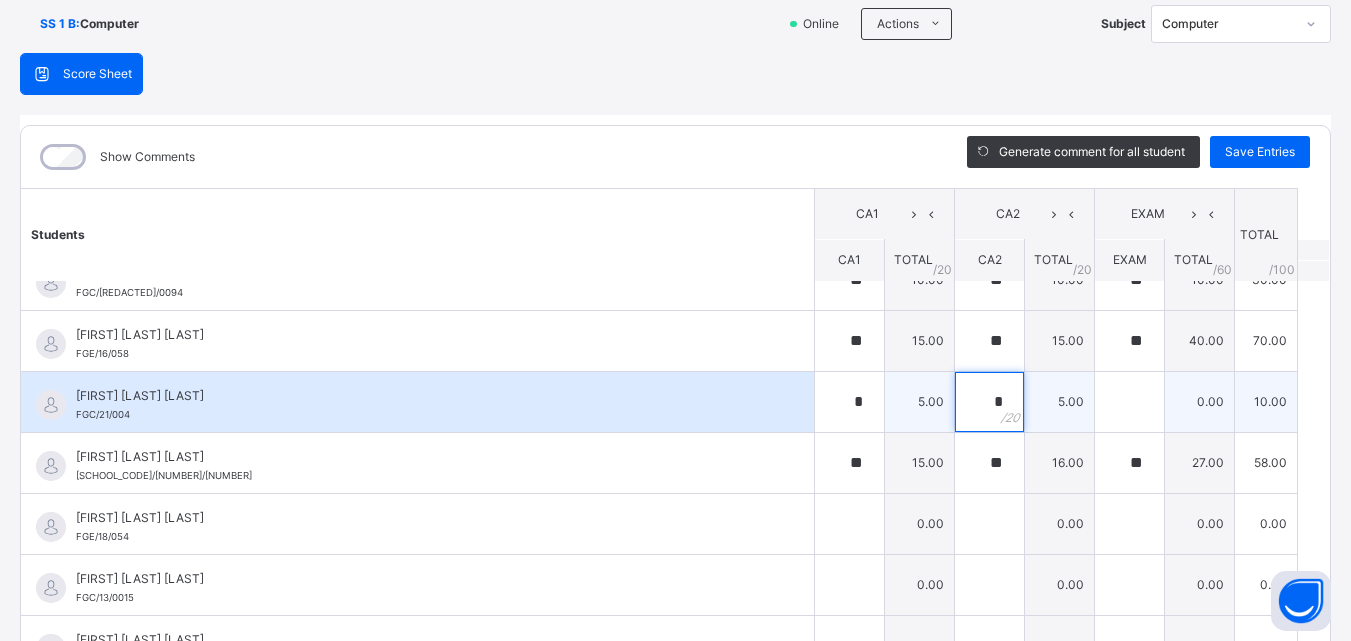 type on "*" 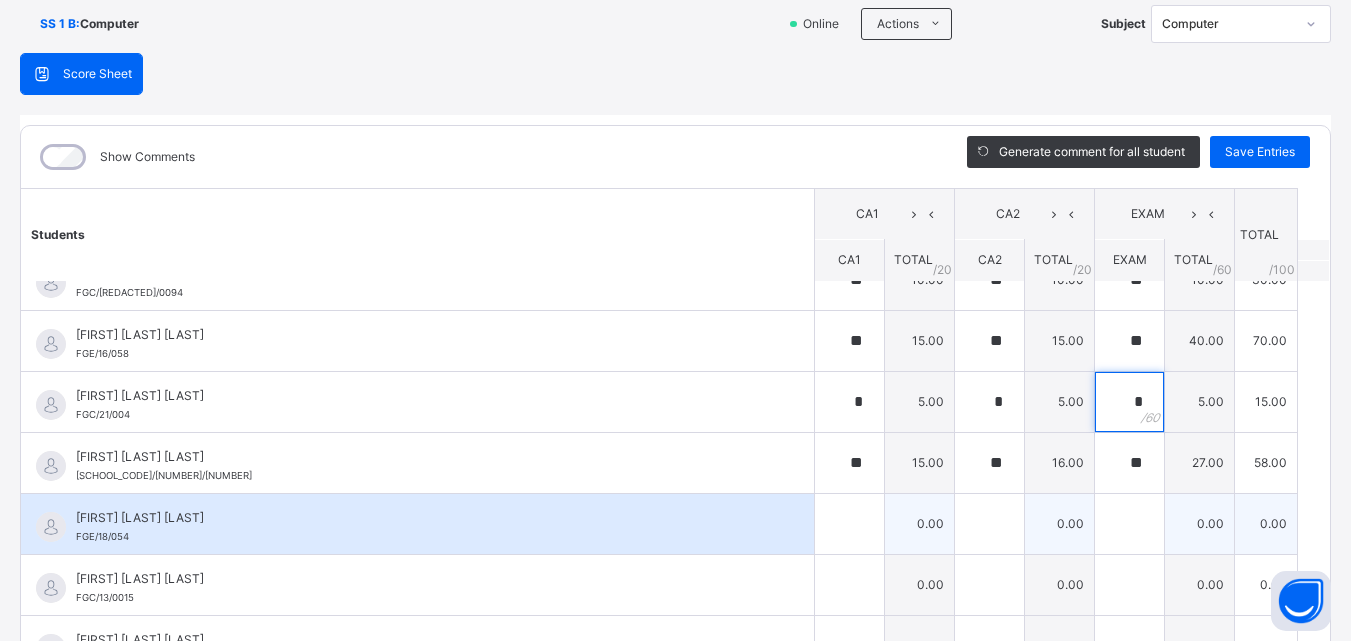 type on "*" 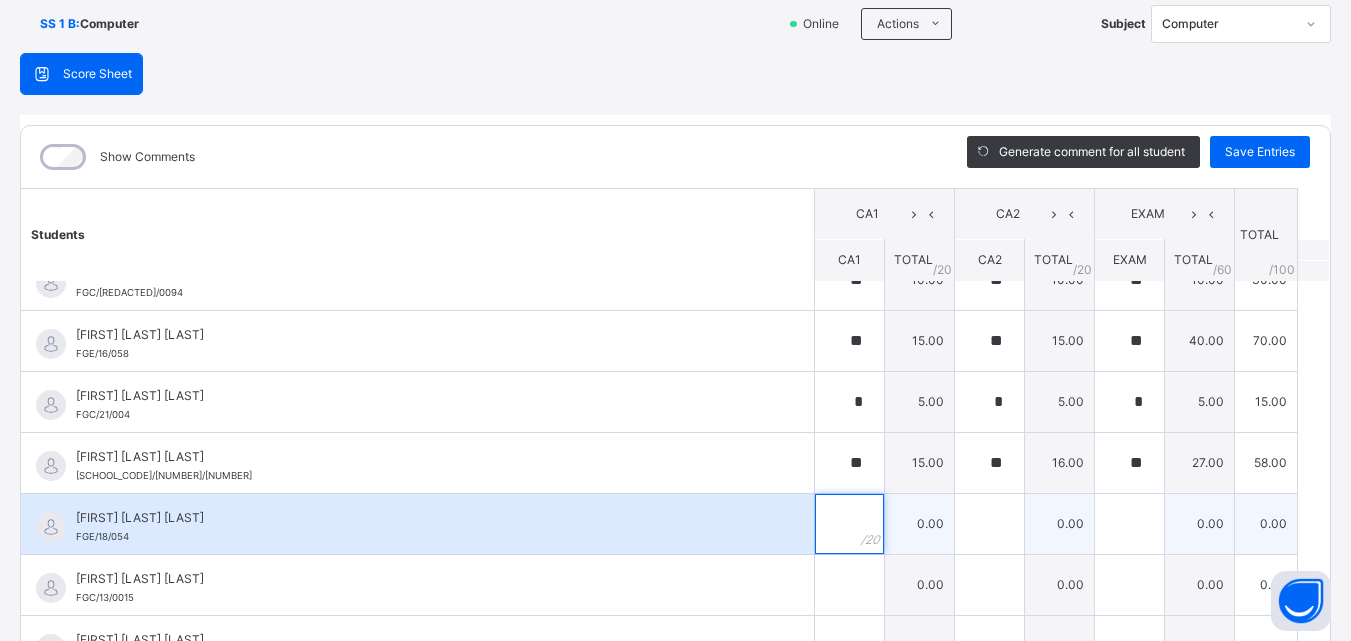 click at bounding box center [849, 524] 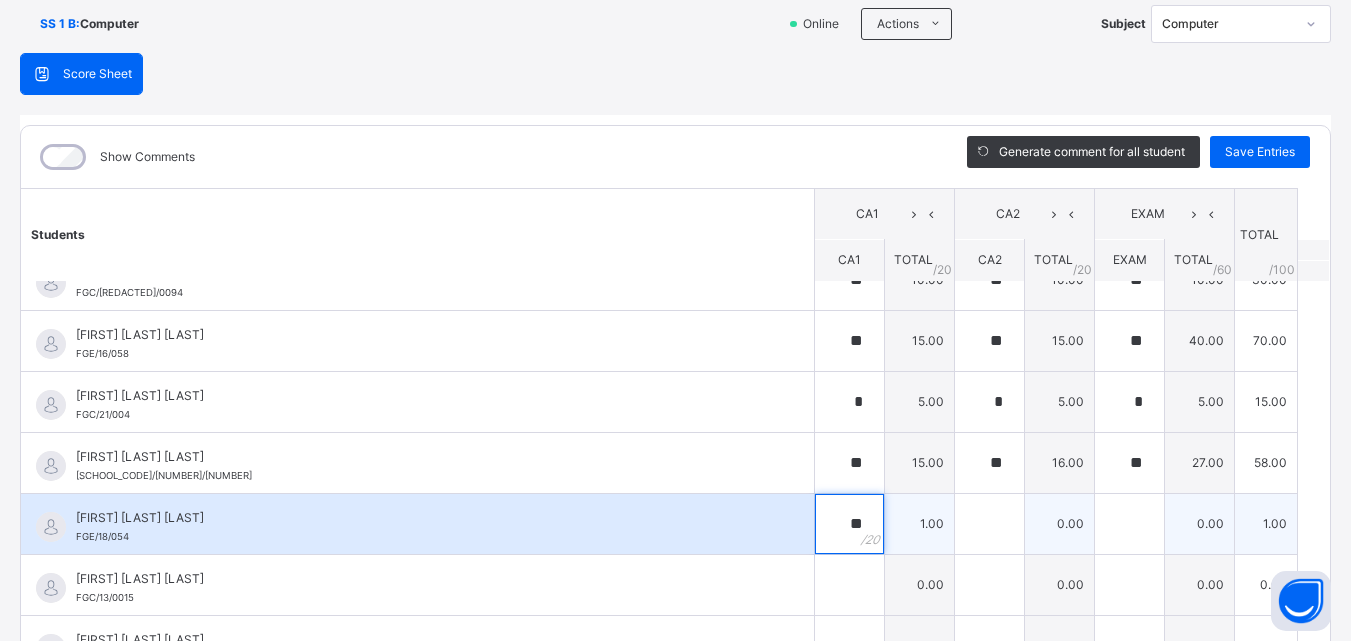 type on "**" 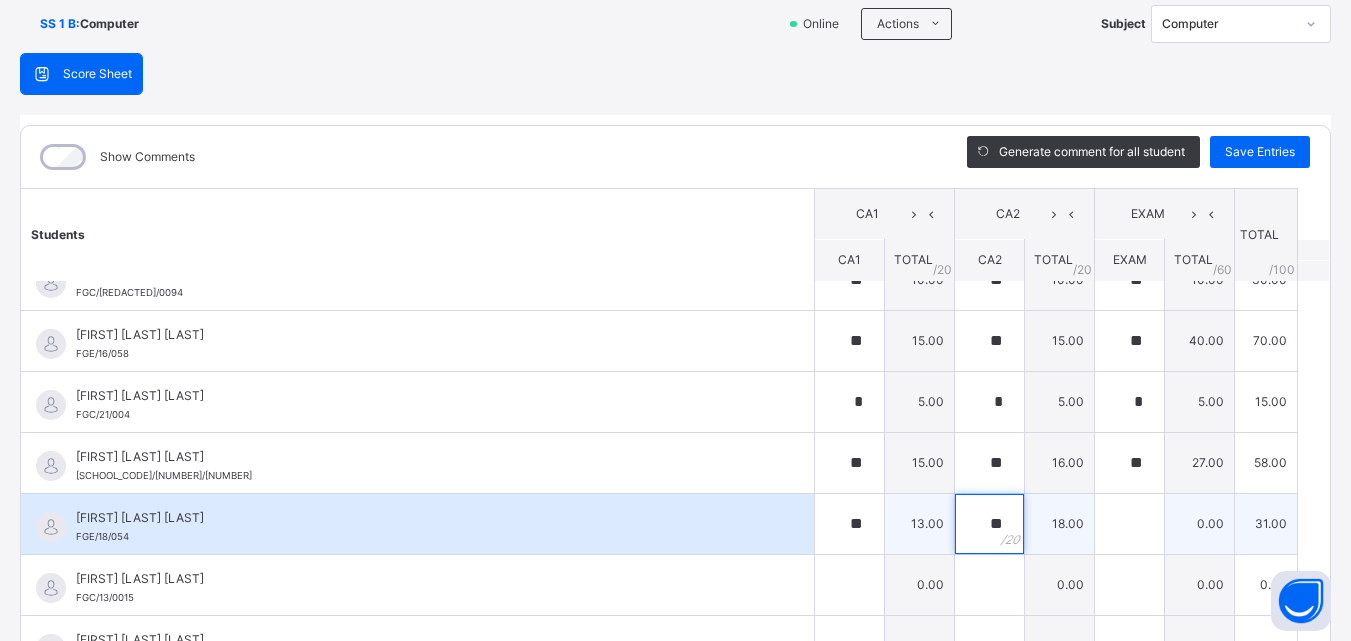 type on "**" 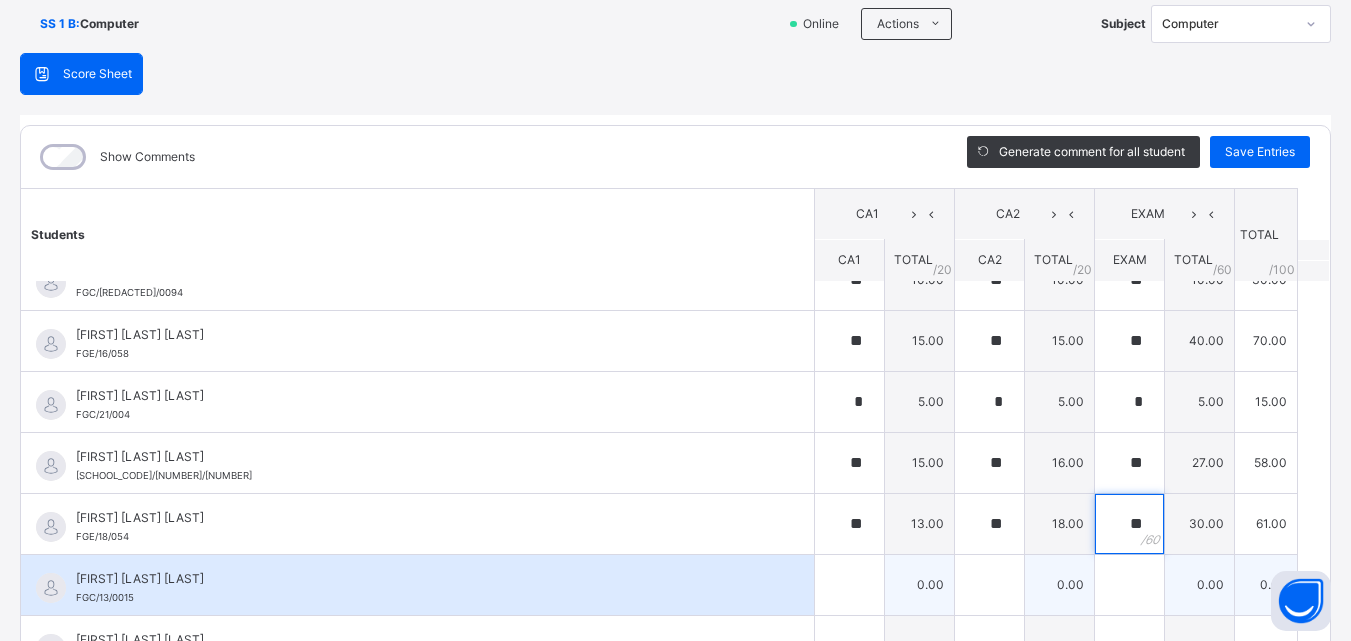 type on "**" 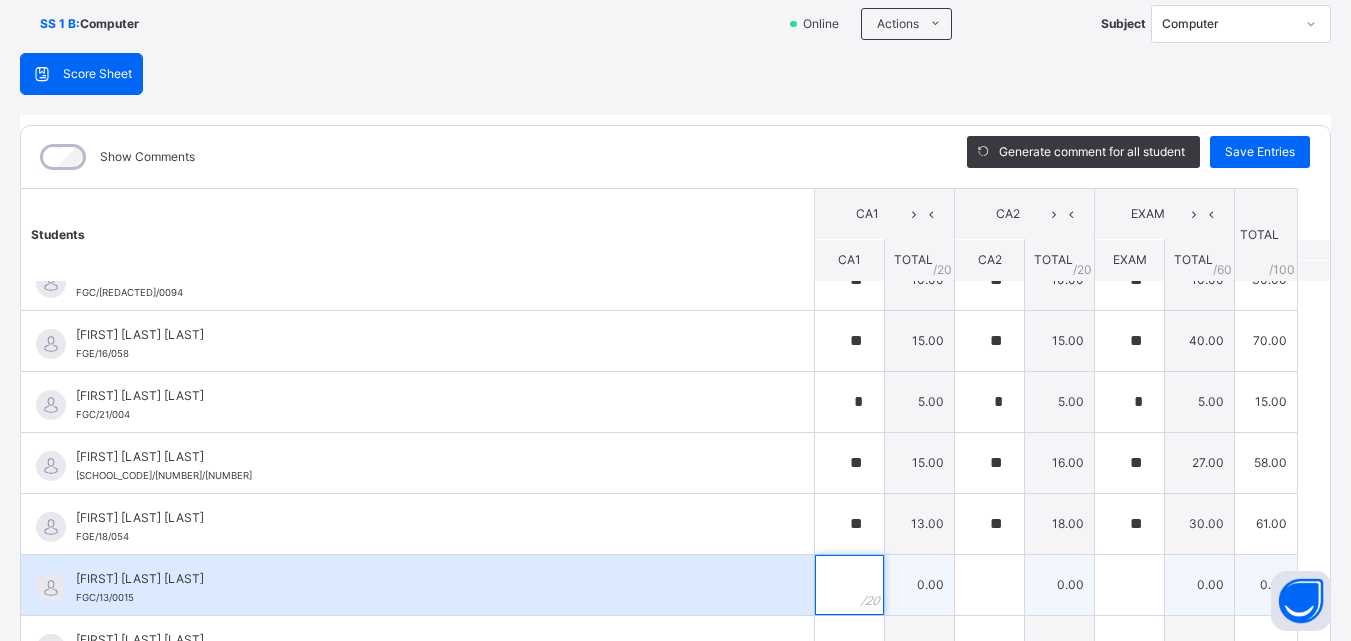 click at bounding box center (849, 585) 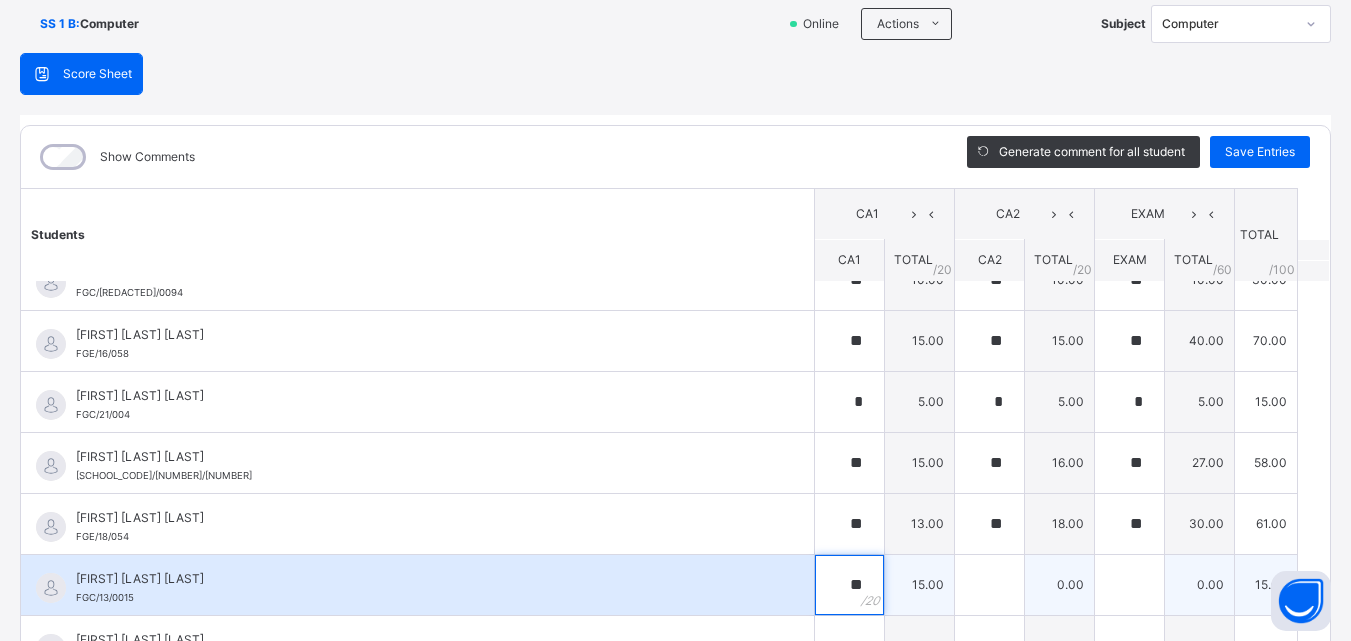 type on "**" 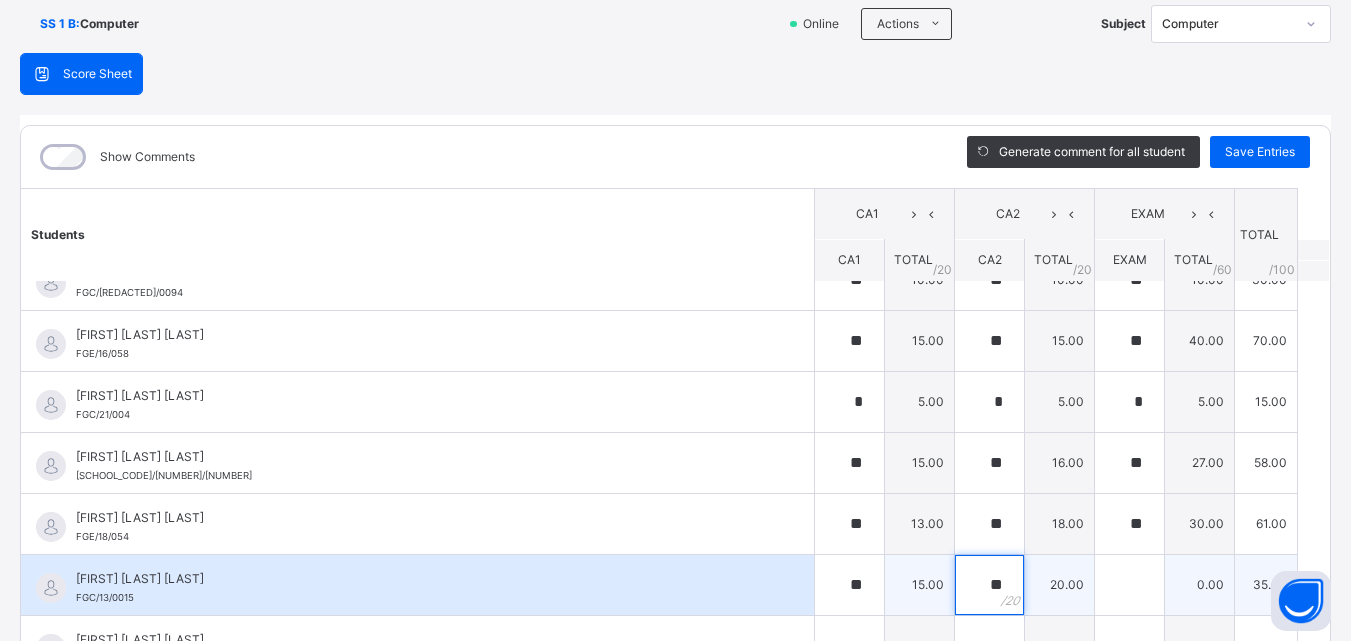 type on "**" 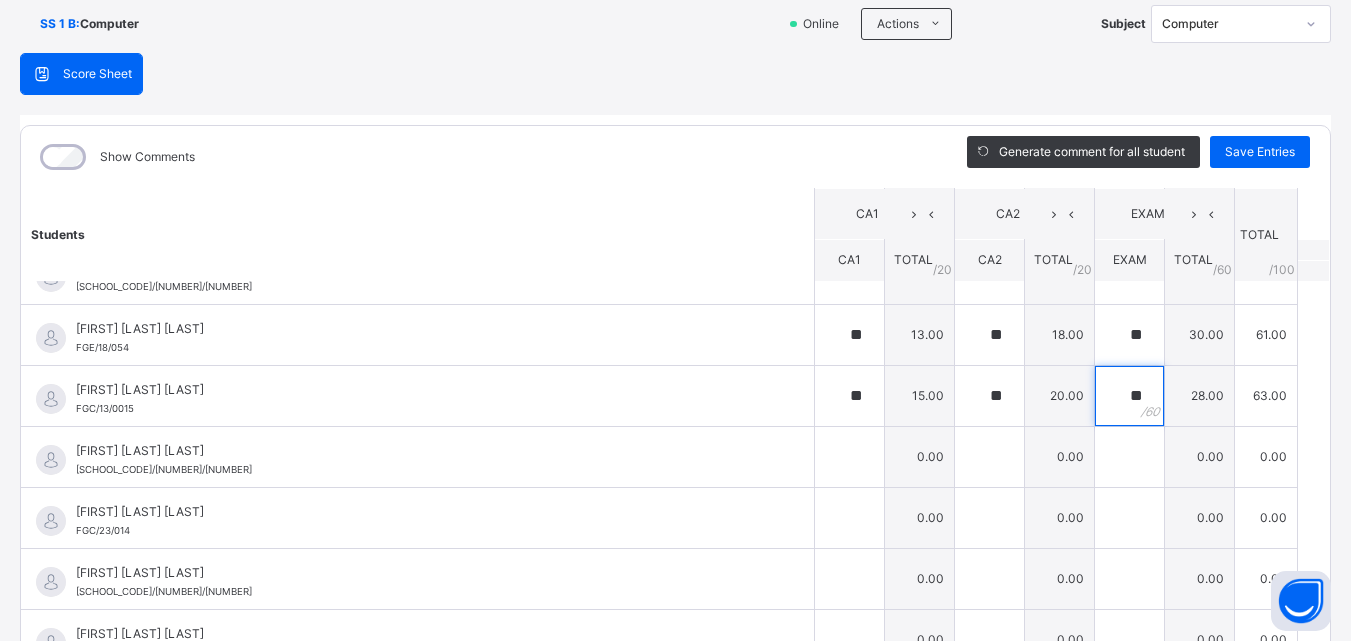 scroll, scrollTop: 483, scrollLeft: 0, axis: vertical 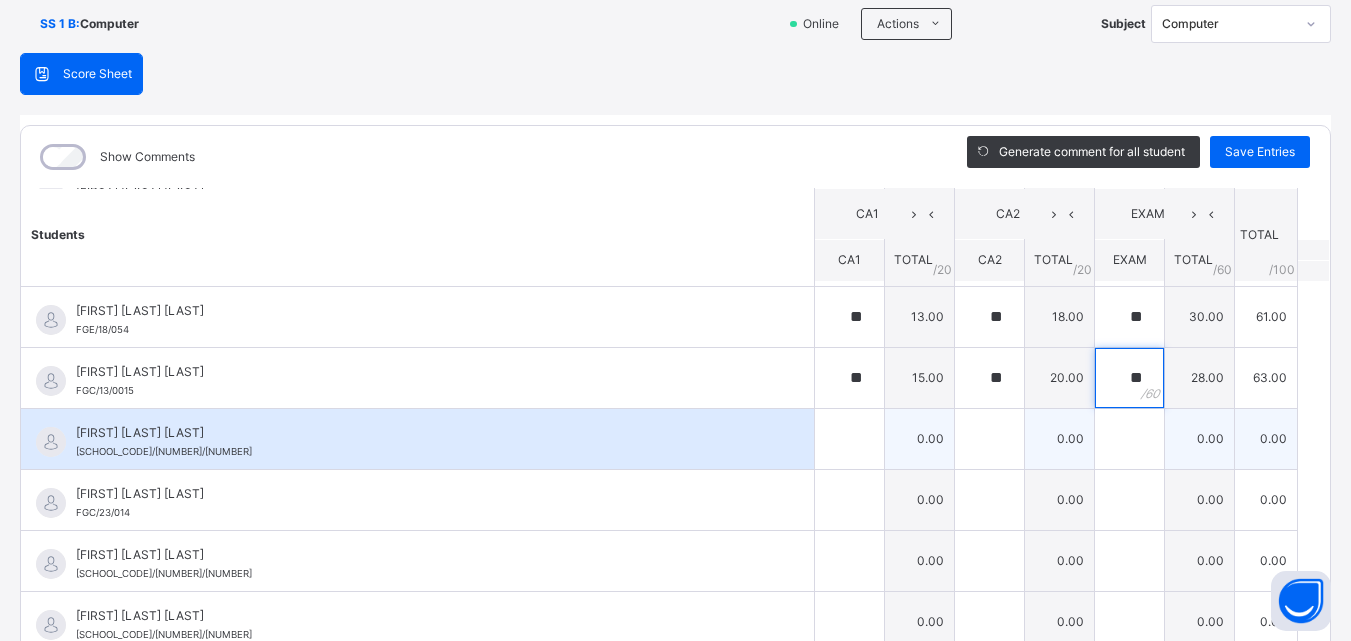 type on "**" 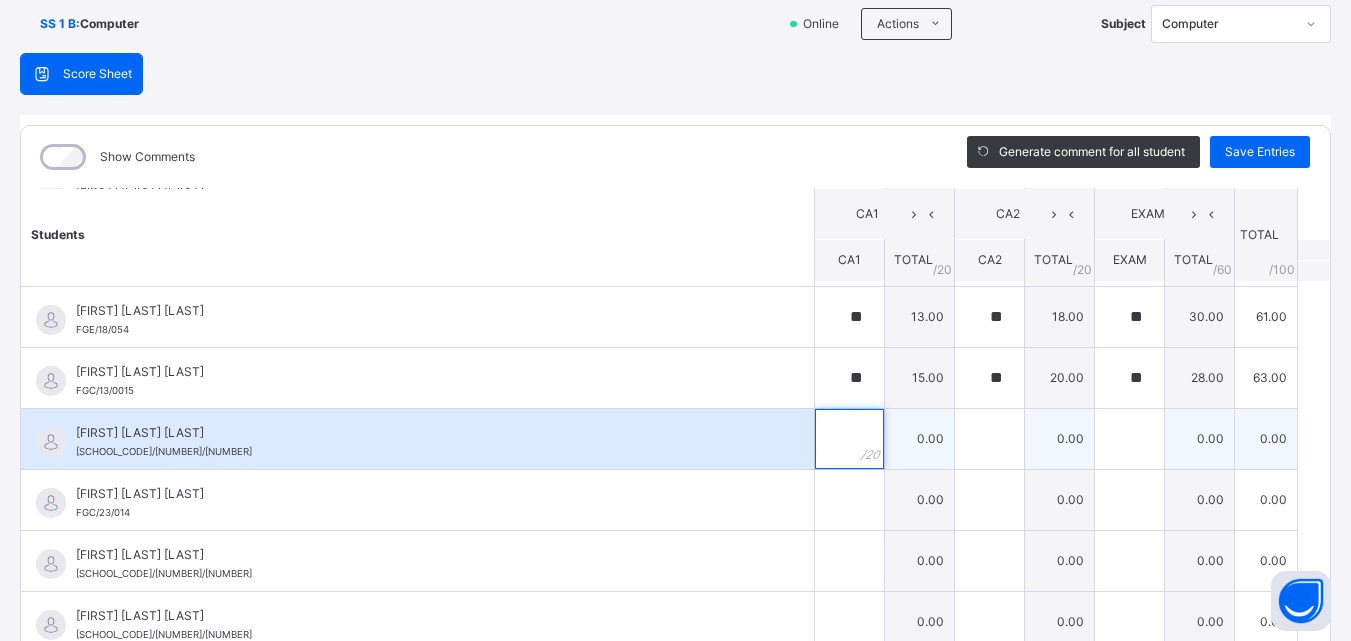 click at bounding box center (849, 439) 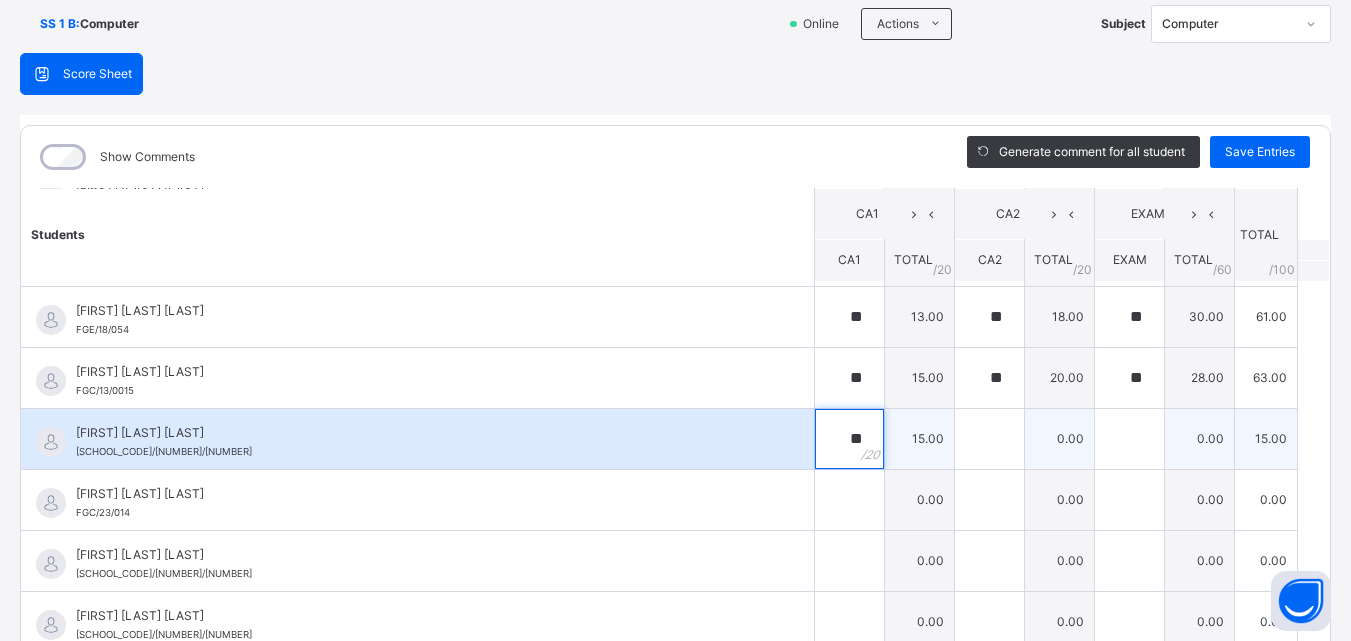 type on "**" 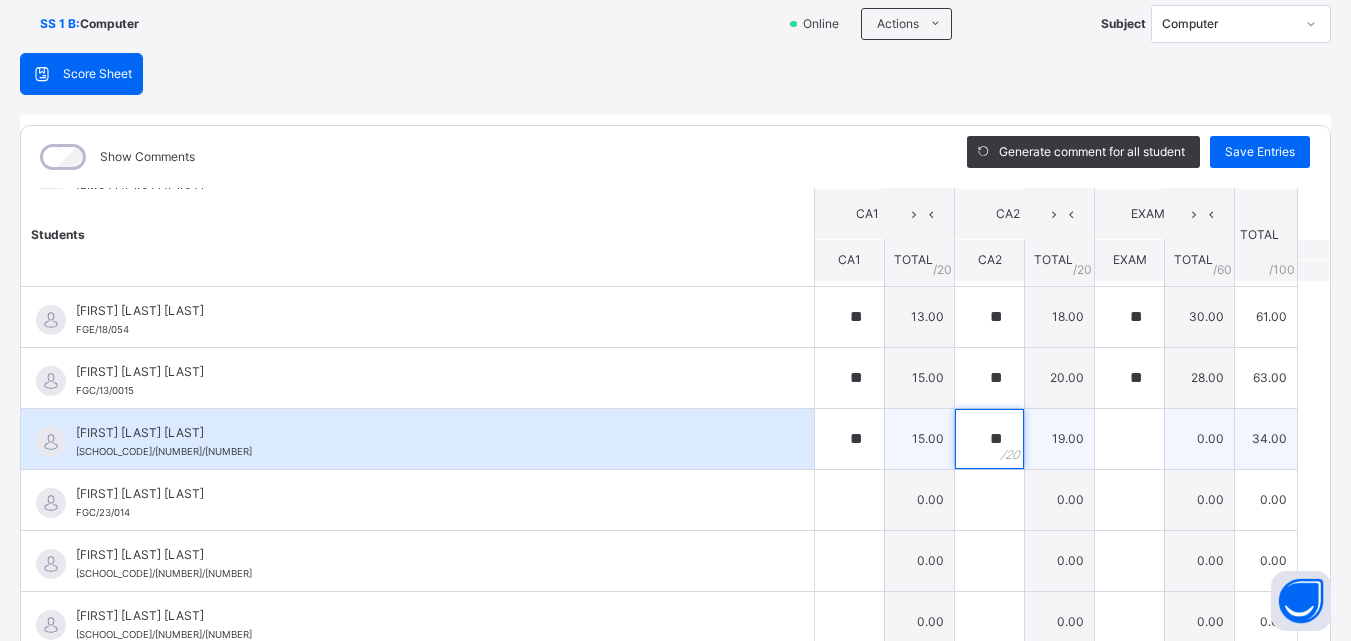 type on "**" 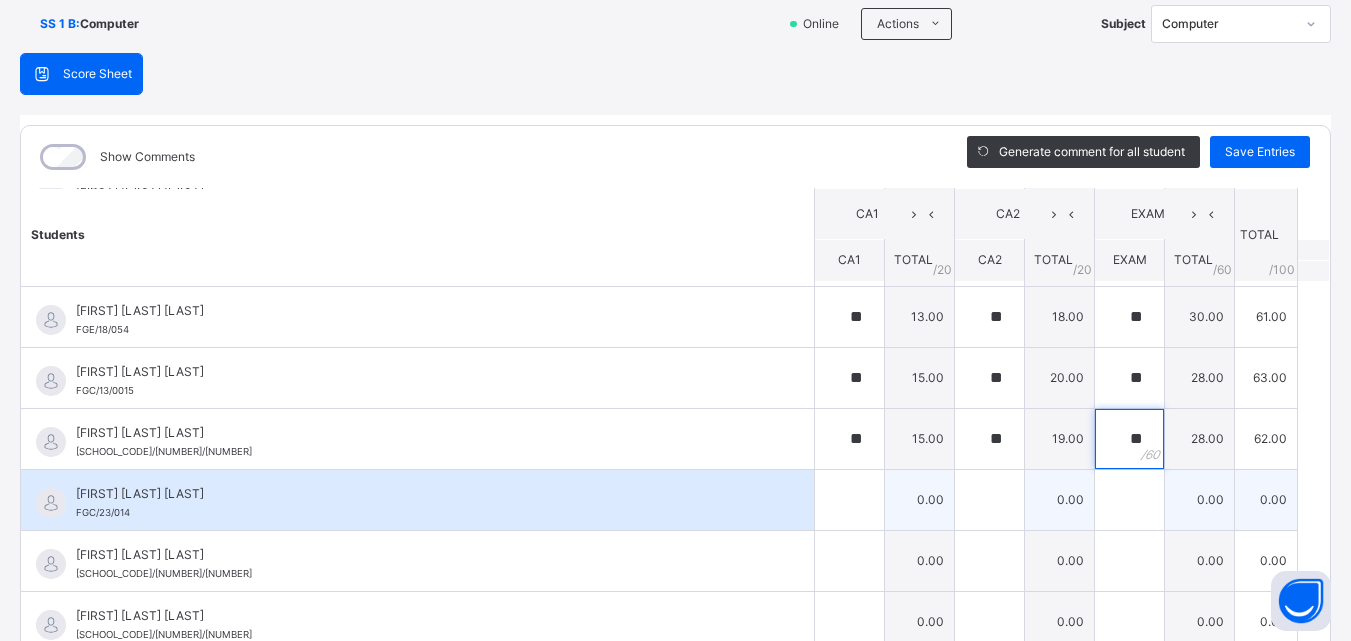 type on "**" 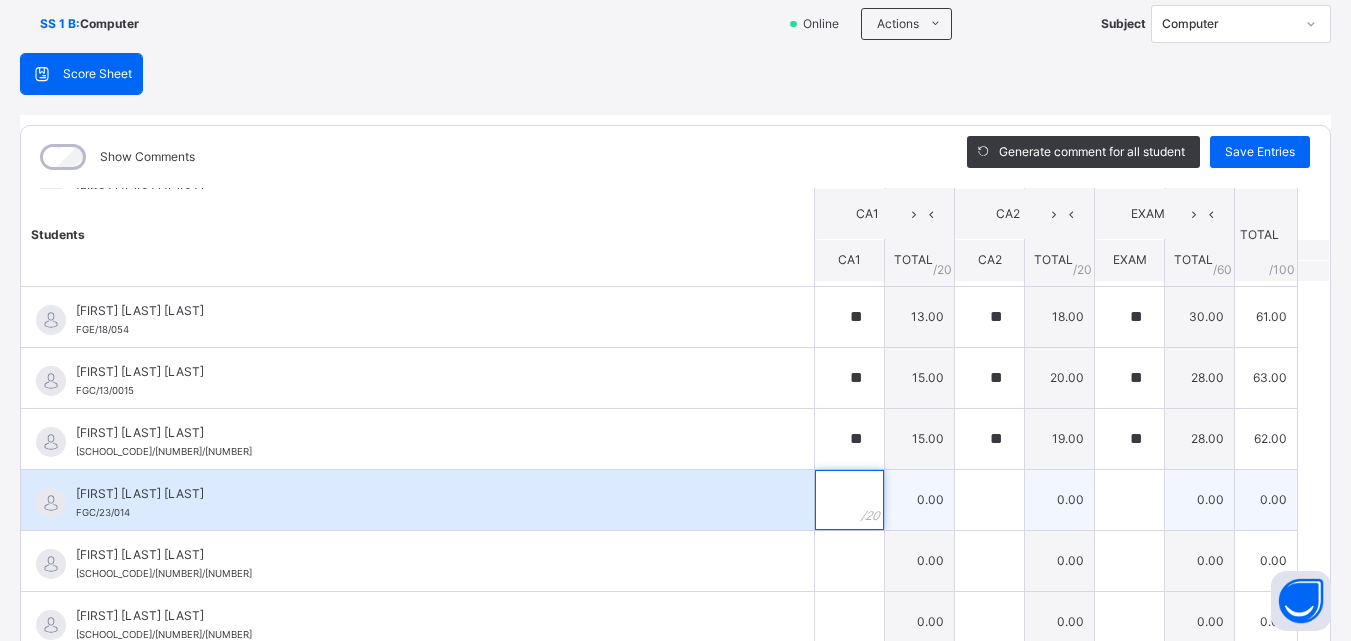 click at bounding box center (849, 500) 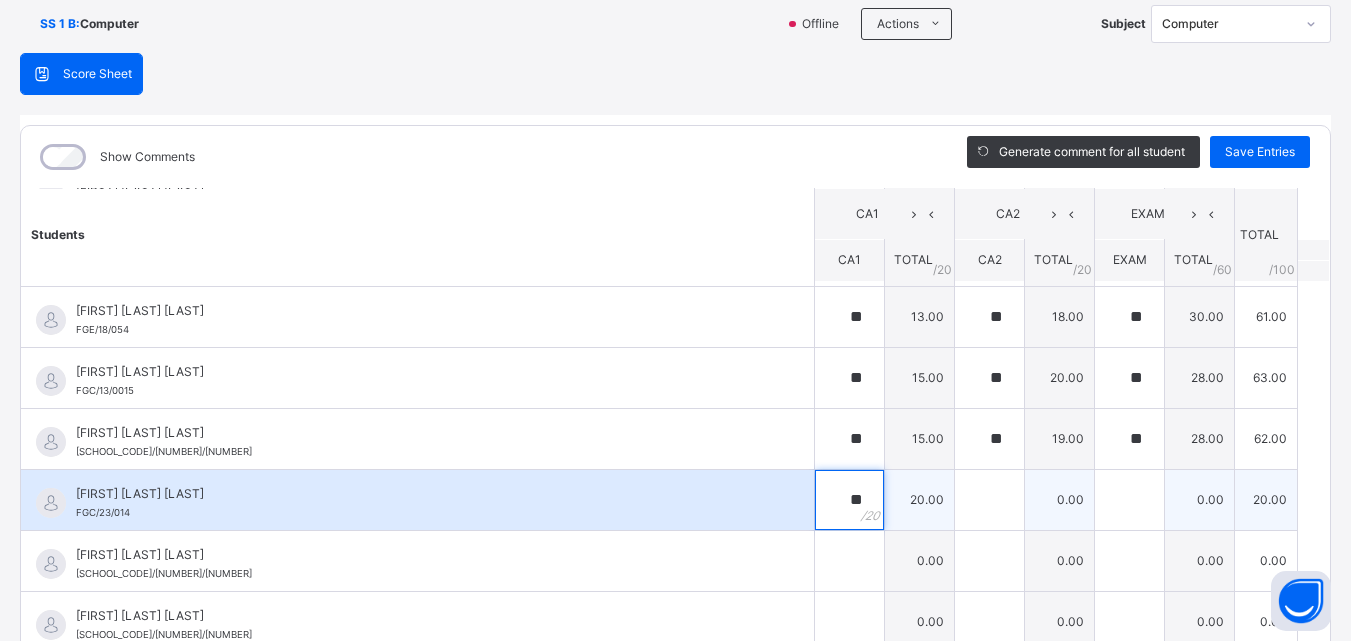 type on "**" 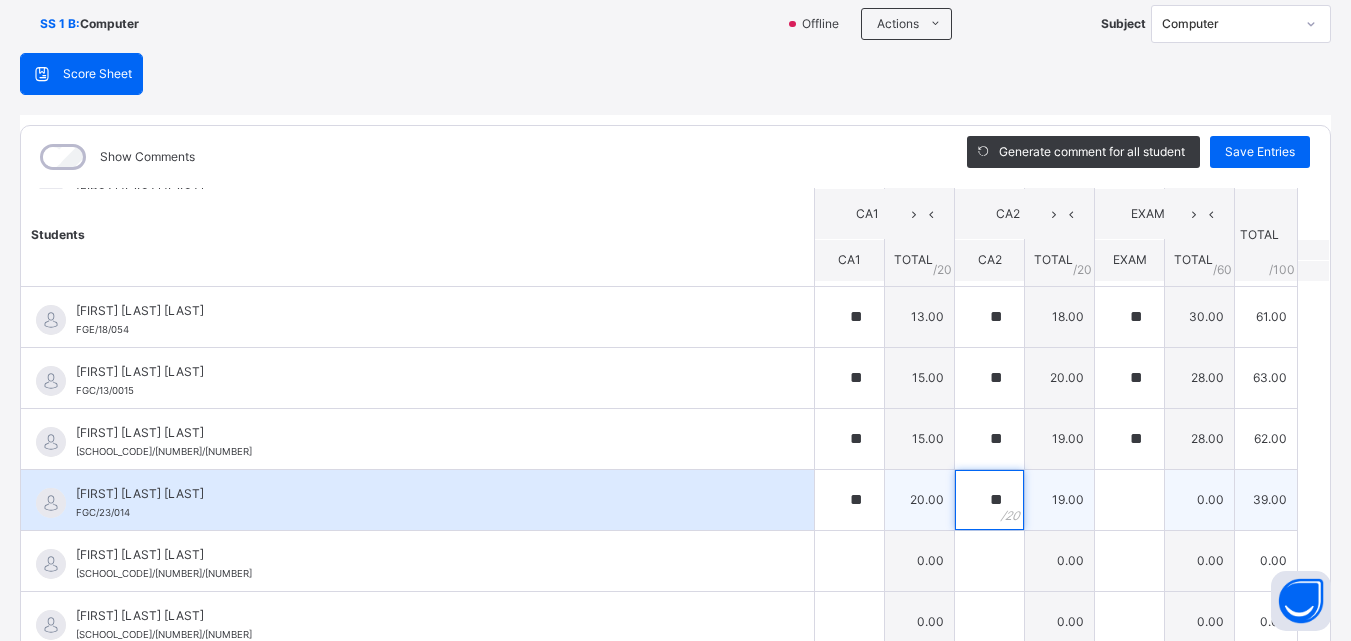 type on "**" 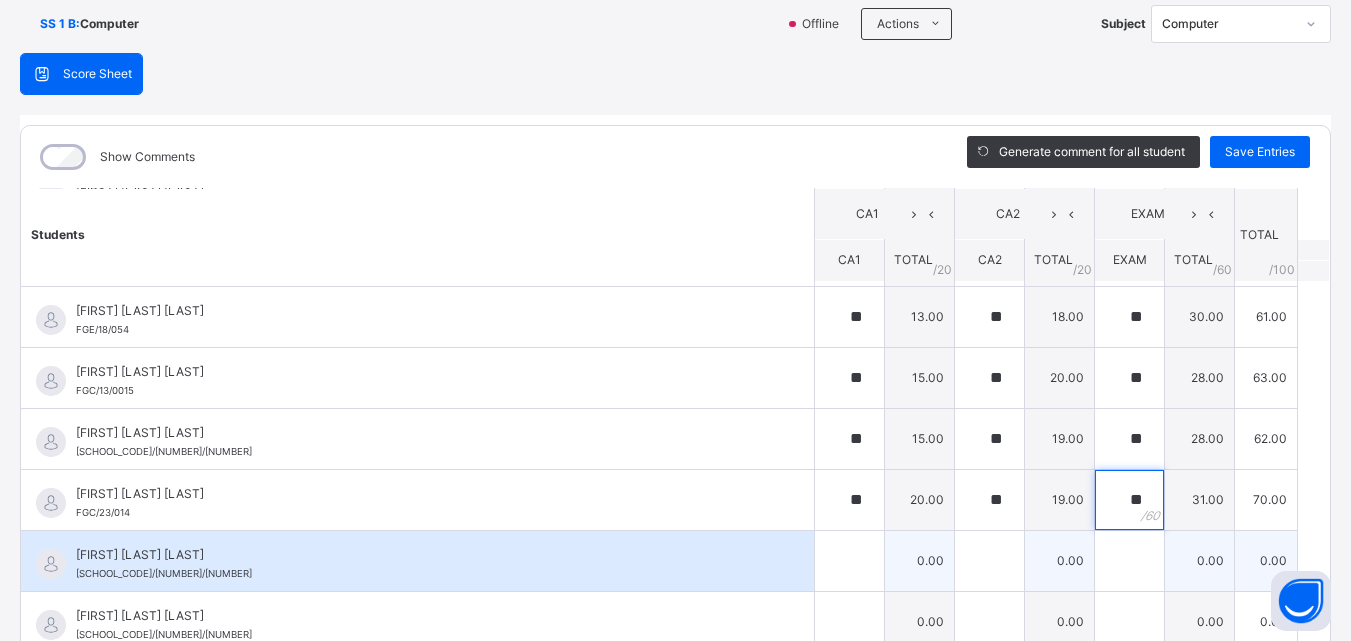 type on "**" 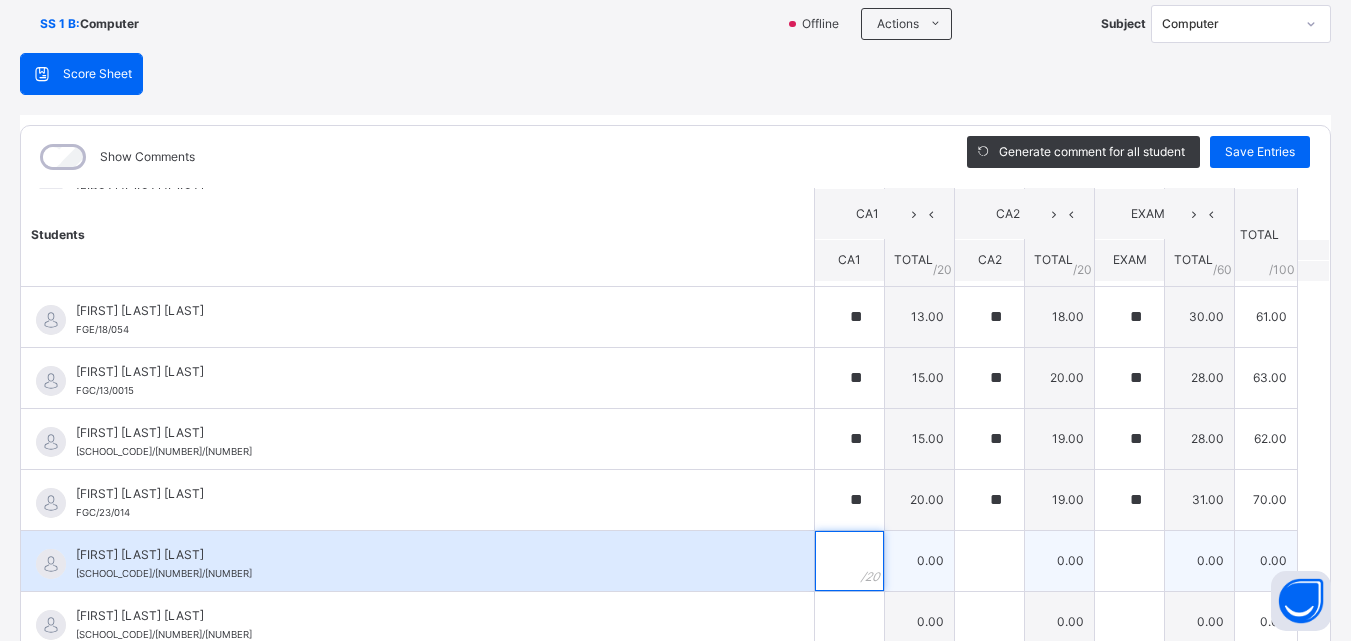 click at bounding box center [849, 561] 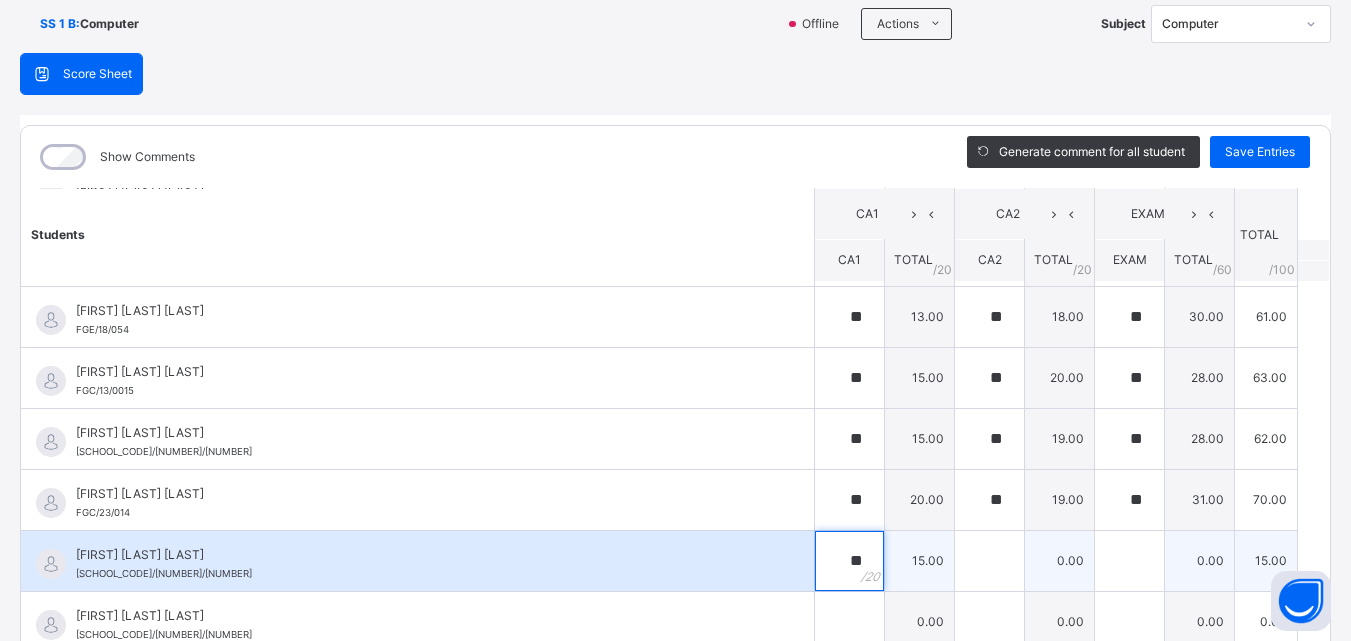 type on "**" 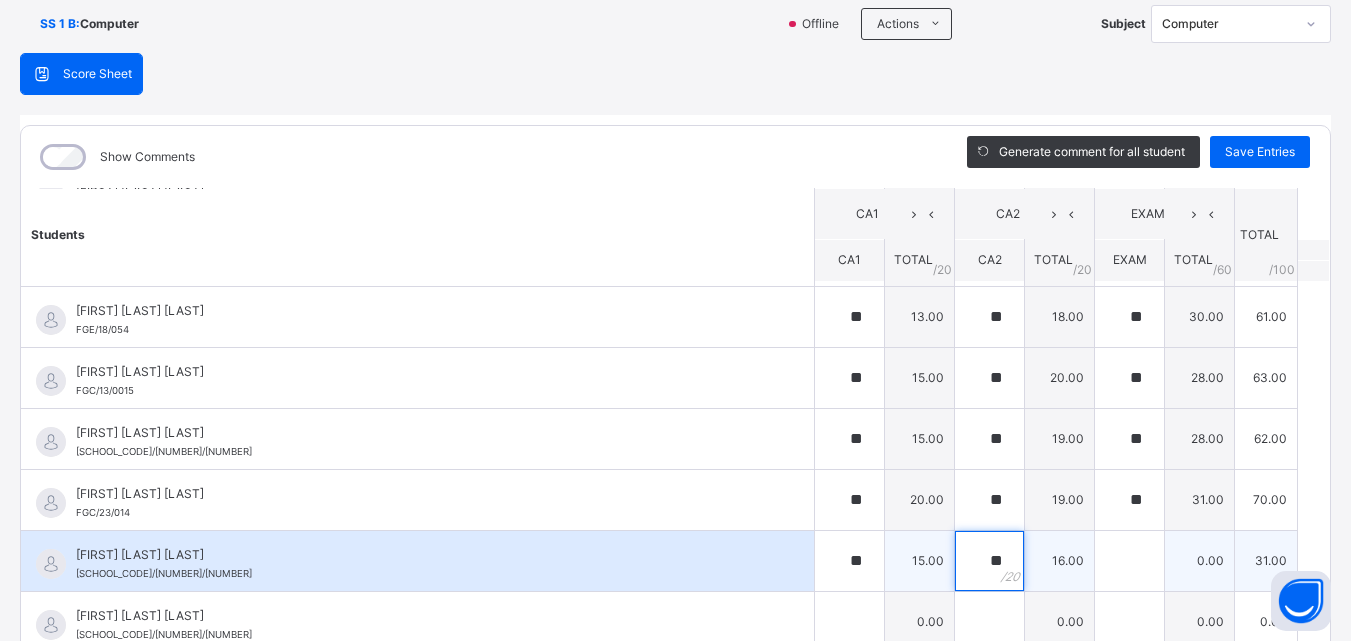 type on "**" 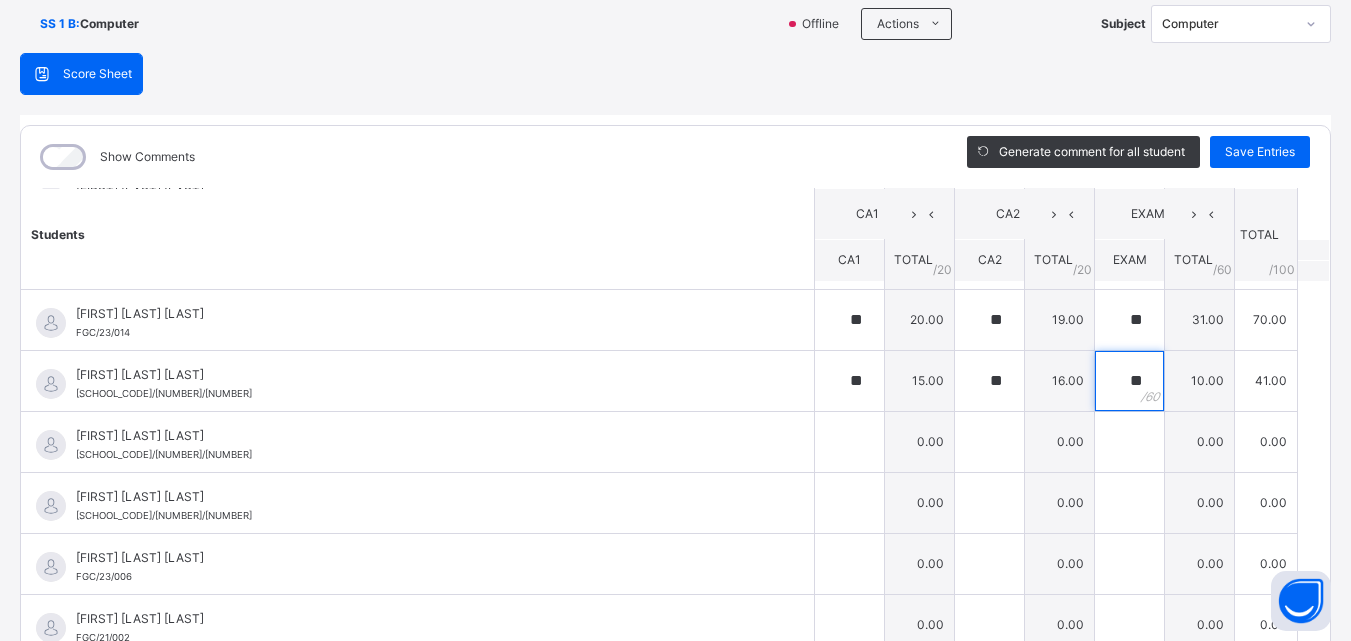 scroll, scrollTop: 666, scrollLeft: 0, axis: vertical 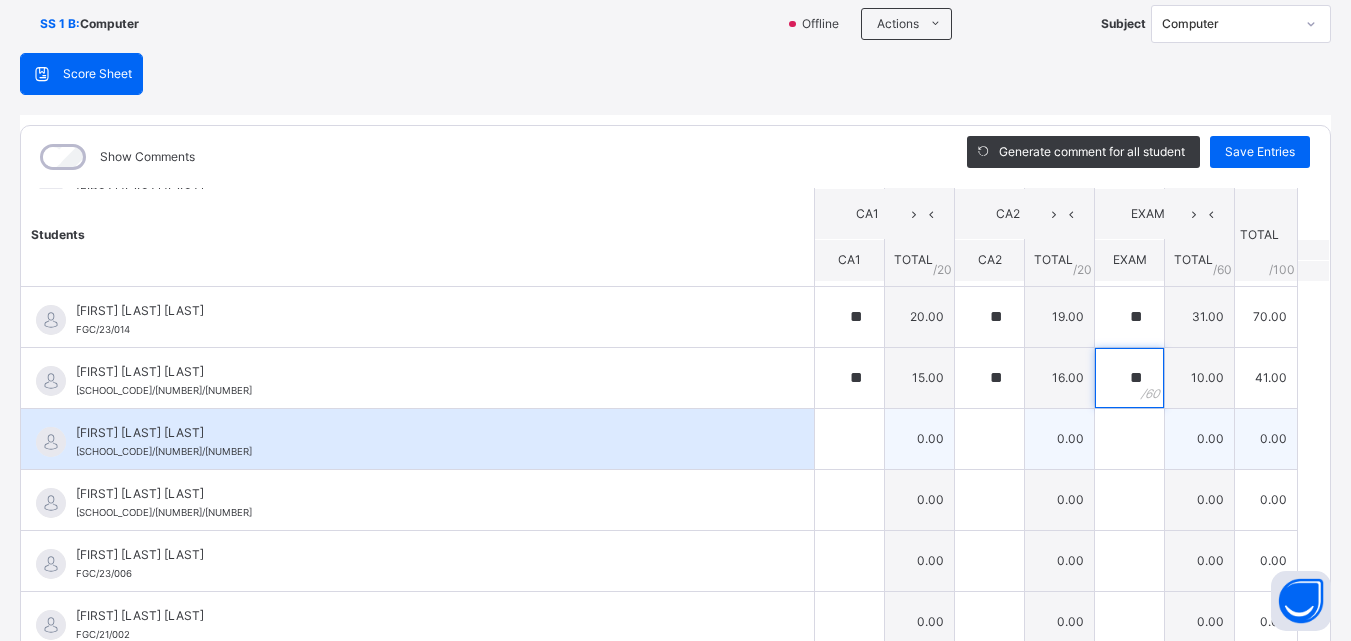 type on "**" 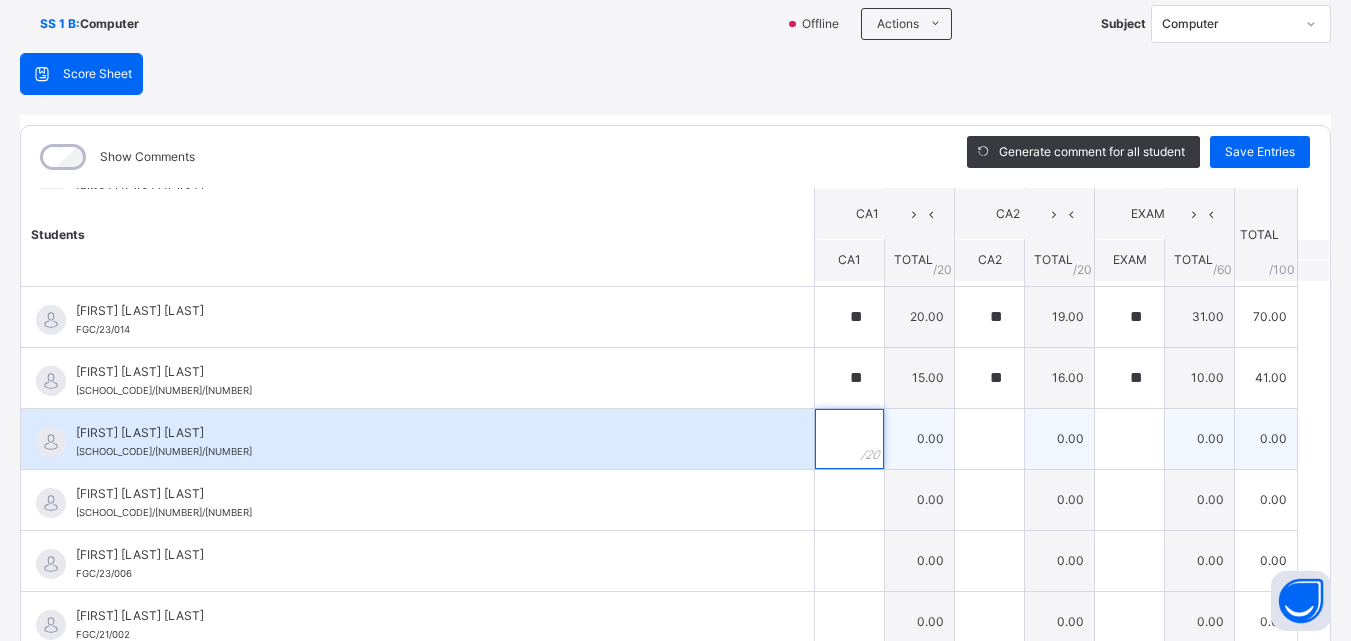 click at bounding box center [849, 439] 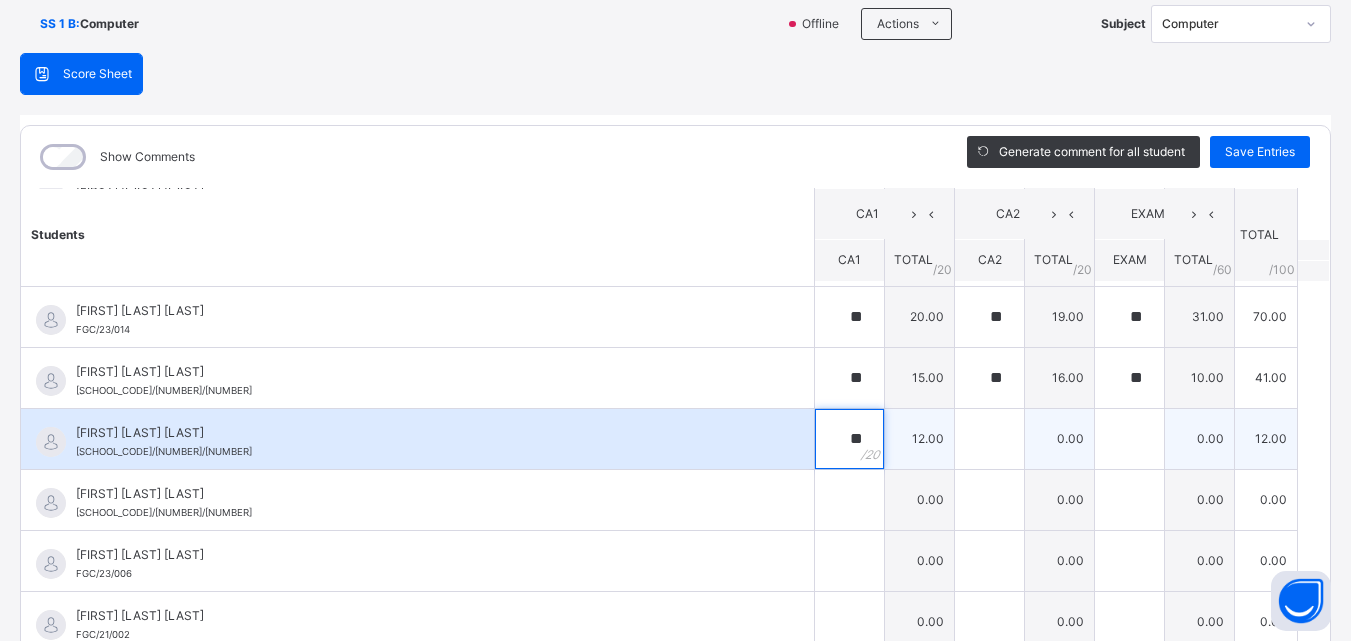 type on "**" 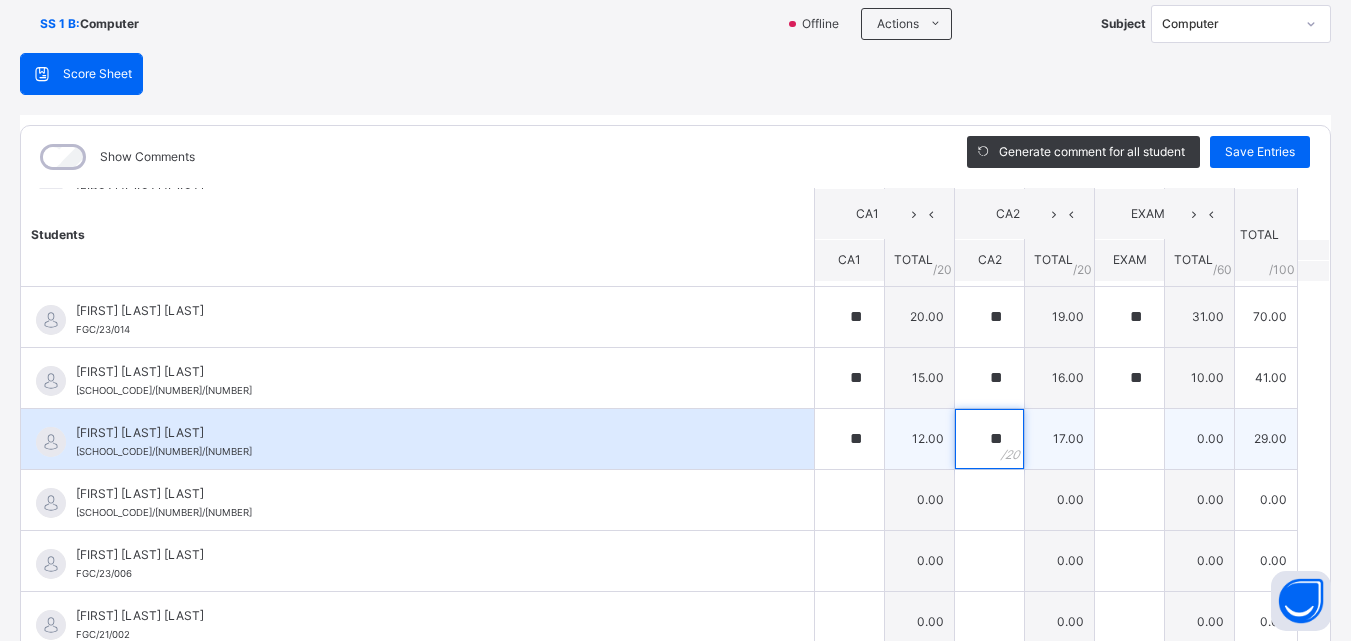 type on "**" 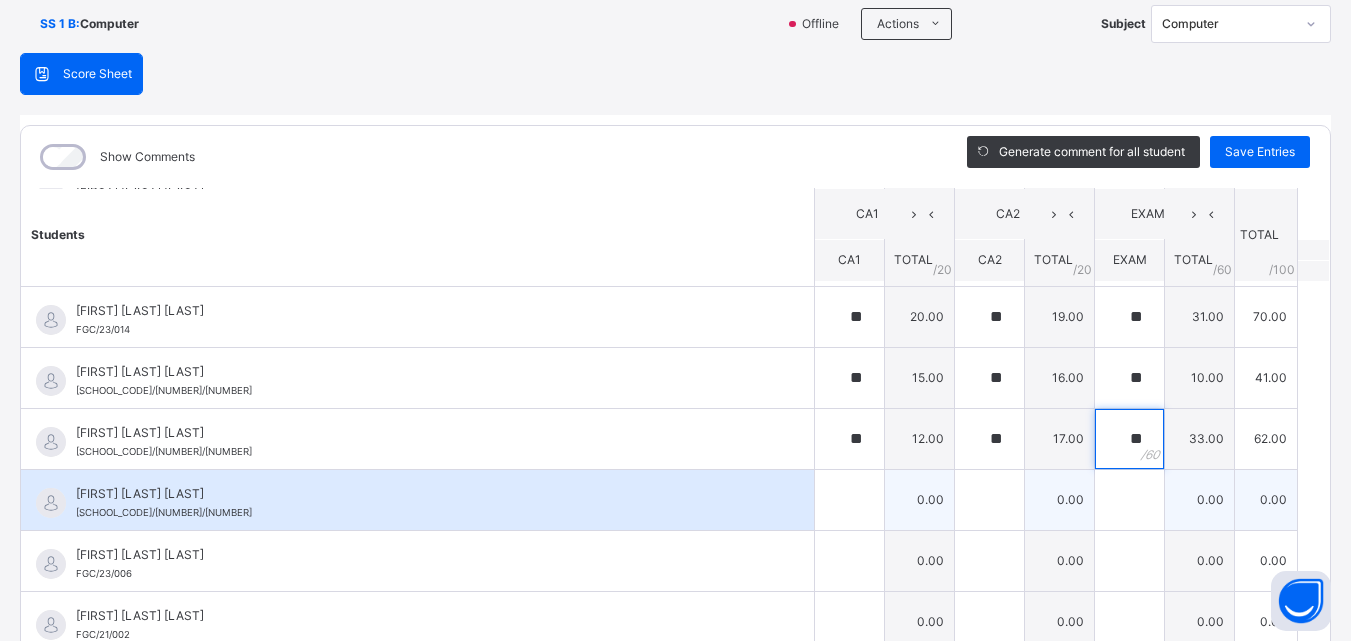type on "**" 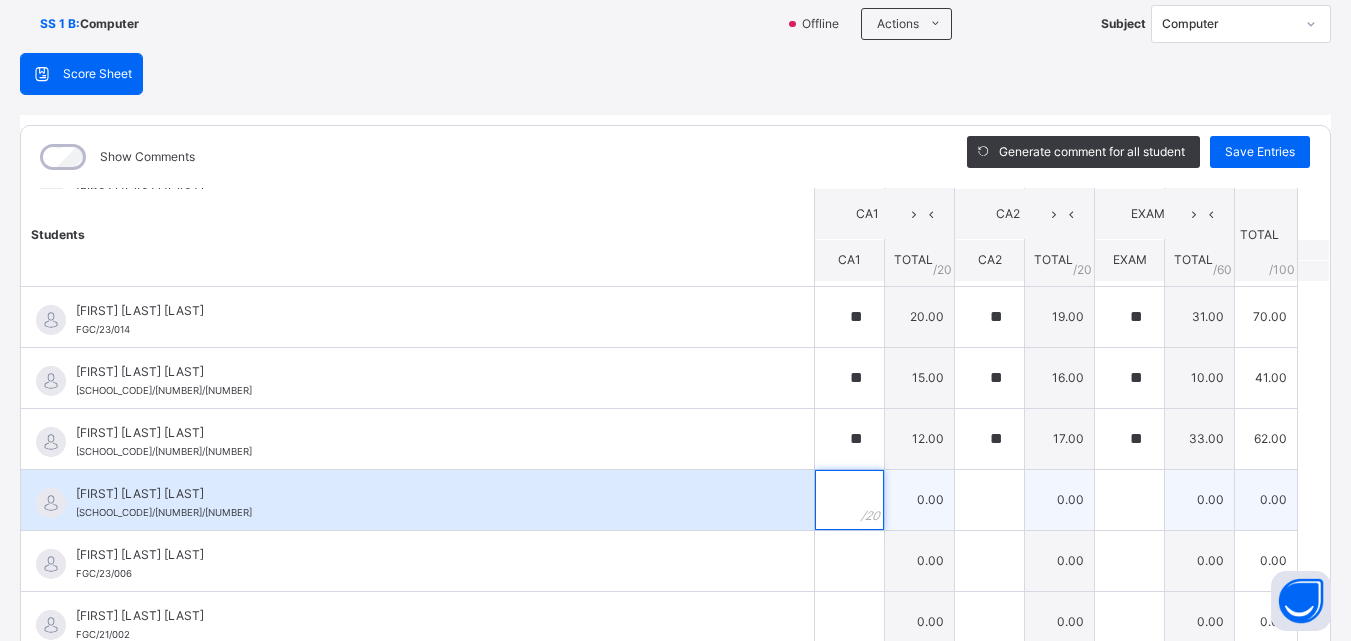 click at bounding box center (849, 500) 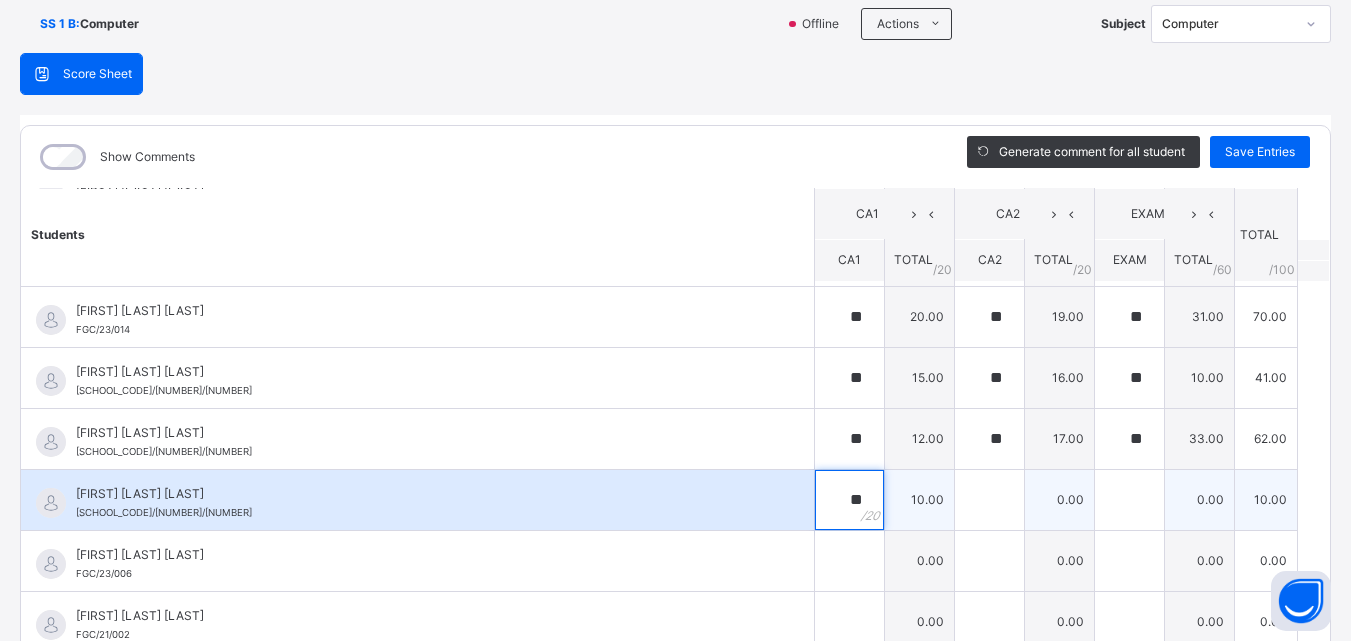 type on "**" 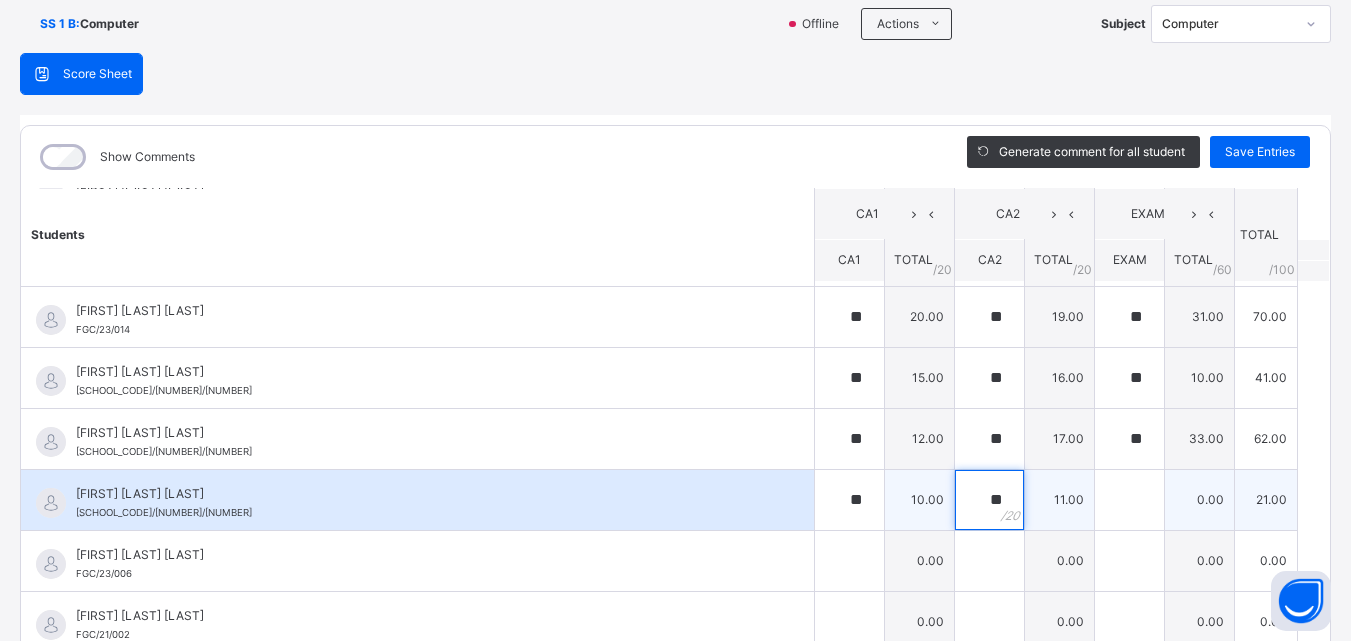 type on "**" 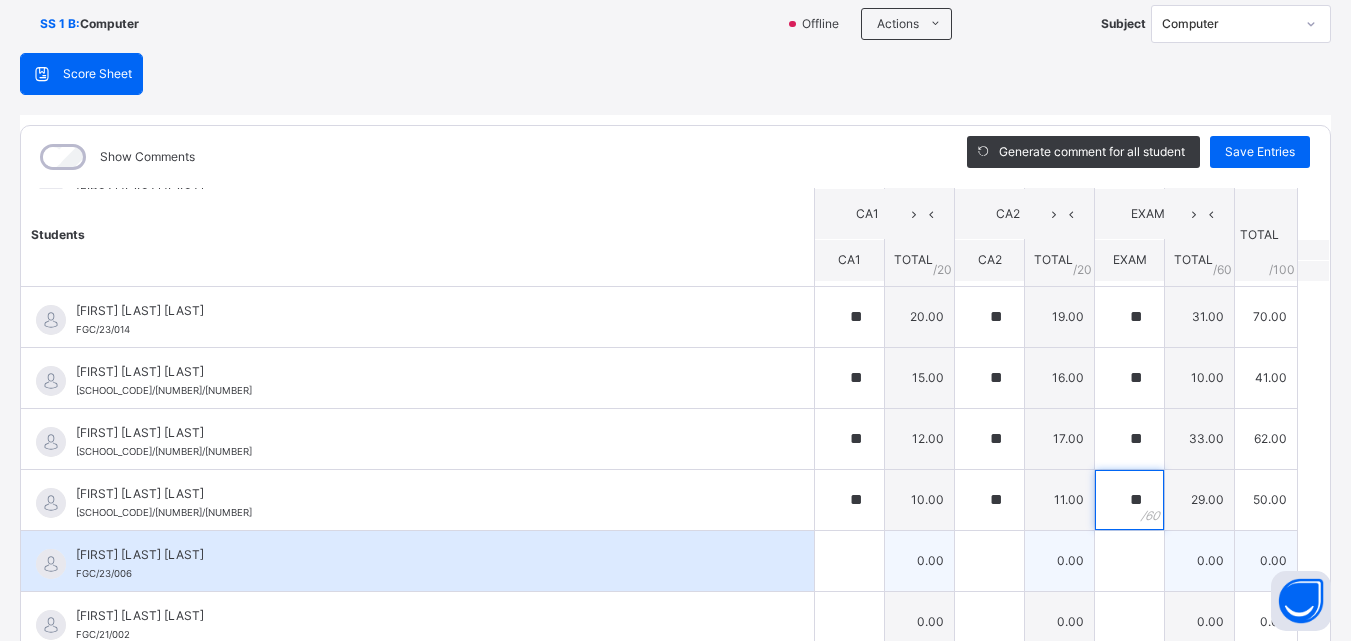 type on "**" 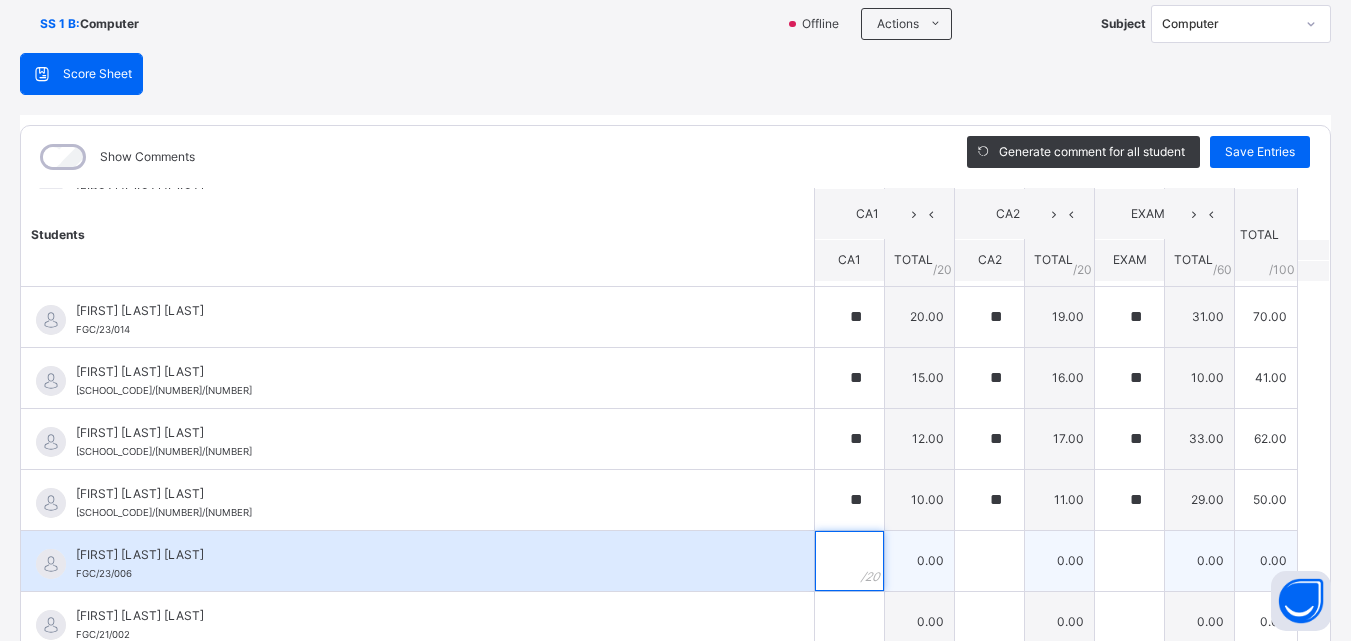 click at bounding box center (849, 561) 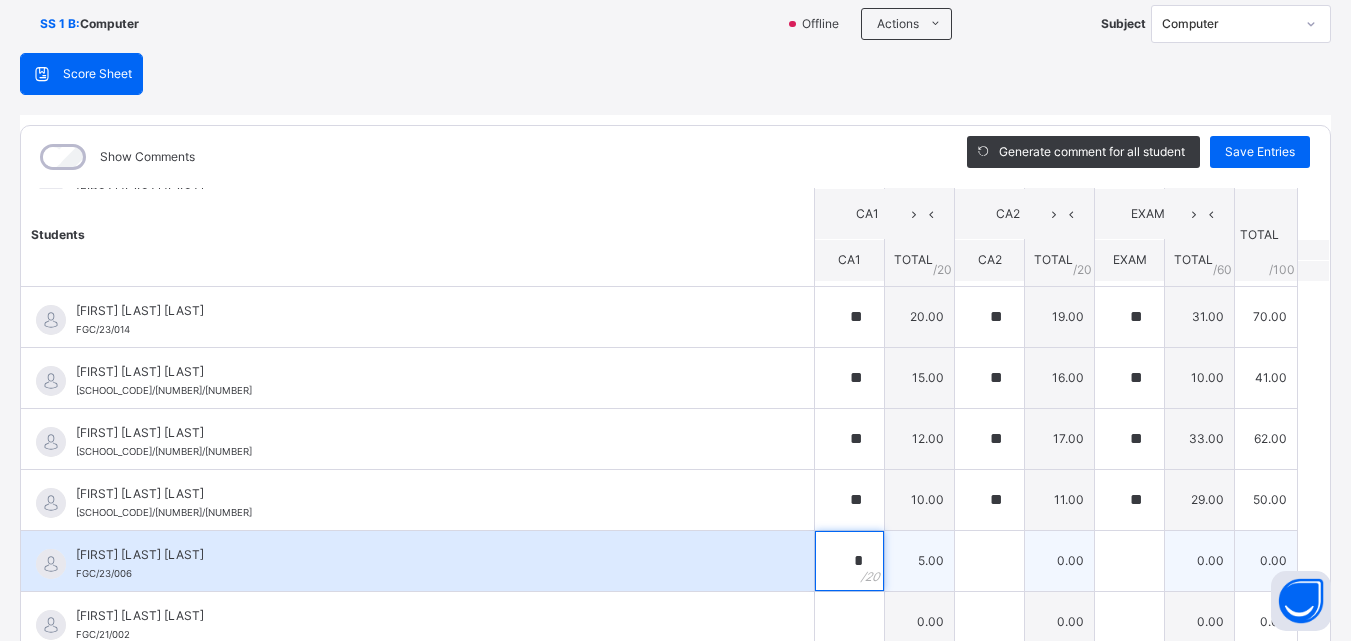 type on "*" 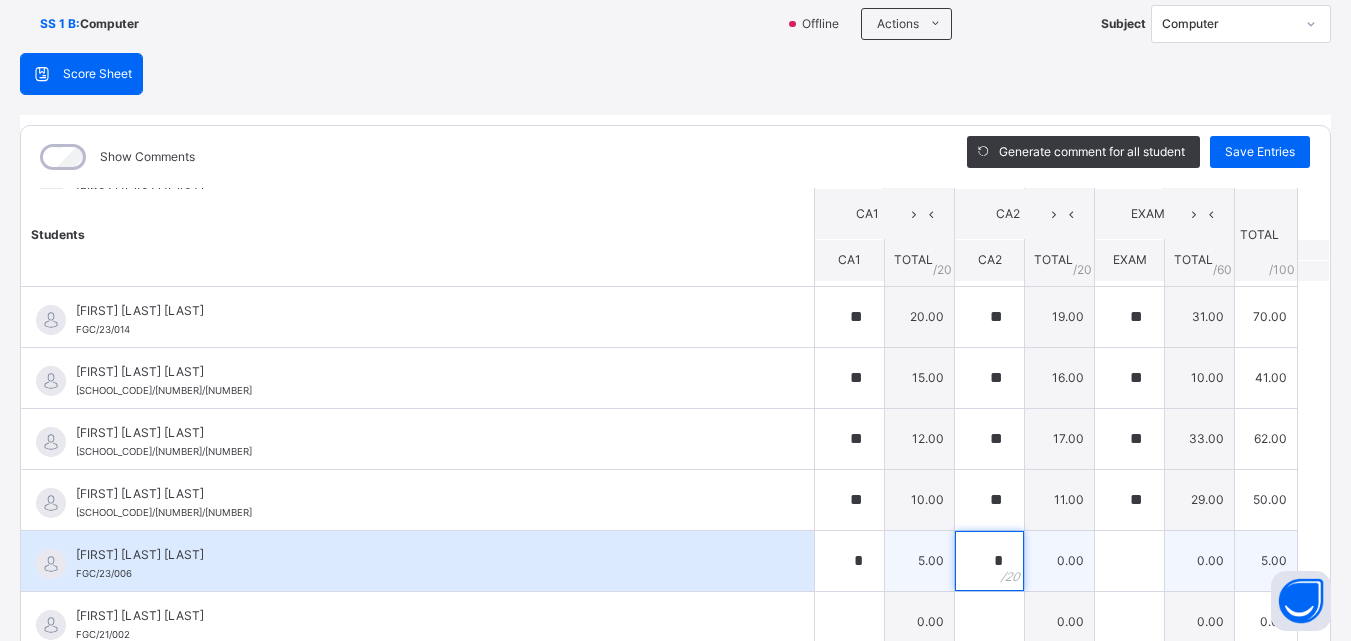 type on "*" 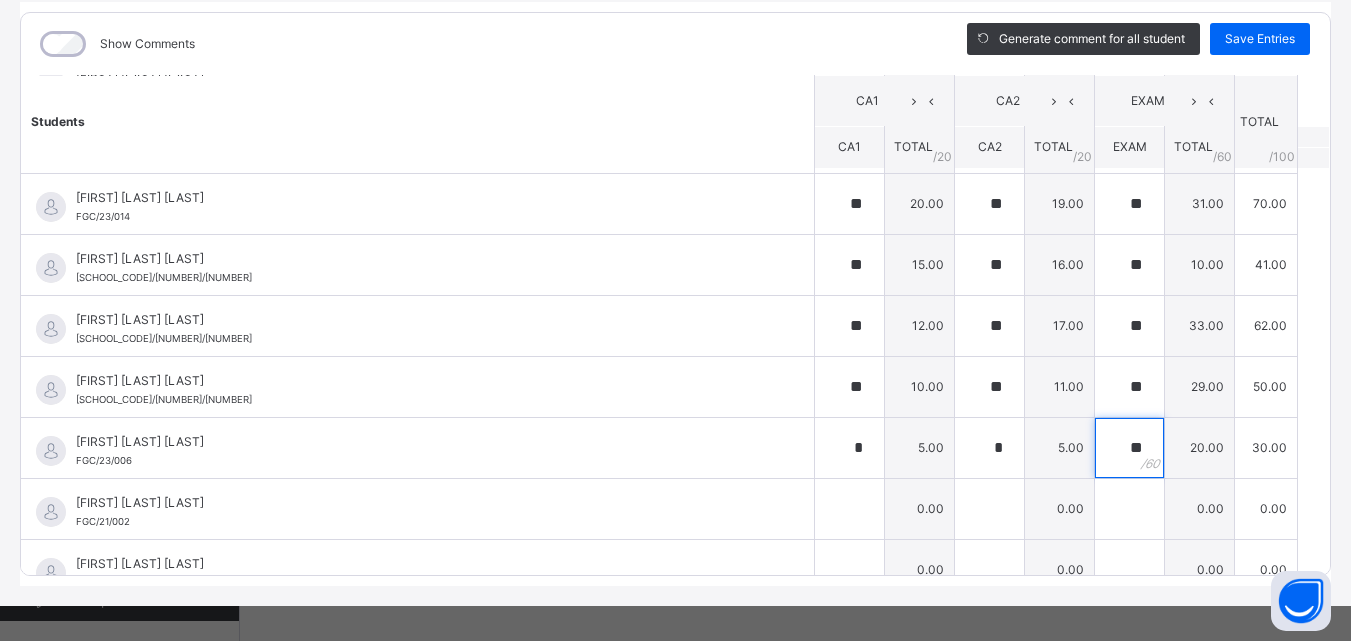 scroll, scrollTop: 270, scrollLeft: 0, axis: vertical 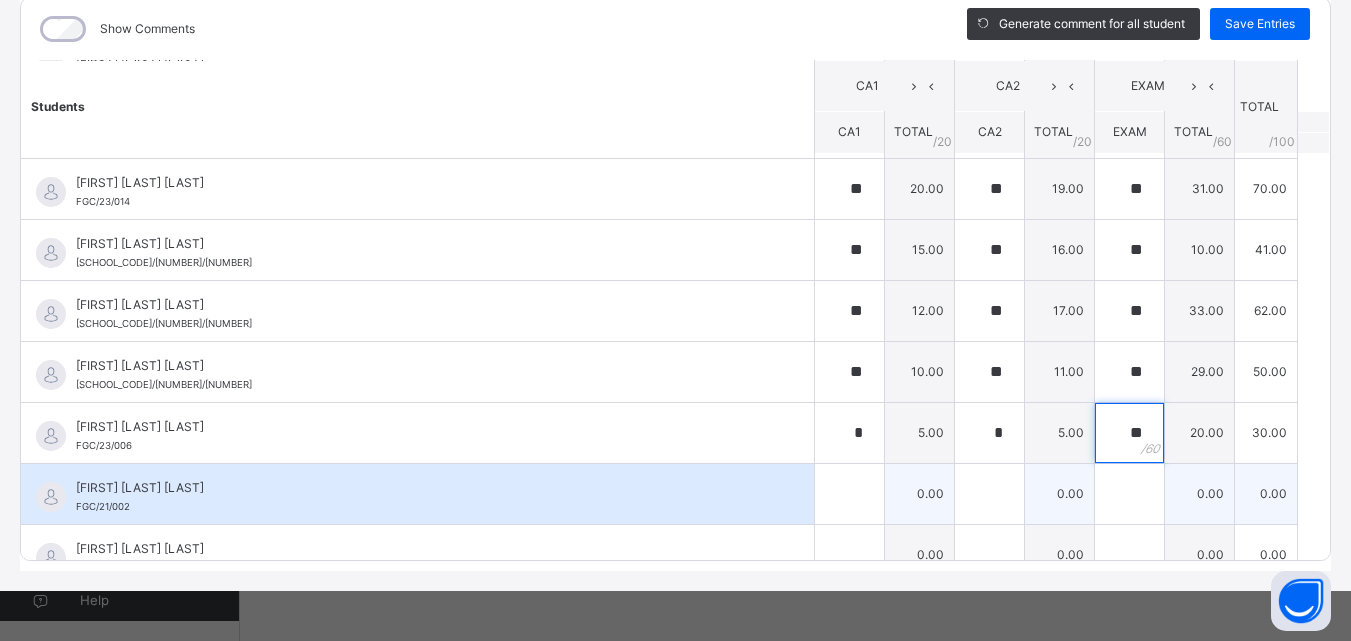 type on "**" 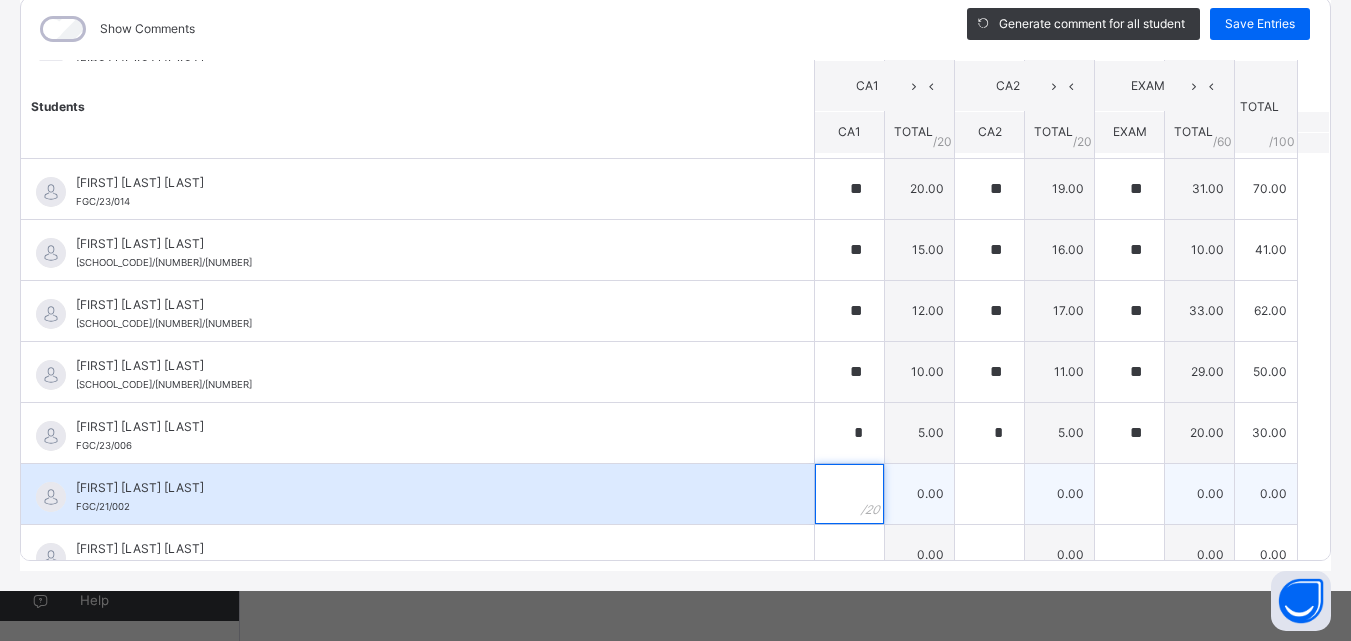 click at bounding box center (849, 494) 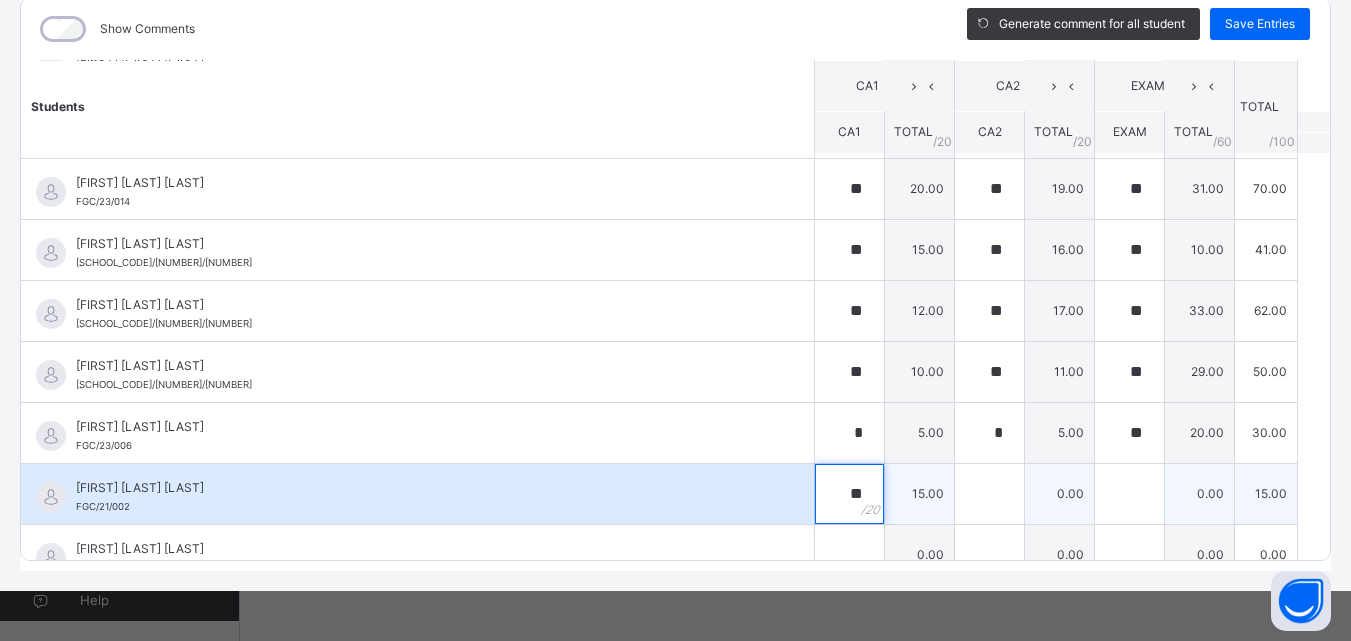 type on "**" 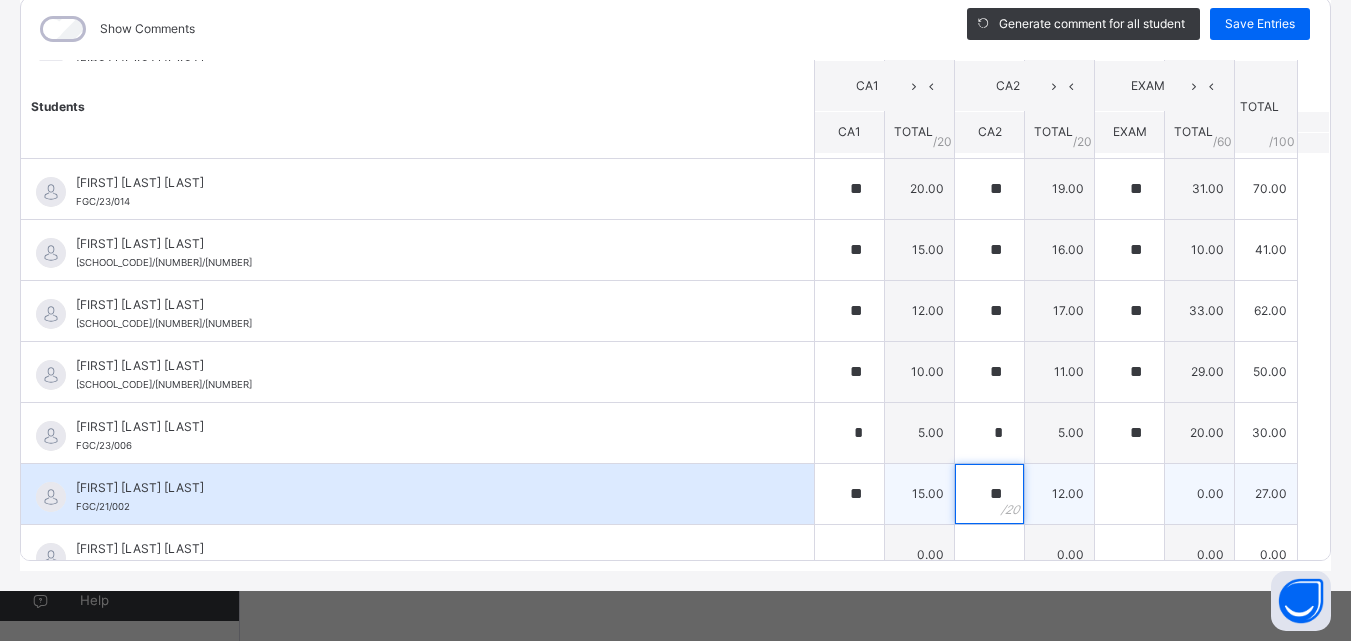 type on "**" 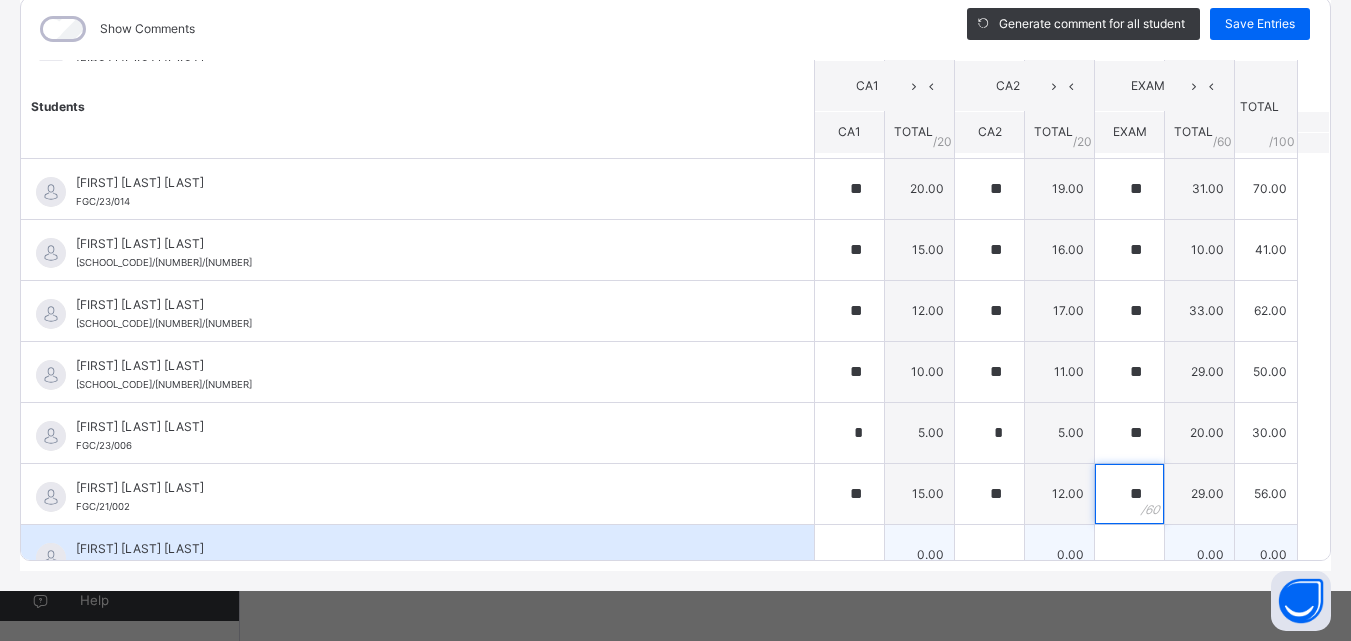 type on "**" 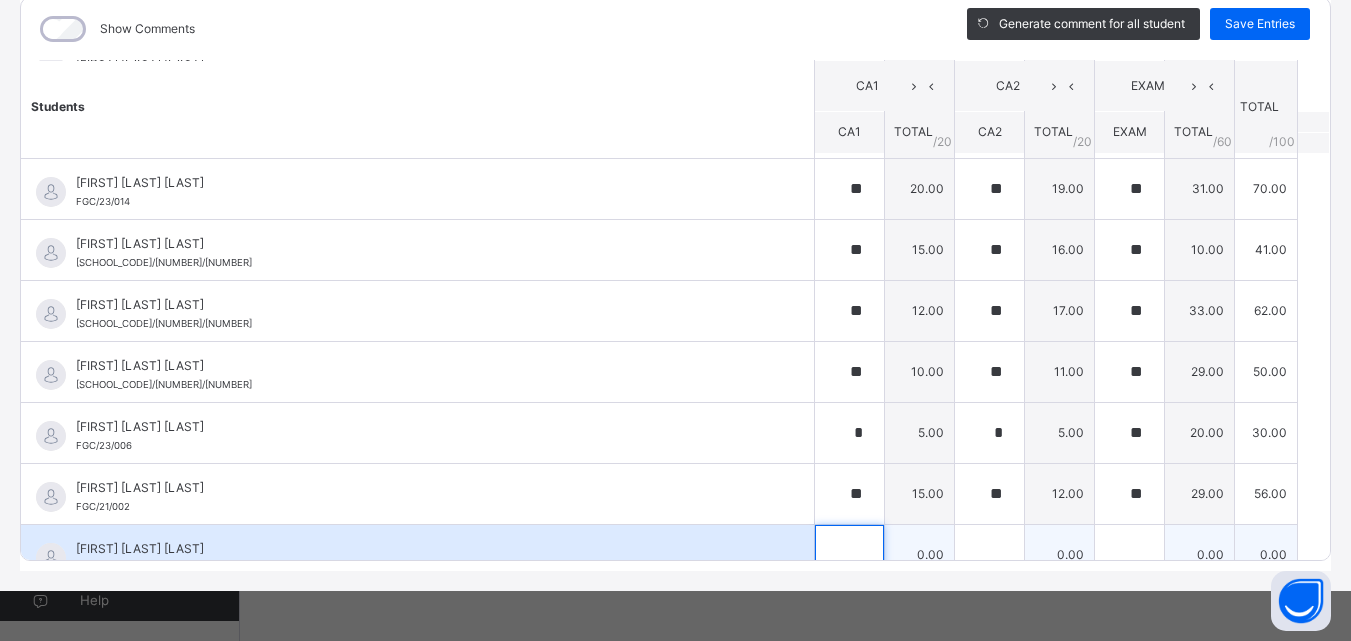 click at bounding box center (849, 555) 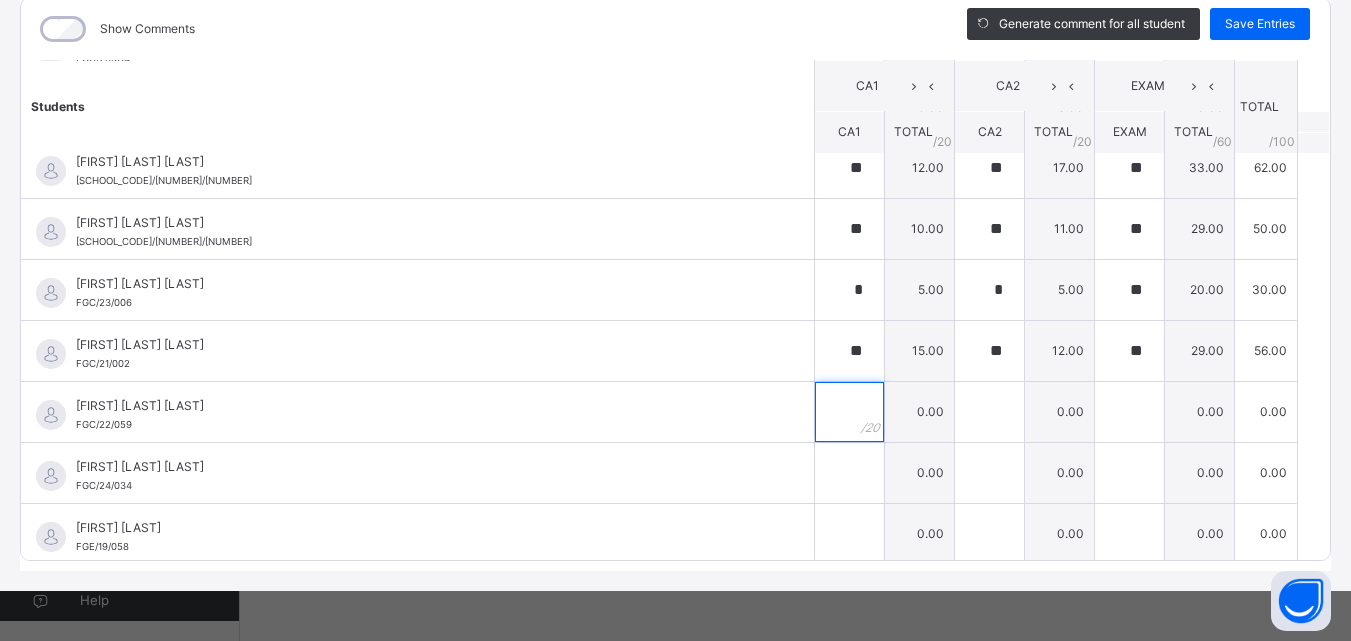 scroll, scrollTop: 815, scrollLeft: 0, axis: vertical 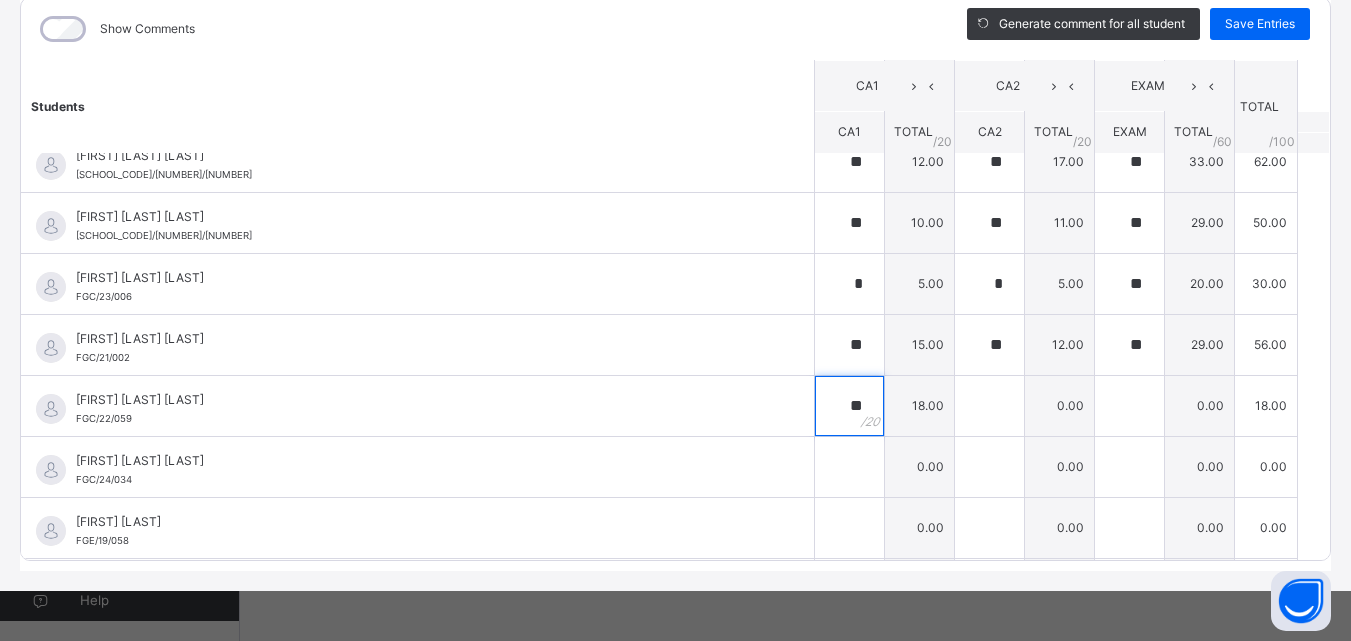 type on "**" 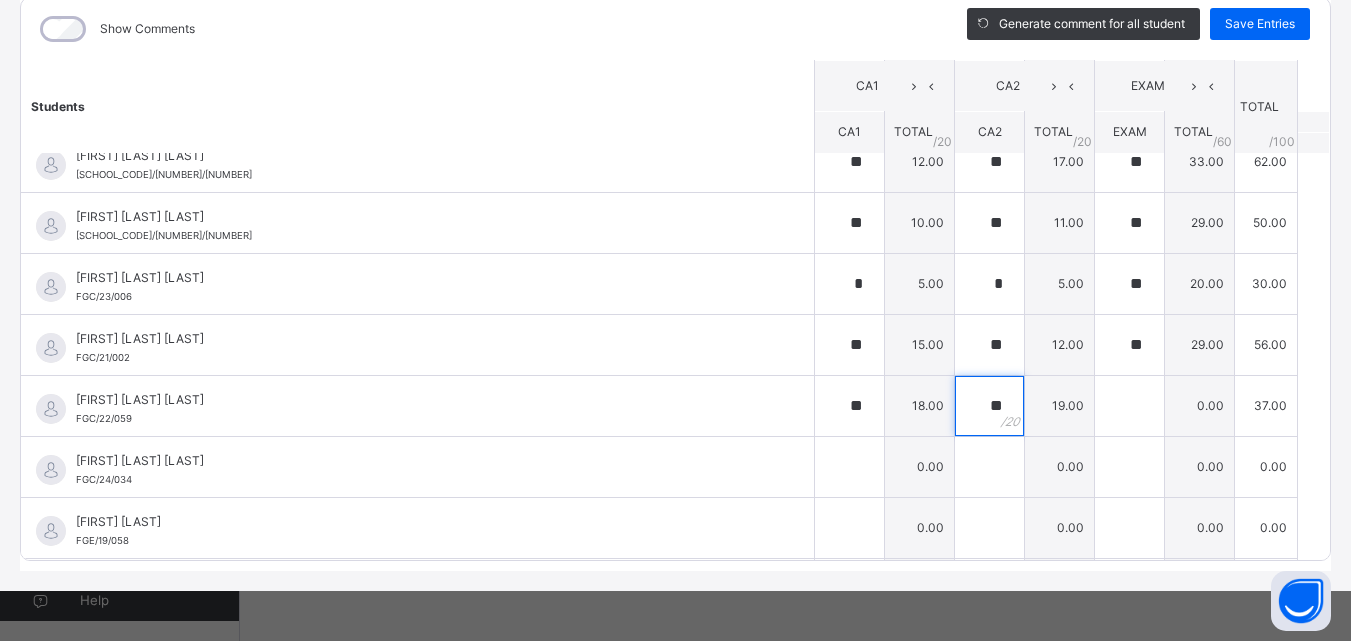 type on "**" 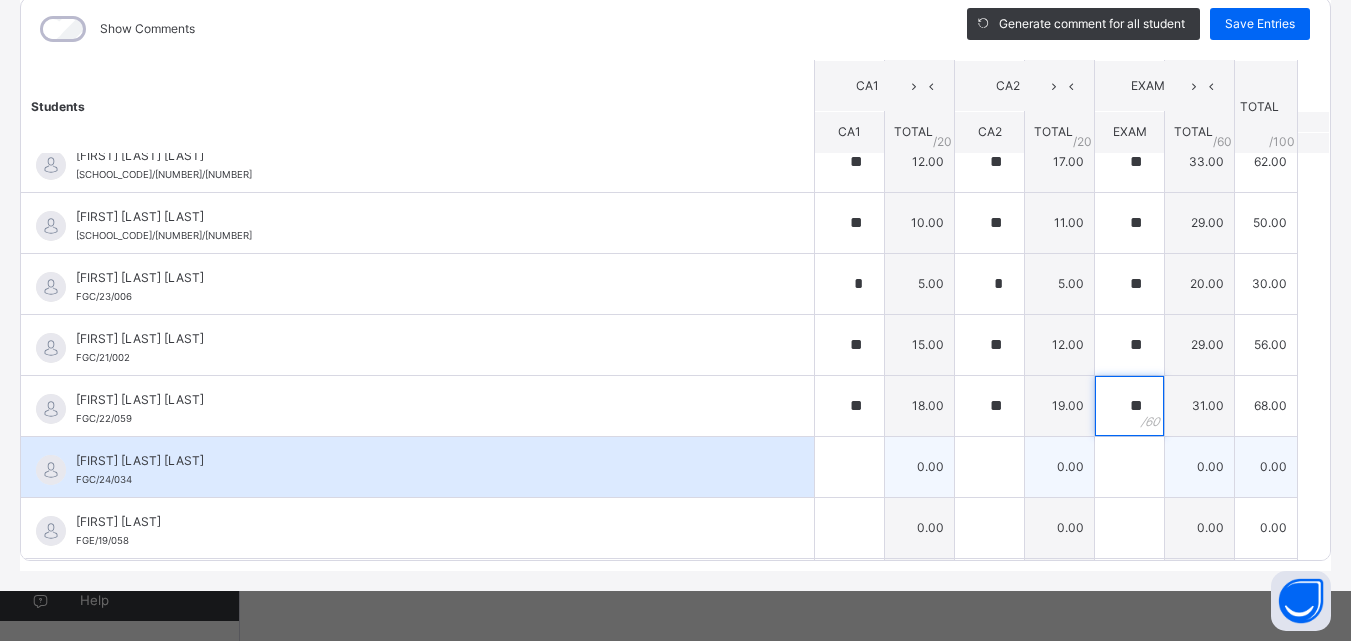 type on "**" 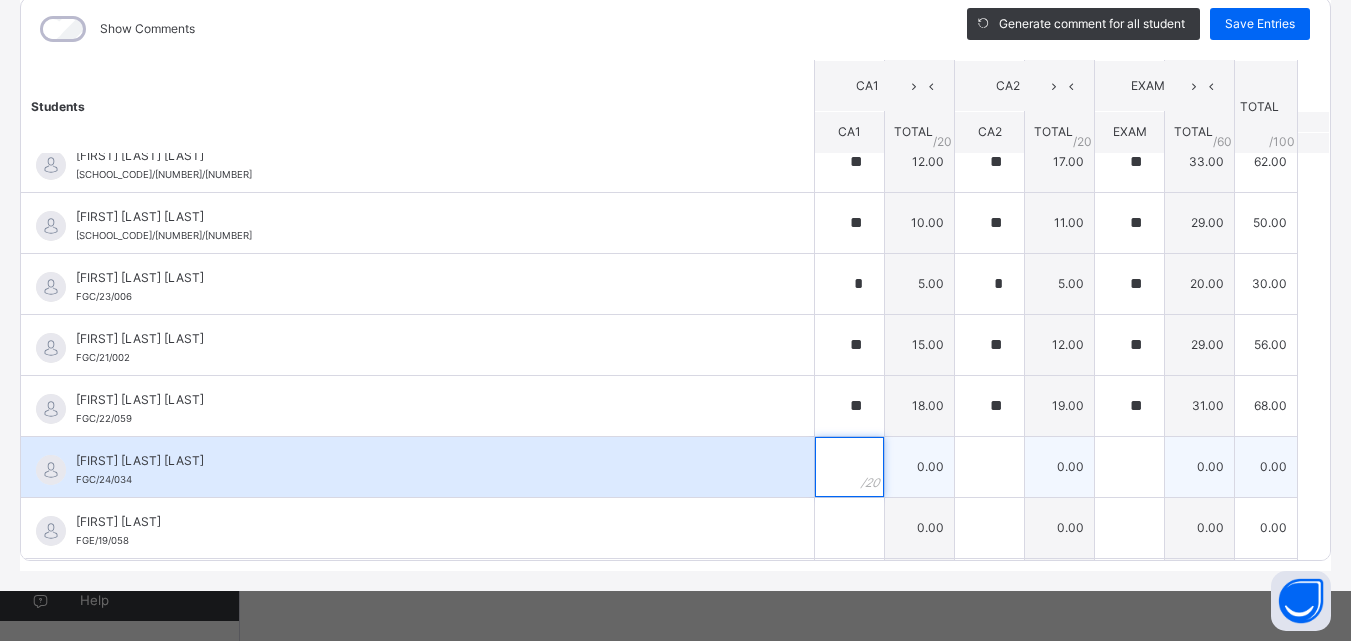 click at bounding box center [849, 467] 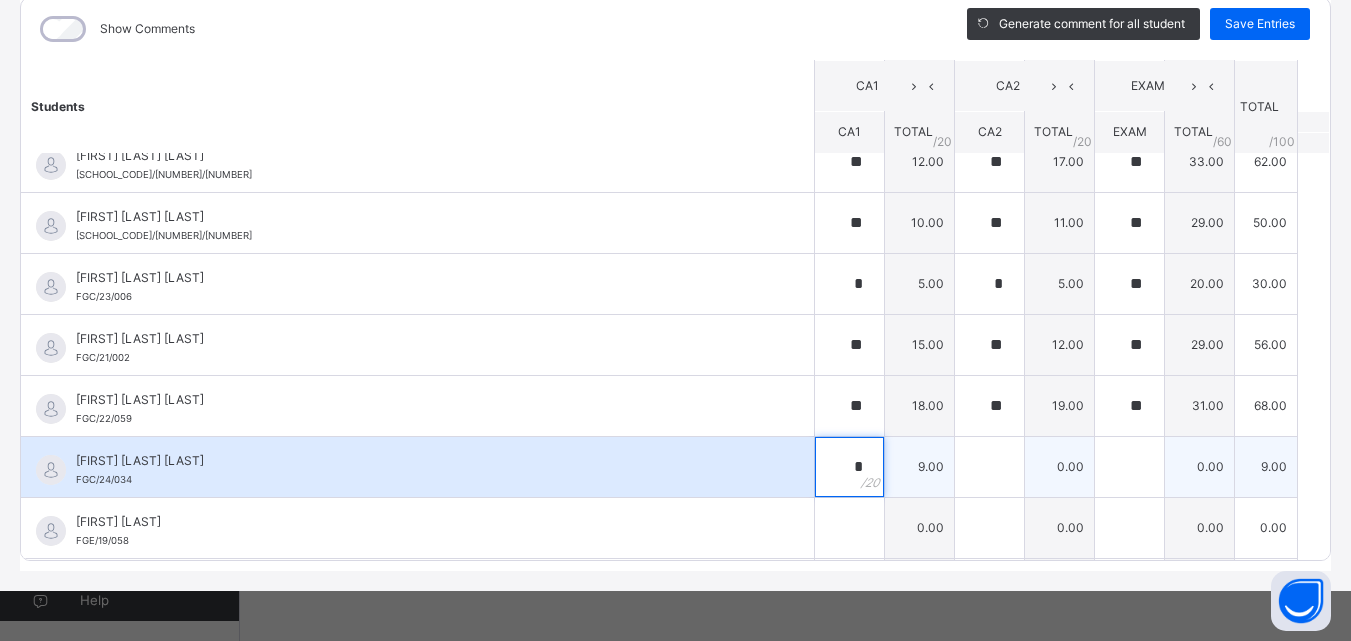 type on "*" 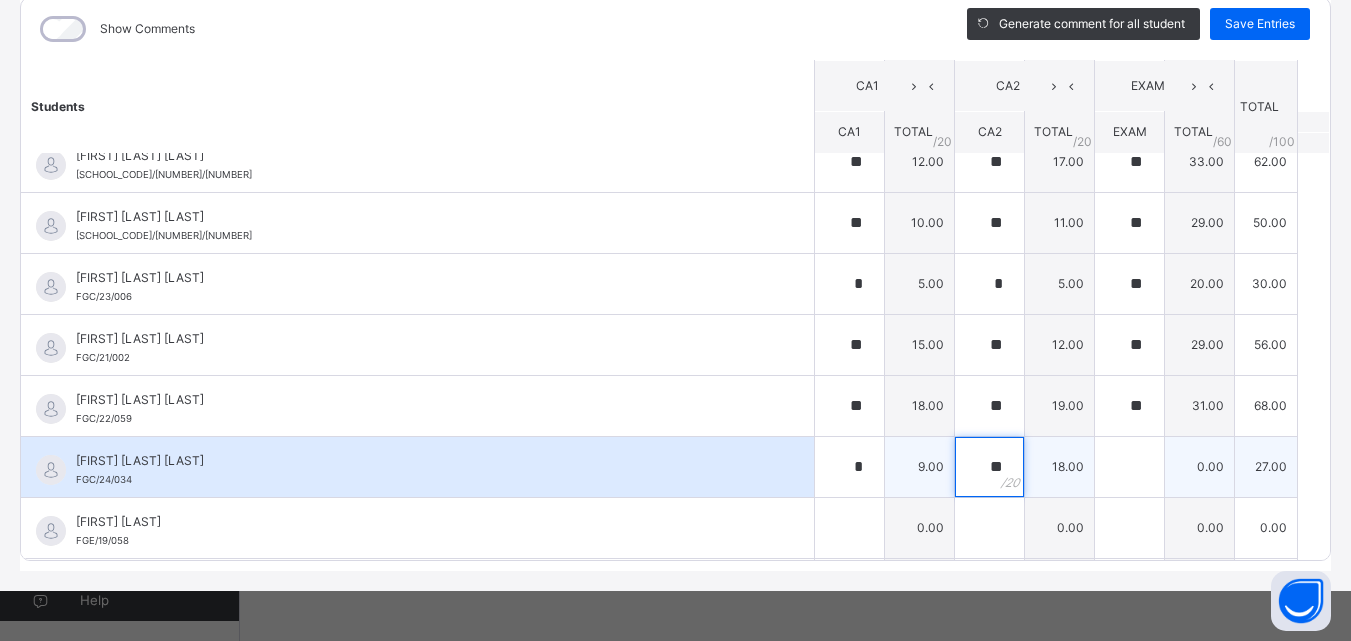 type on "**" 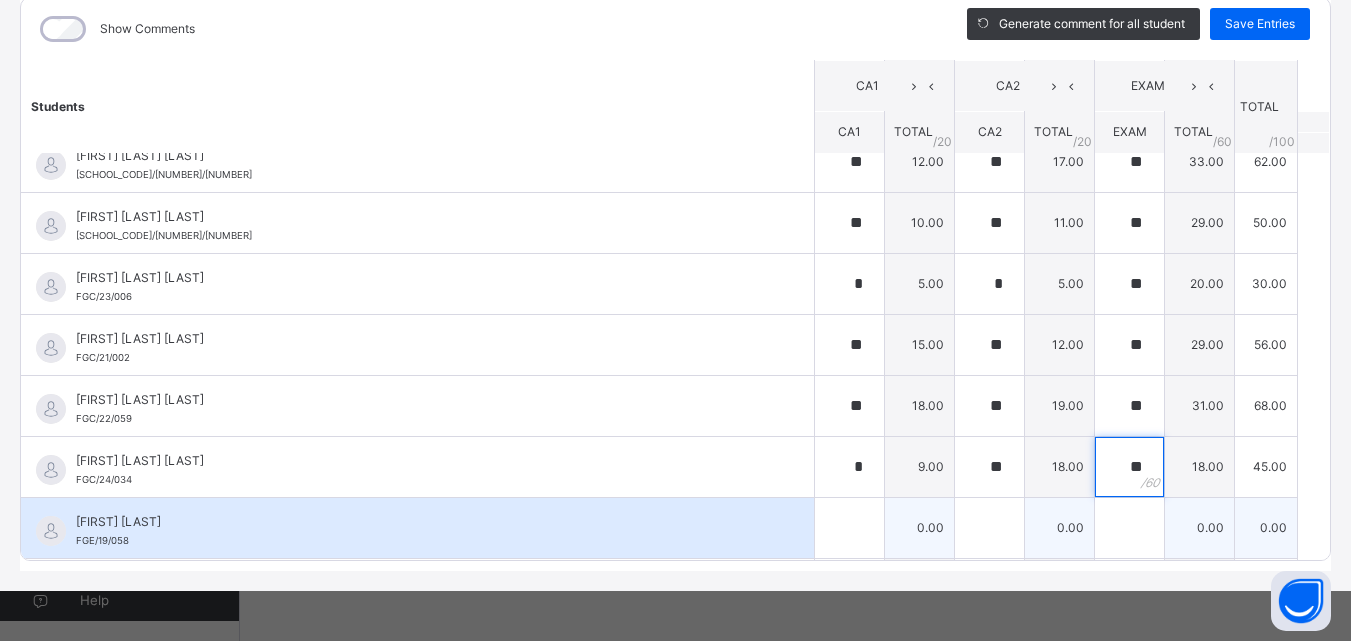 type on "**" 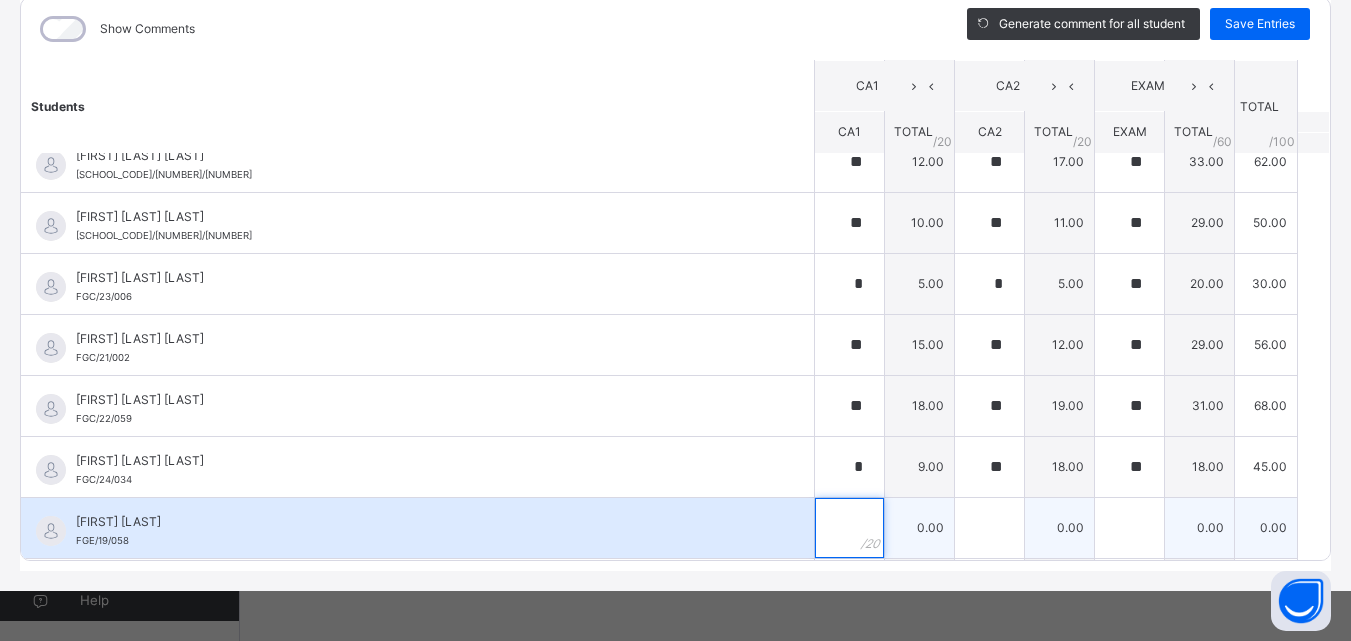 click at bounding box center (849, 528) 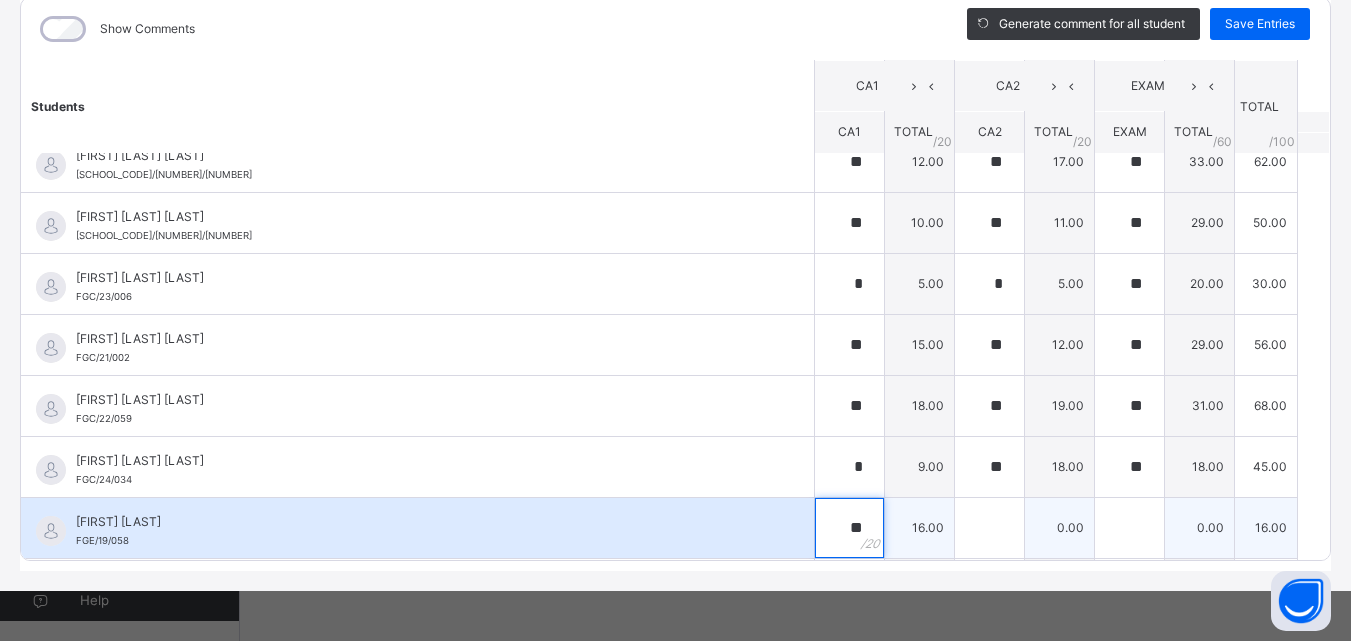 type on "**" 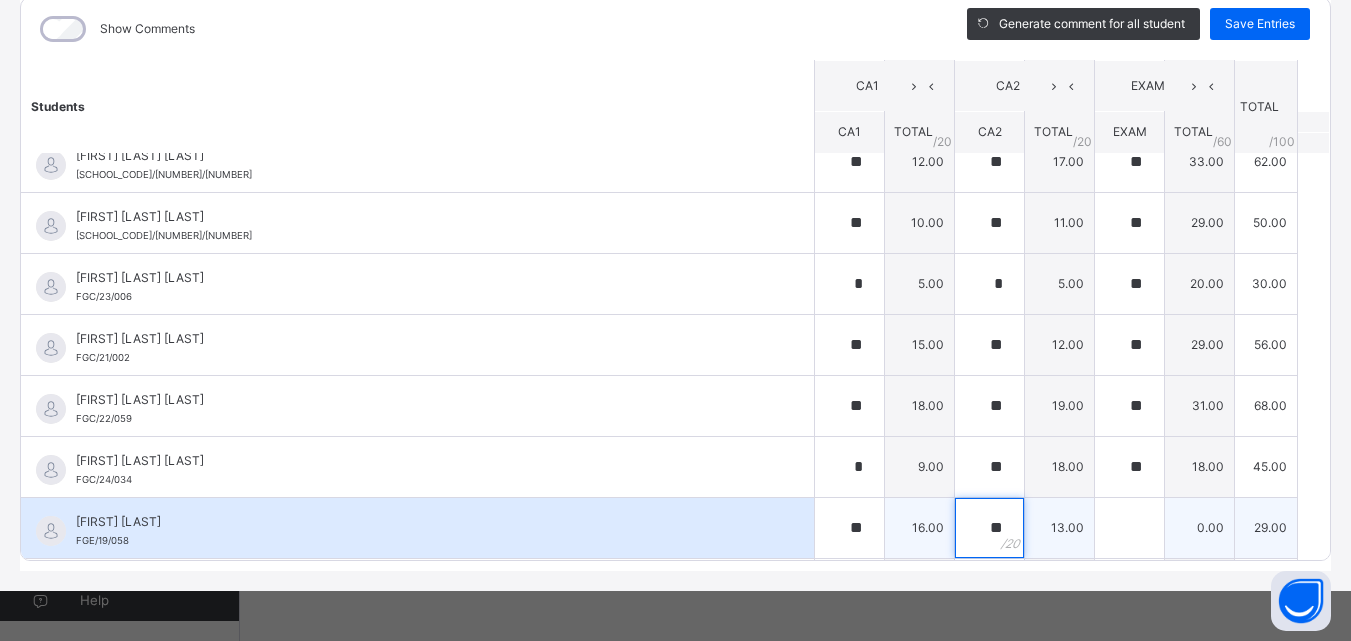 type on "**" 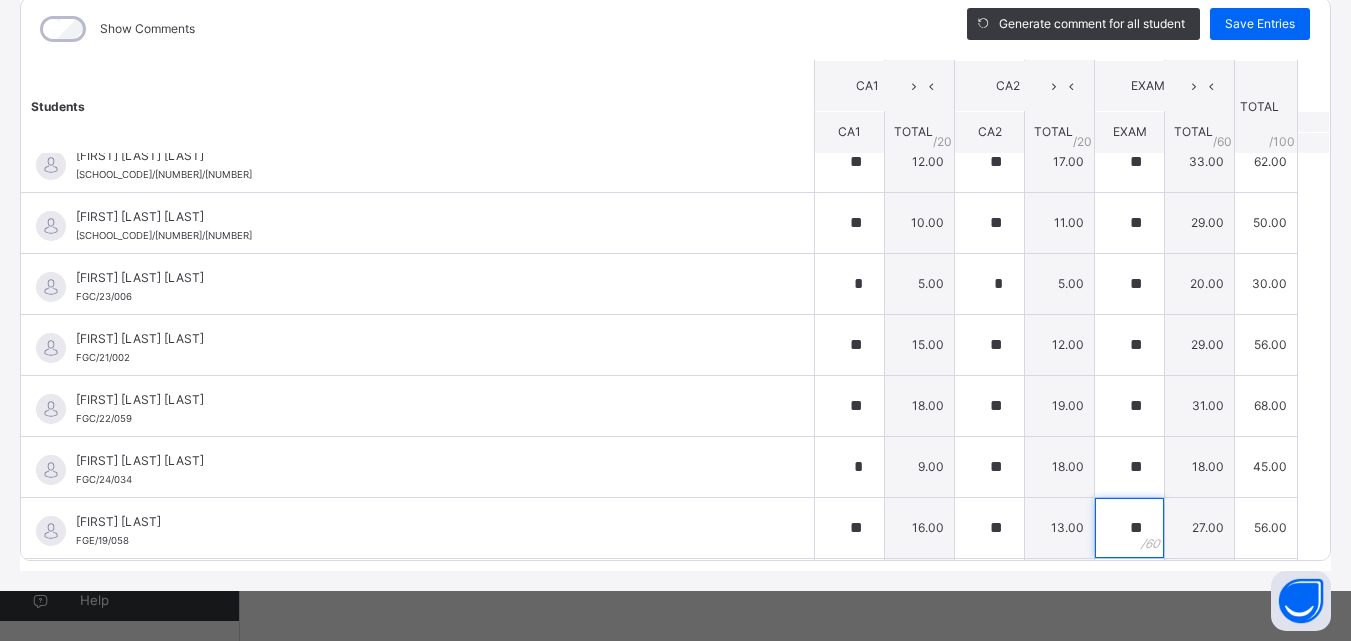 scroll, scrollTop: 936, scrollLeft: 0, axis: vertical 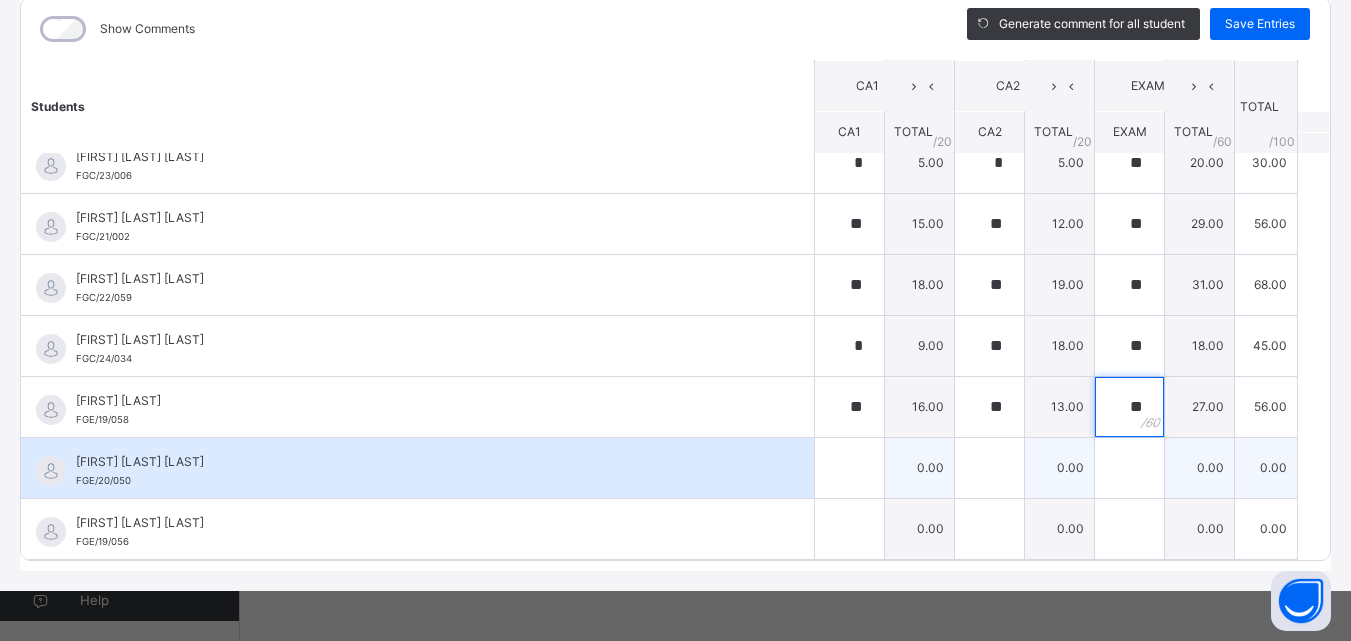 type on "**" 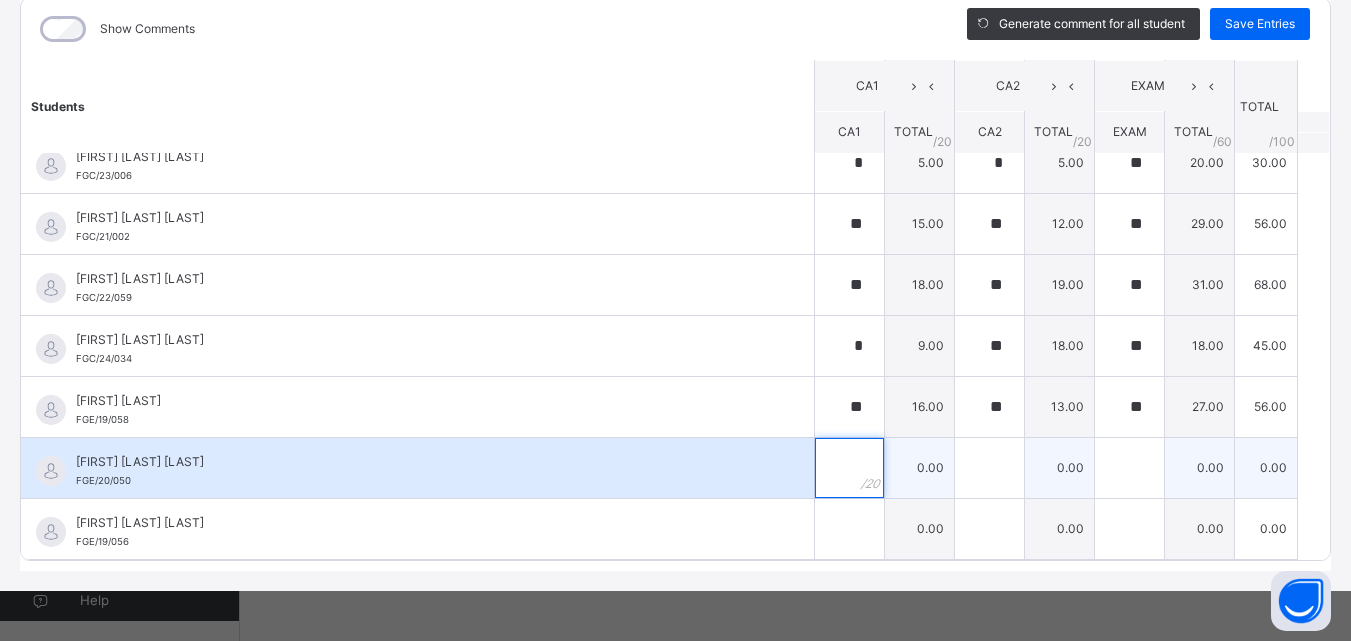click at bounding box center [849, 468] 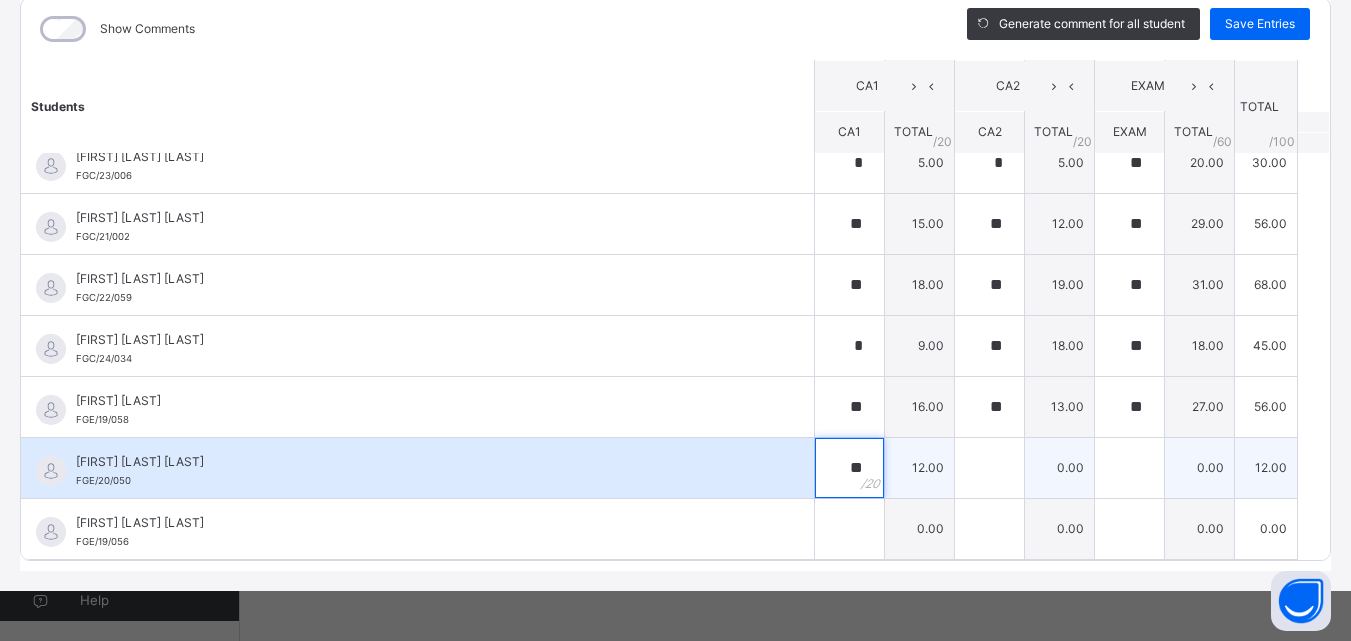 type on "**" 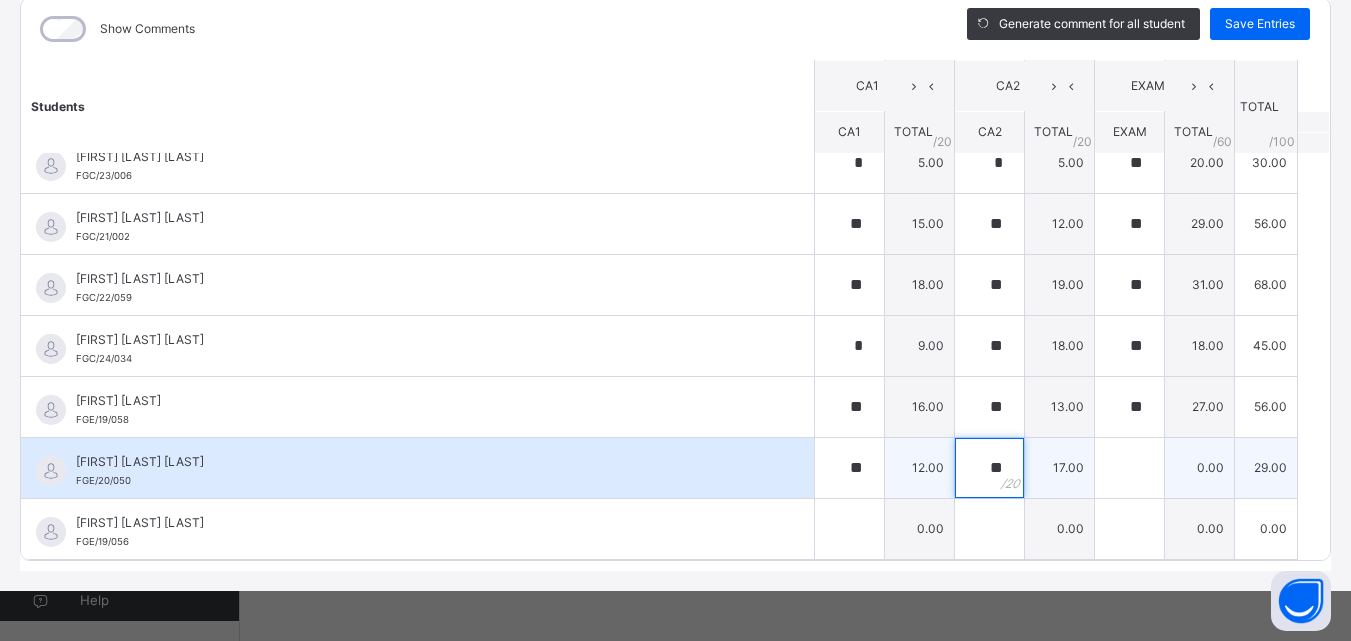 type on "**" 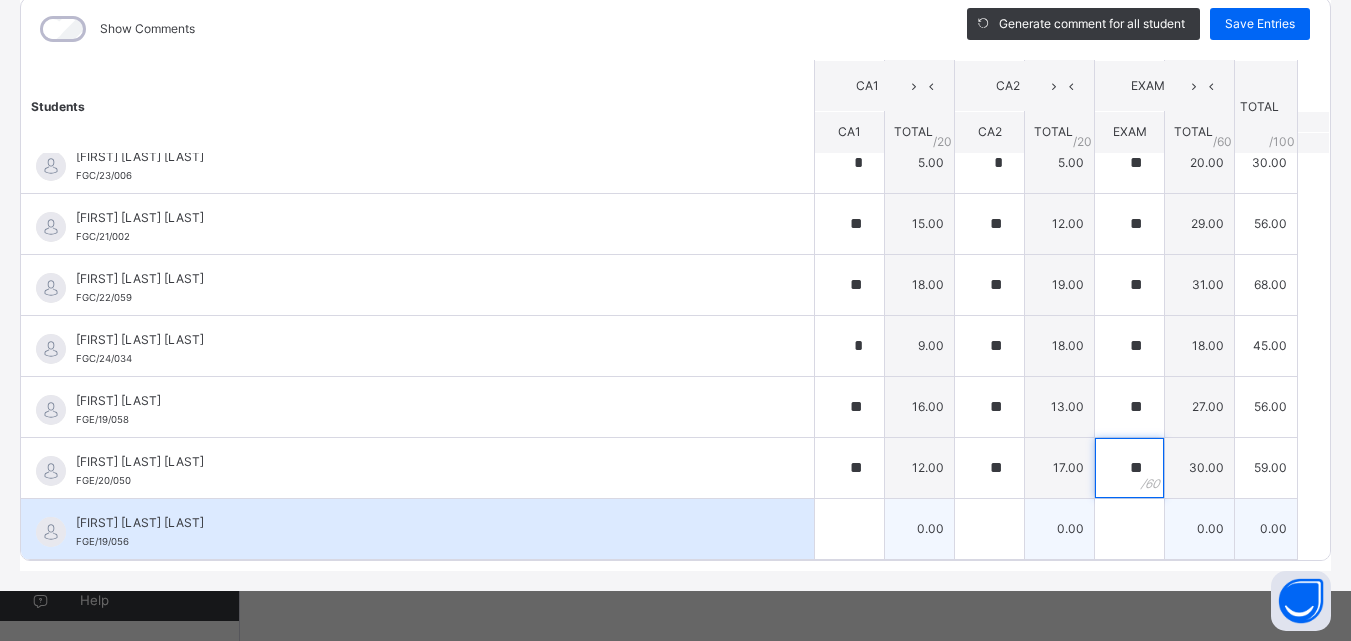 type on "**" 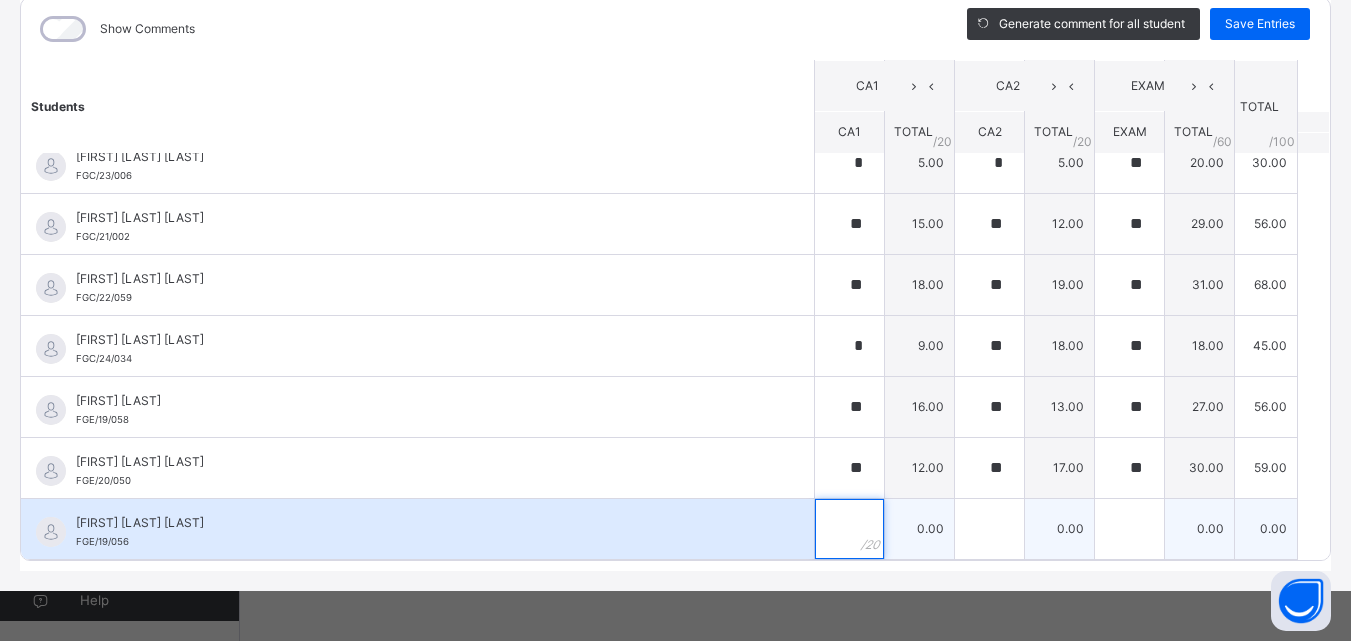 click at bounding box center (849, 529) 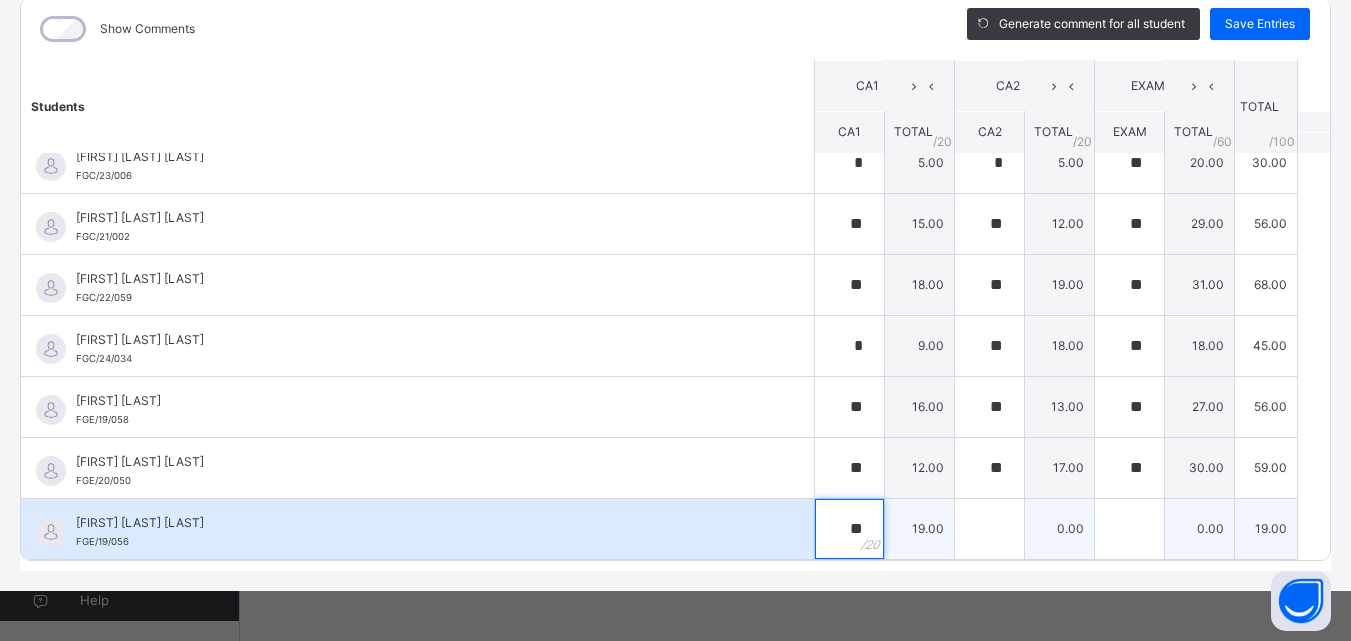 type on "**" 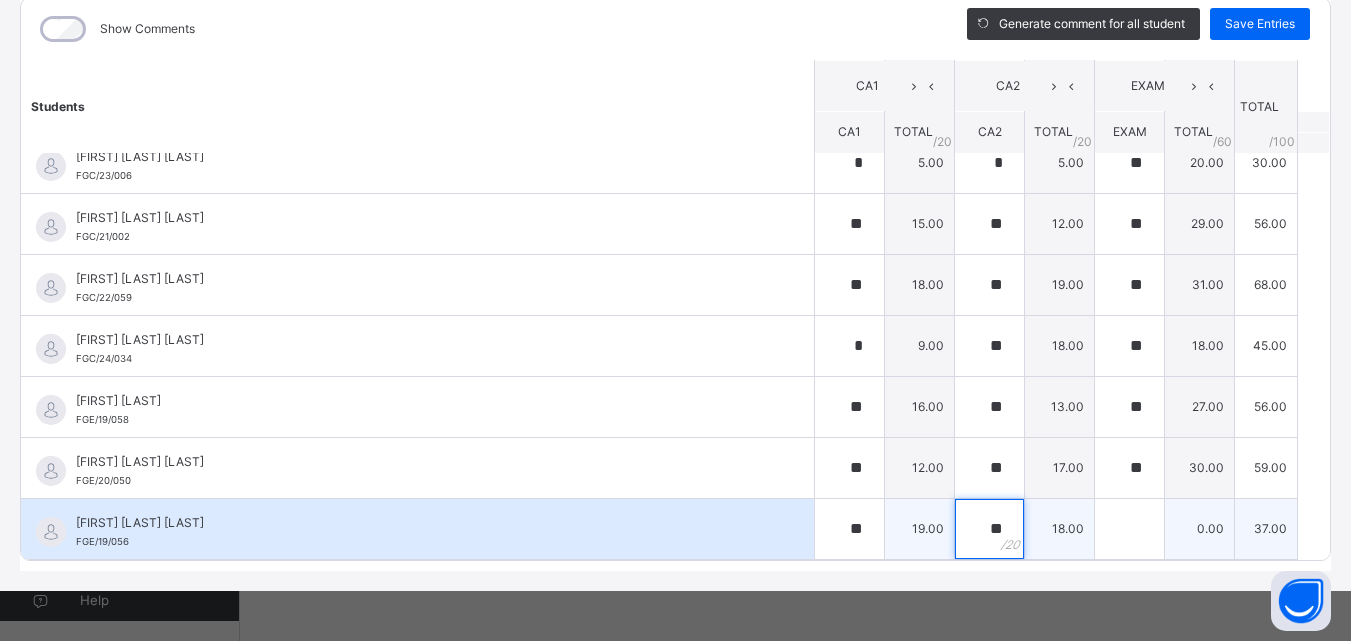 type on "**" 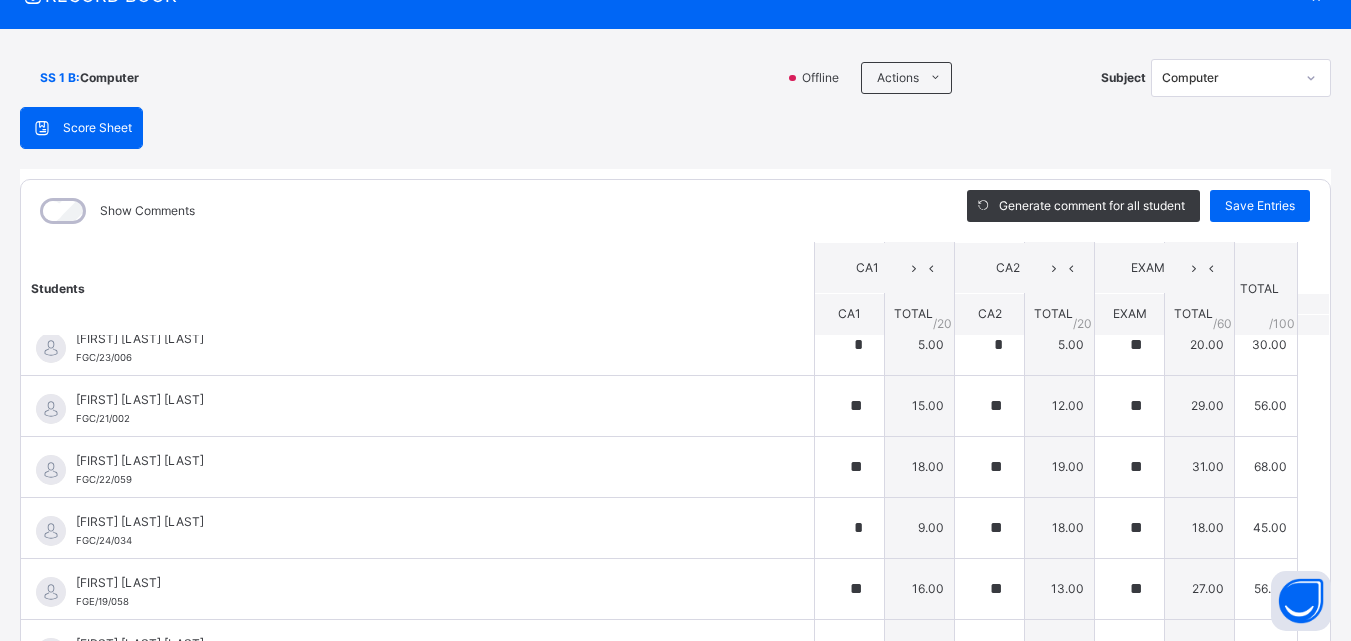 scroll, scrollTop: 0, scrollLeft: 0, axis: both 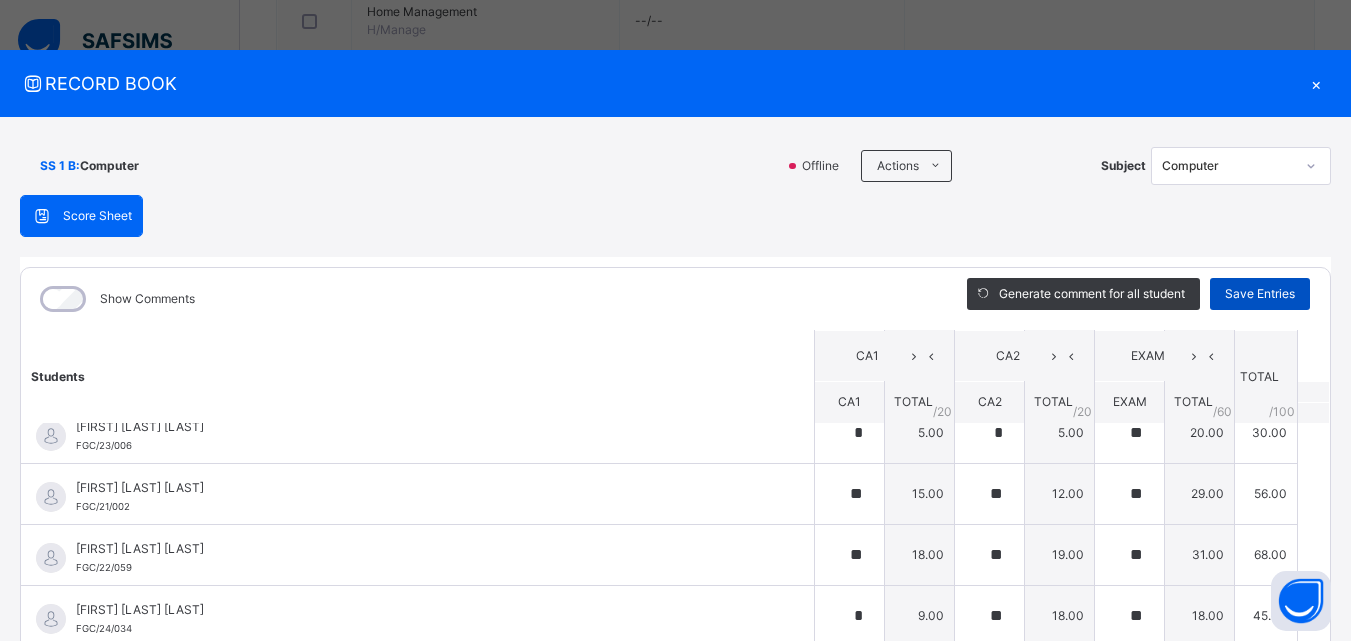 type on "**" 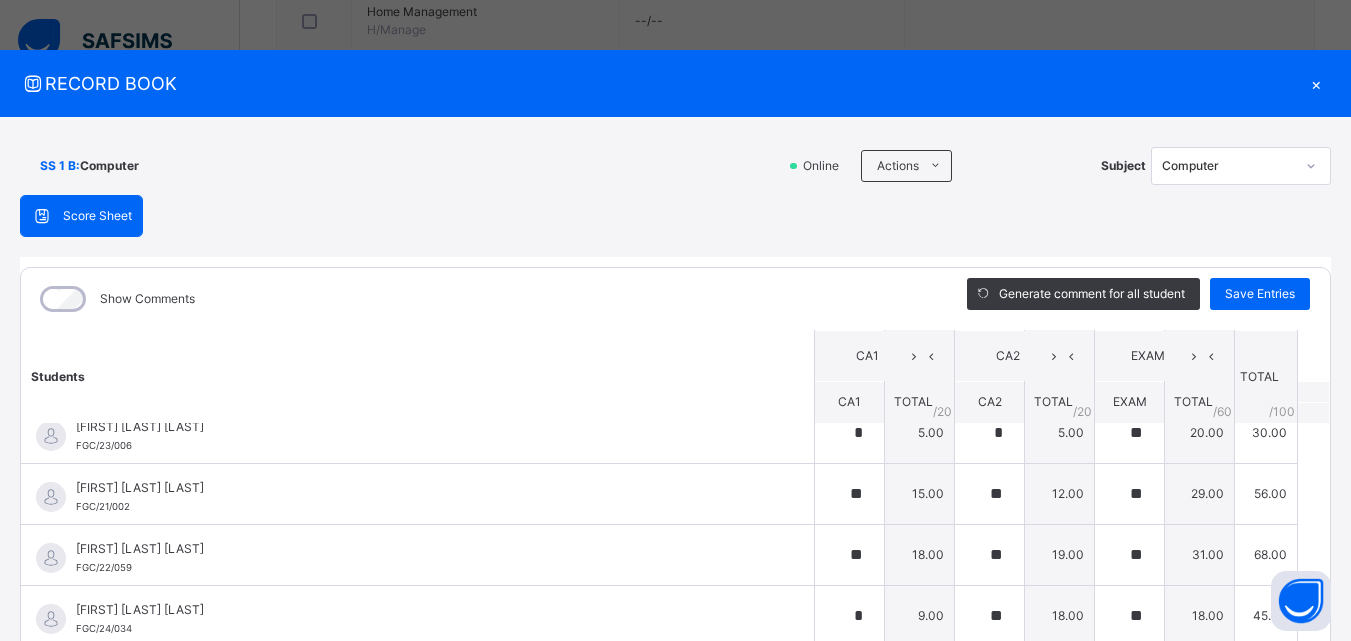click on "SS 1   B :   Computer Online Actions  Download Empty Score Sheet  Upload/map score sheet Subject  Computer FIRST GRADE COMPREHENSIVE SCHOOL Date: 2nd Aug 2025, 12:07:40 am Score Sheet Score Sheet Show Comments   Generate comment for all student   Save Entries Class Level:  SS 1   B Subject:  Computer Session:  2024/2025 Session Session:  Third Term Students CA1 CA2 EXAM TOTAL /100 Comment CA1 TOTAL / 20 CA2 TOTAL / 20 EXAM TOTAL / 60 ABDULHAMID SARKI HASSAN FGE/18/039 ABDULHAMID SARKI HASSAN FGE/18/039 ** 15.00 ** 18.00 ** 30.00 63.00 Generate comment 0 / 250   ×   Subject Teacher’s Comment Generate and see in full the comment developed by the AI with an option to regenerate the comment JS ABDULHAMID SARKI HASSAN   FGE/18/039   Total 63.00  / 100.00 Sims Bot   Regenerate     Use this comment   ABDULKADIR  YUSUF  FGC/23/004 ABDULKADIR  YUSUF  FGC/23/004 ** 10.00 * 9.00 ** 25.00 44.00 Generate comment 0 / 250   ×   Subject Teacher’s Comment JS ABDULKADIR  YUSUF    FGC/23/004   Total 44.00  / 100.00" at bounding box center [675, 489] 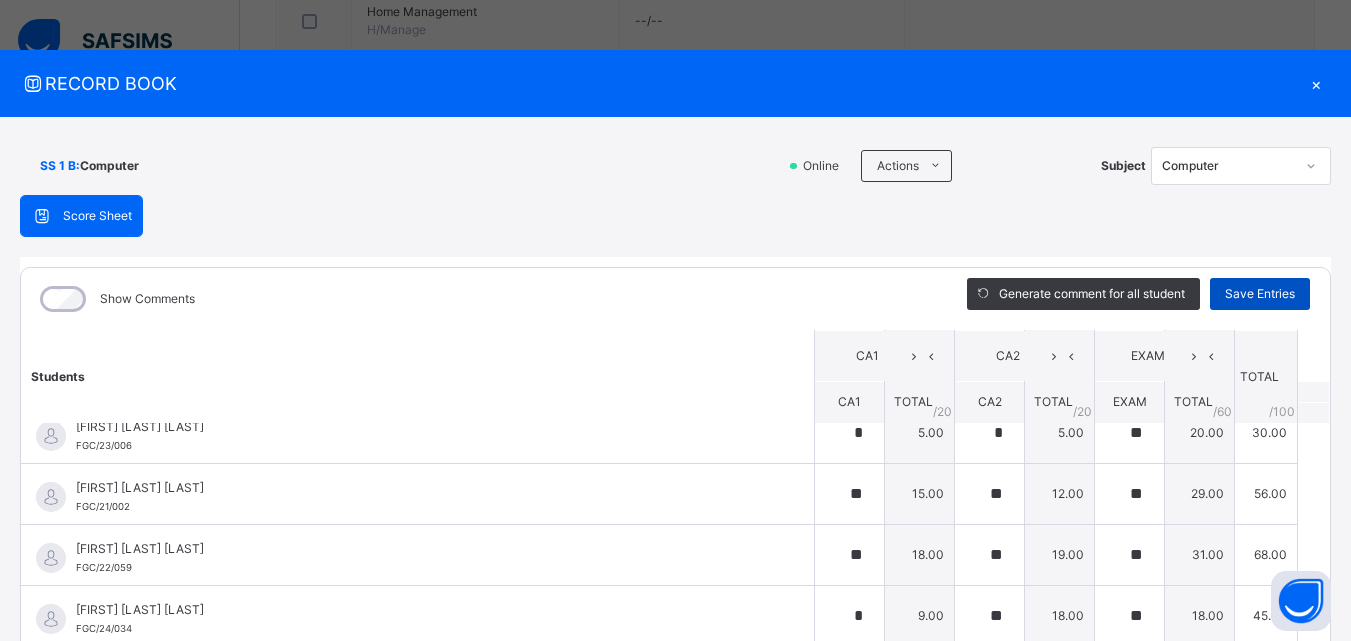 click on "Save Entries" at bounding box center [1260, 294] 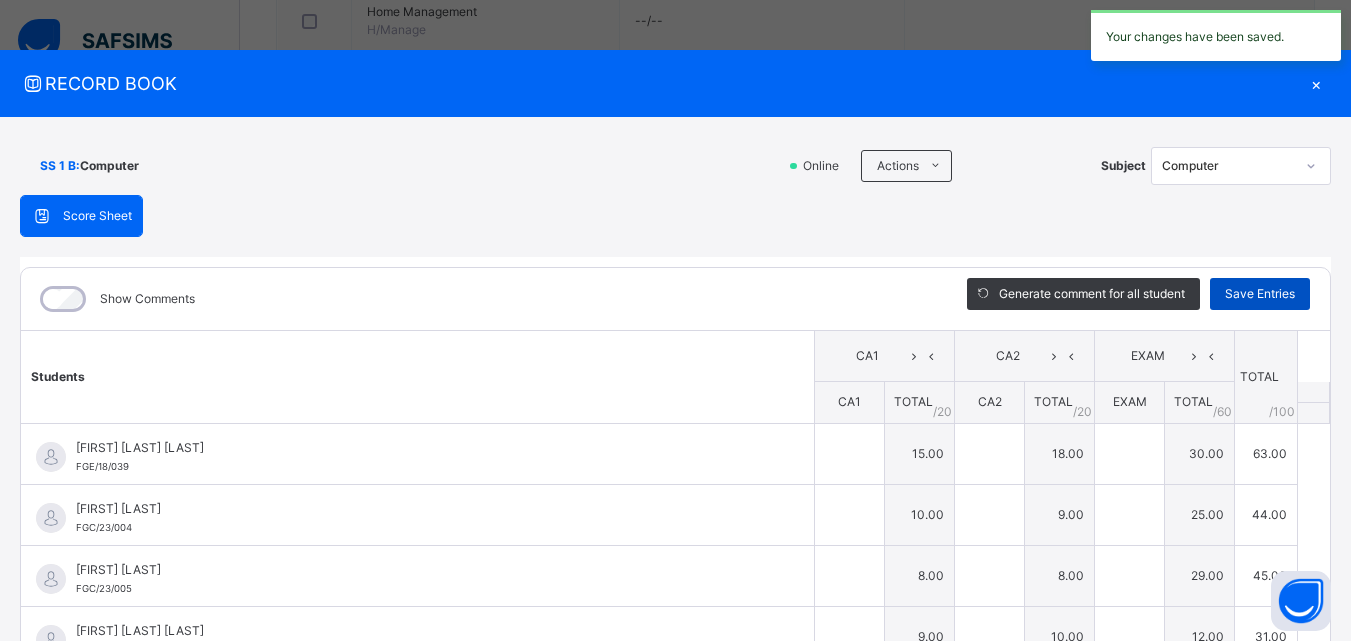 type on "**" 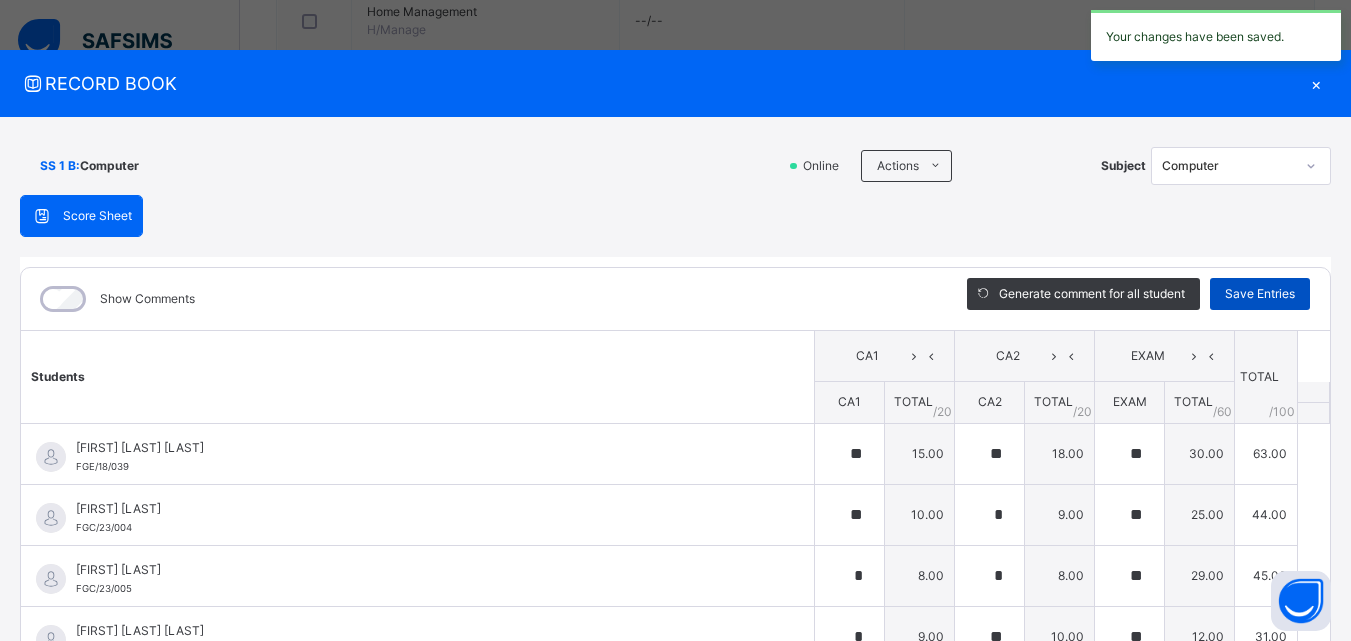 type on "**" 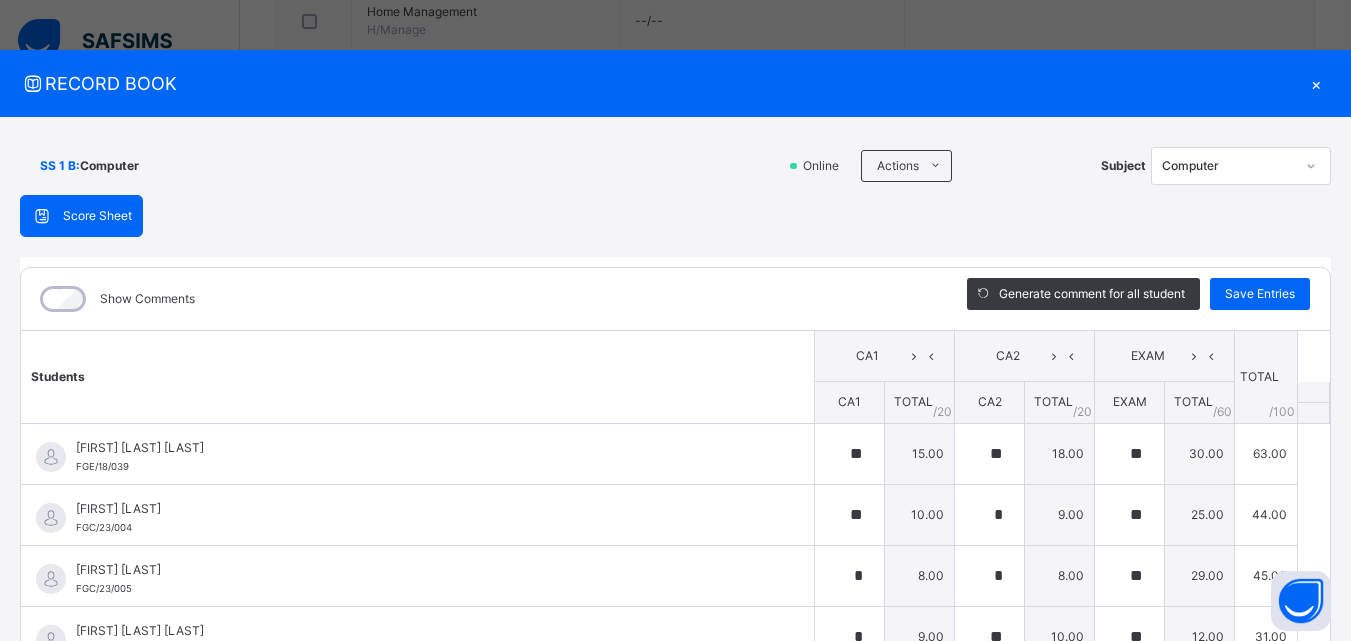click on "×" at bounding box center (1316, 83) 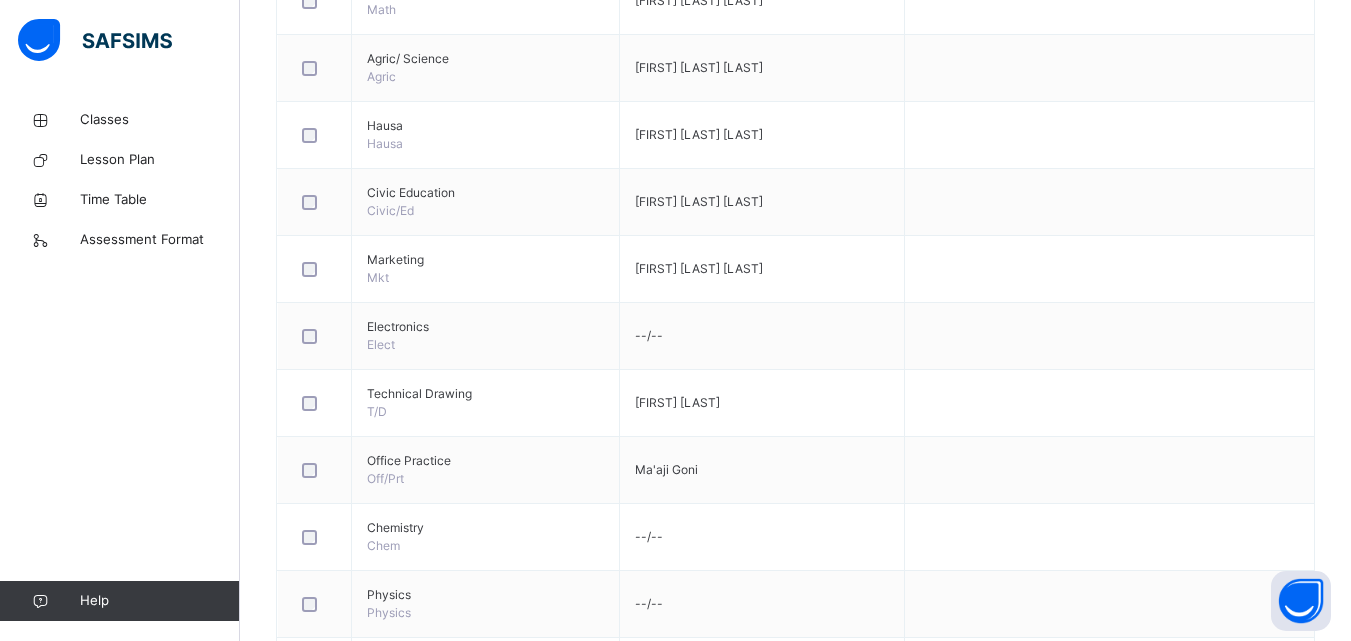 scroll, scrollTop: 0, scrollLeft: 0, axis: both 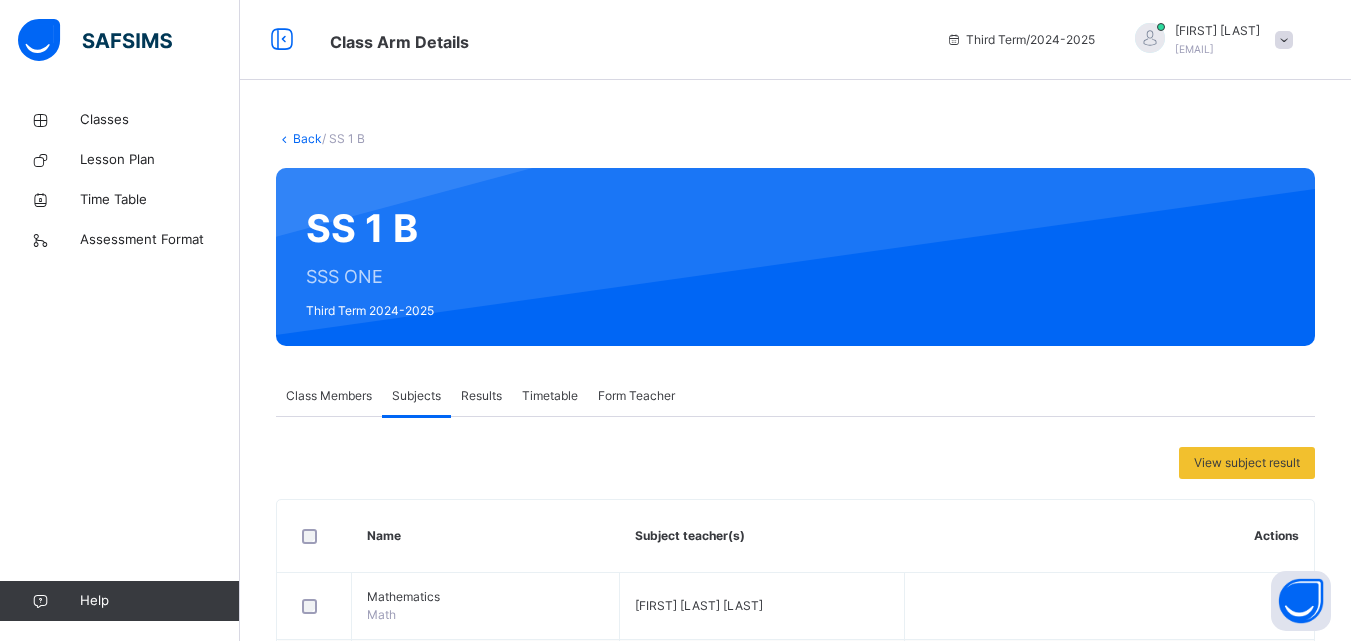 click on "Back" at bounding box center (307, 138) 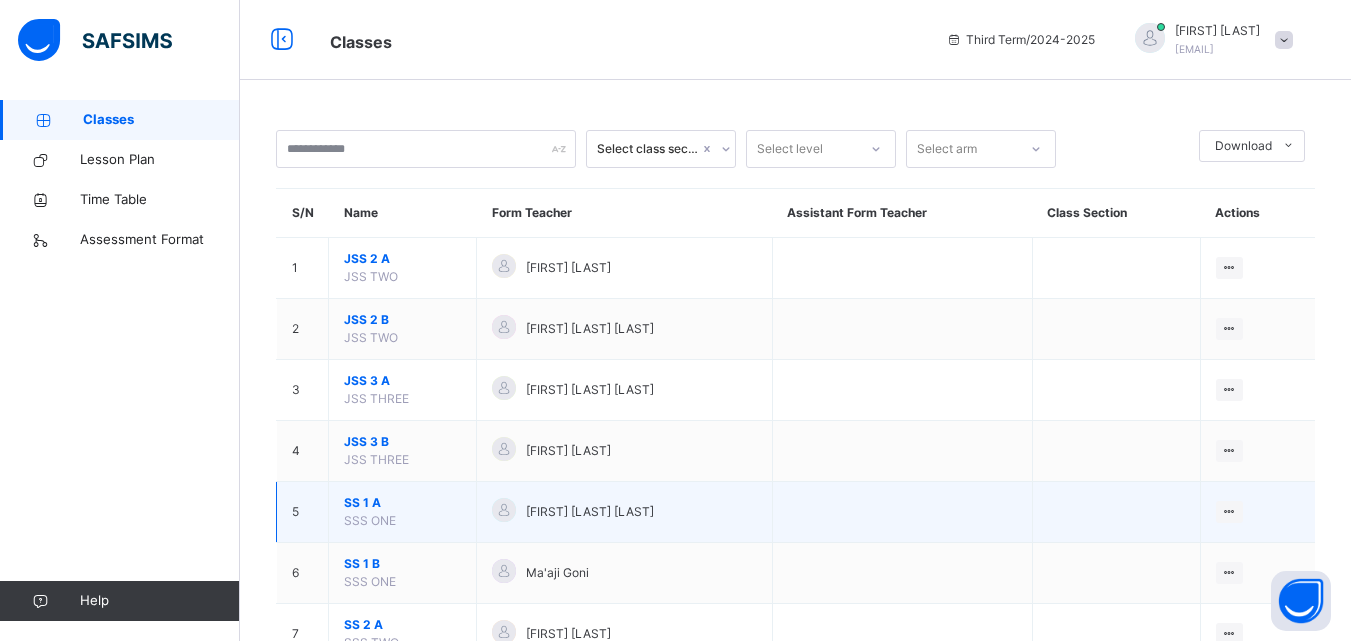 click on "SS 1   A" at bounding box center [402, 503] 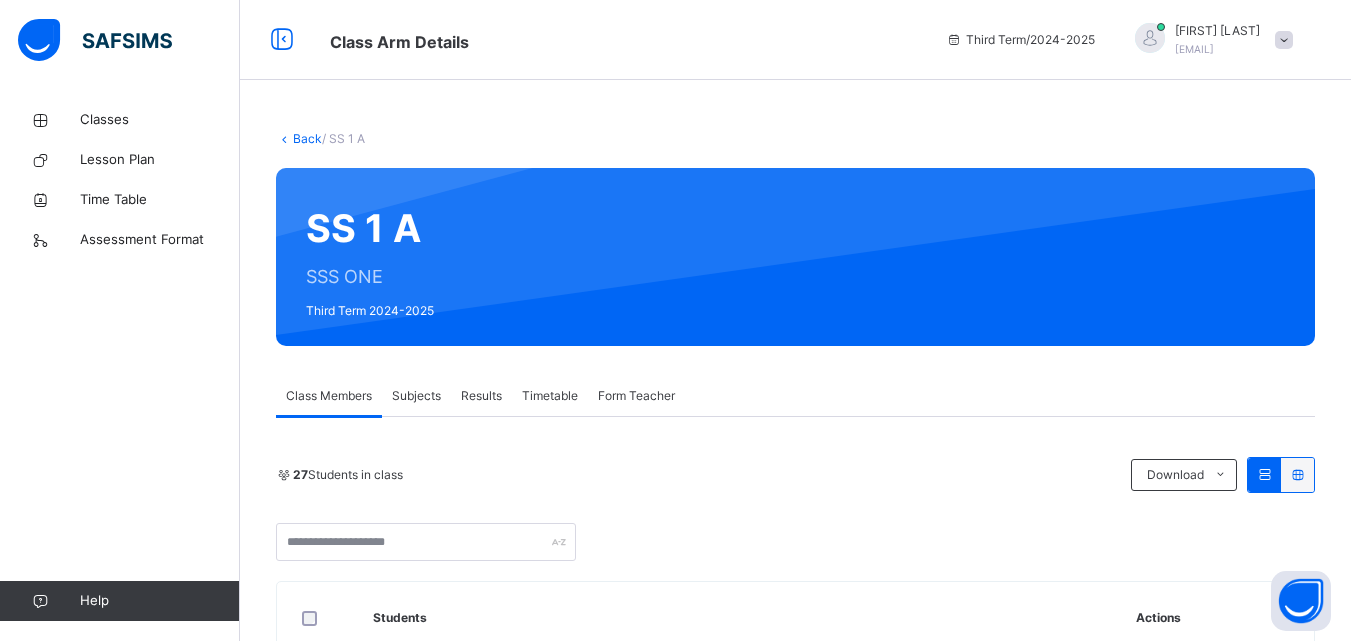 click on "Subjects" at bounding box center [416, 396] 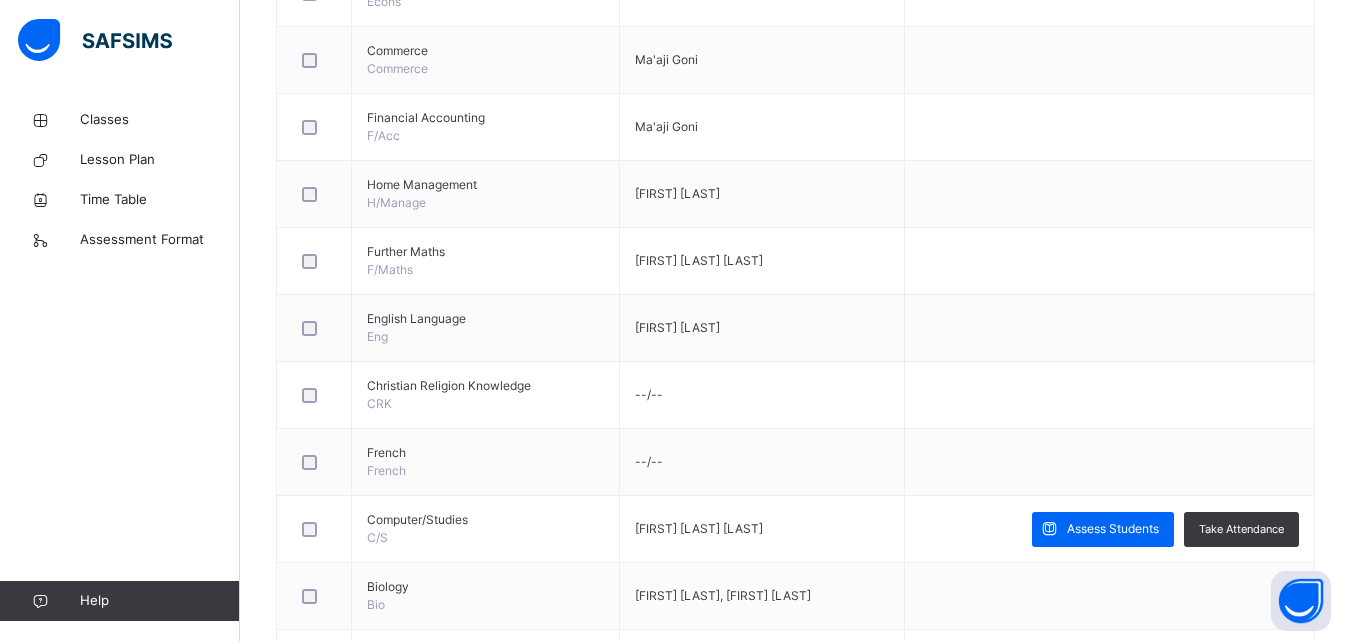 scroll, scrollTop: 1454, scrollLeft: 0, axis: vertical 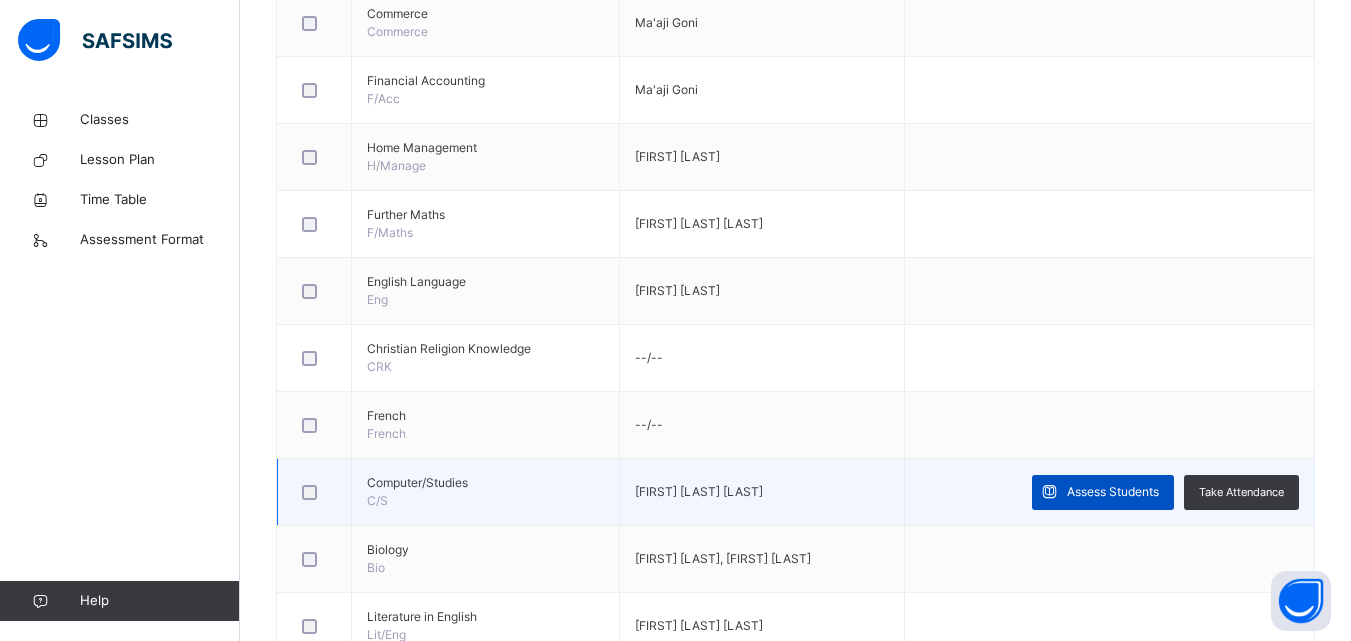click on "Assess Students" at bounding box center (1113, 492) 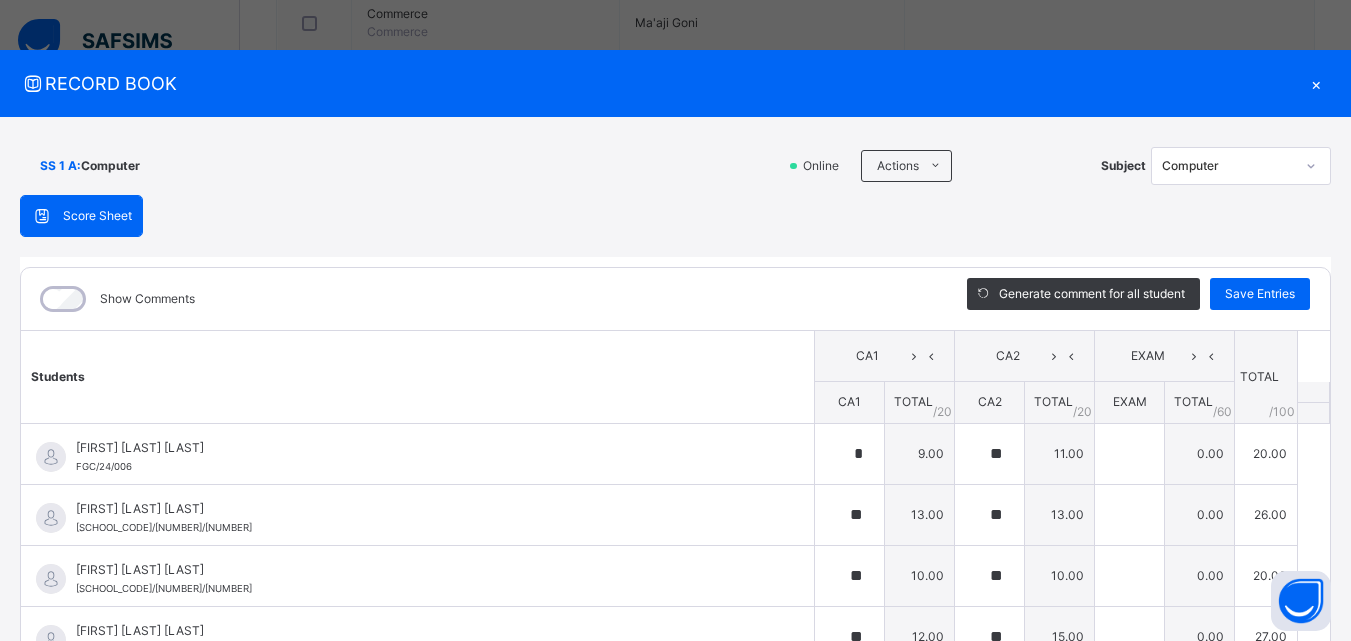 type on "*" 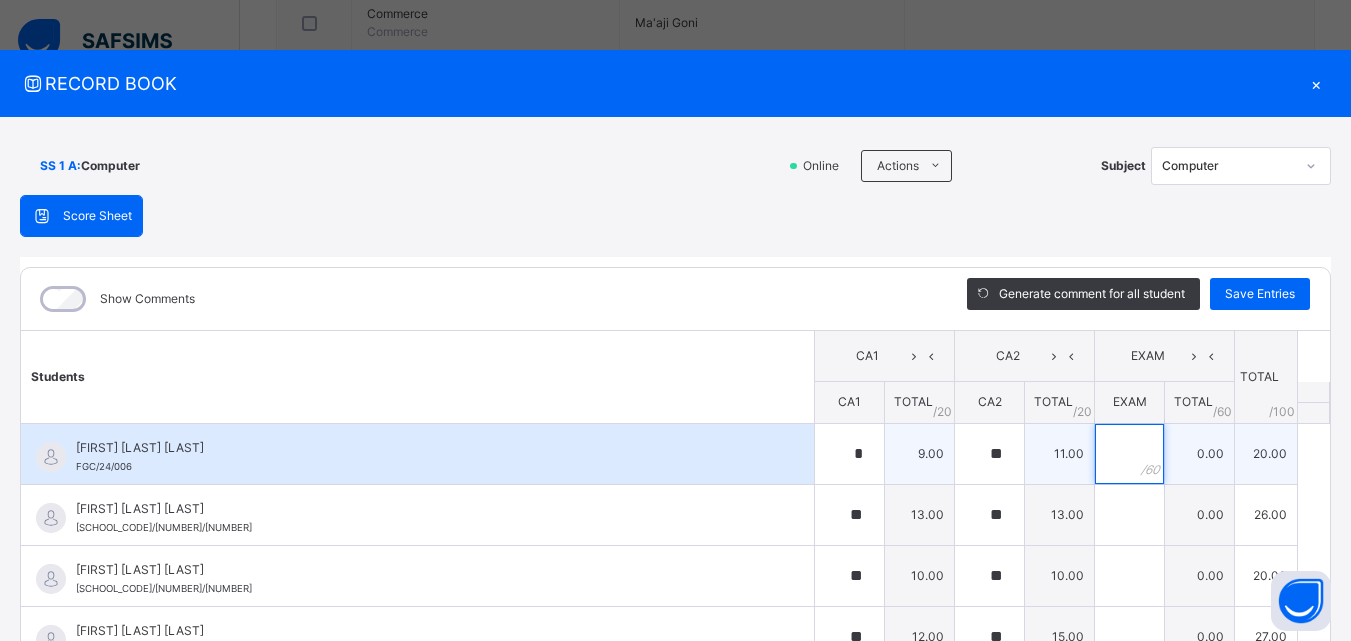 click at bounding box center [1129, 454] 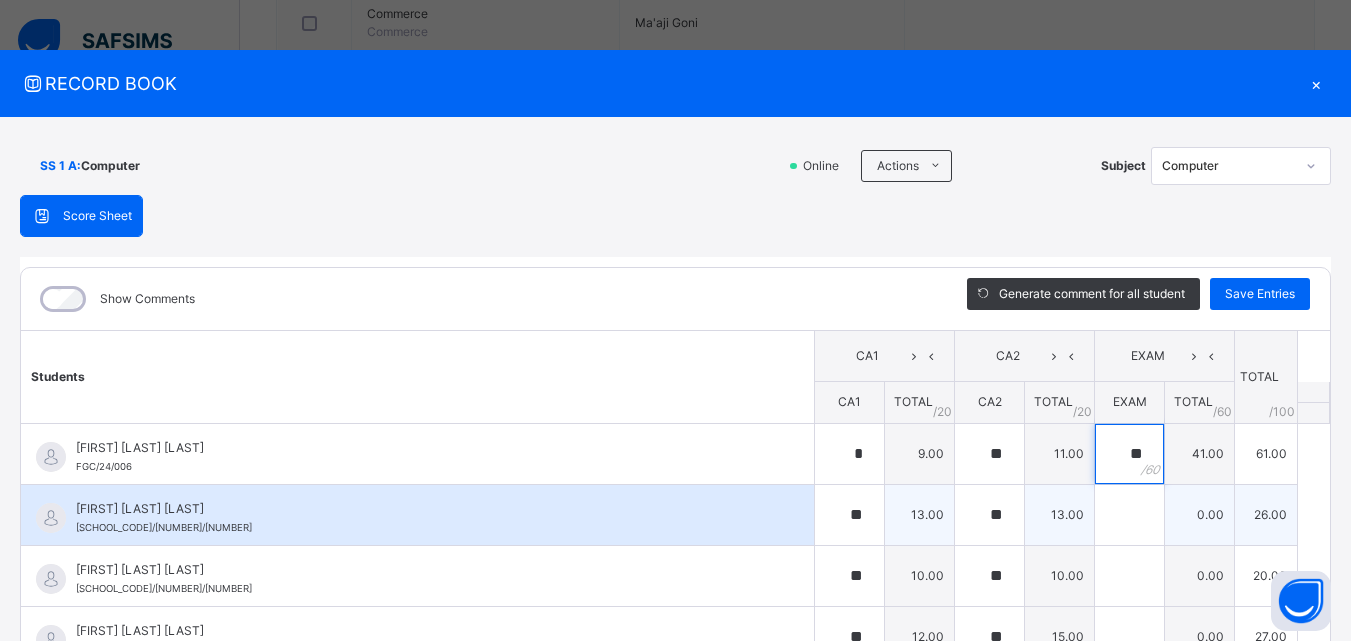 type on "**" 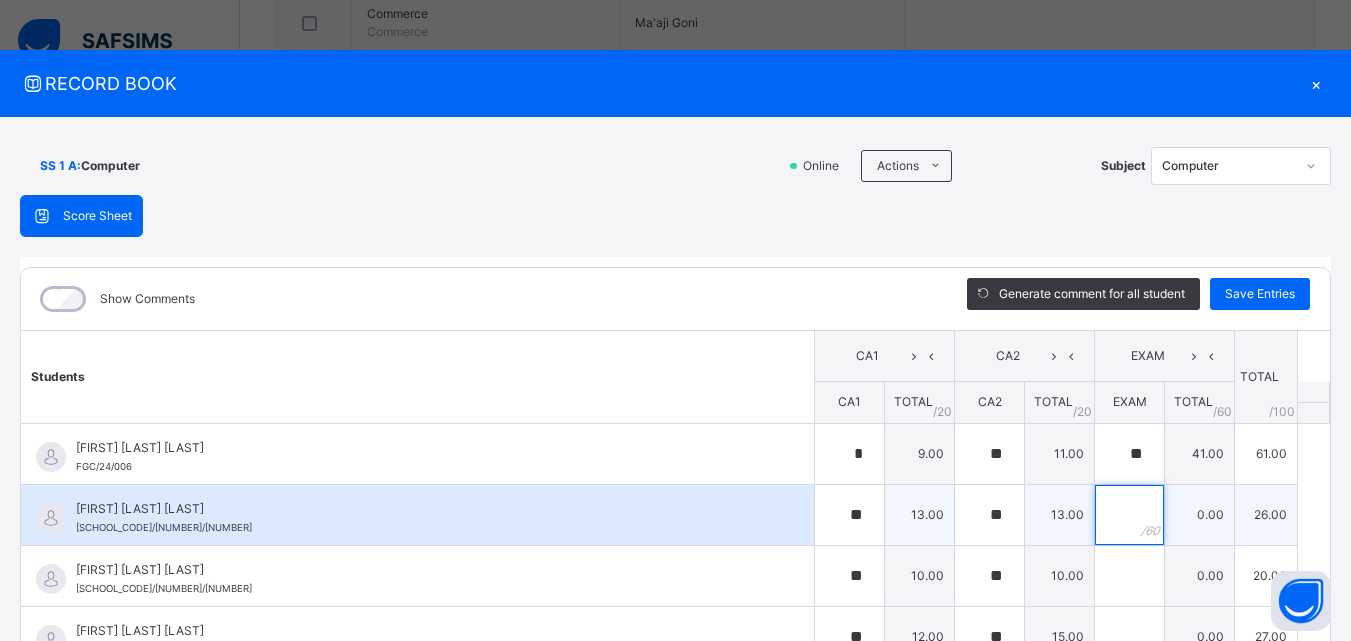 click at bounding box center [1129, 515] 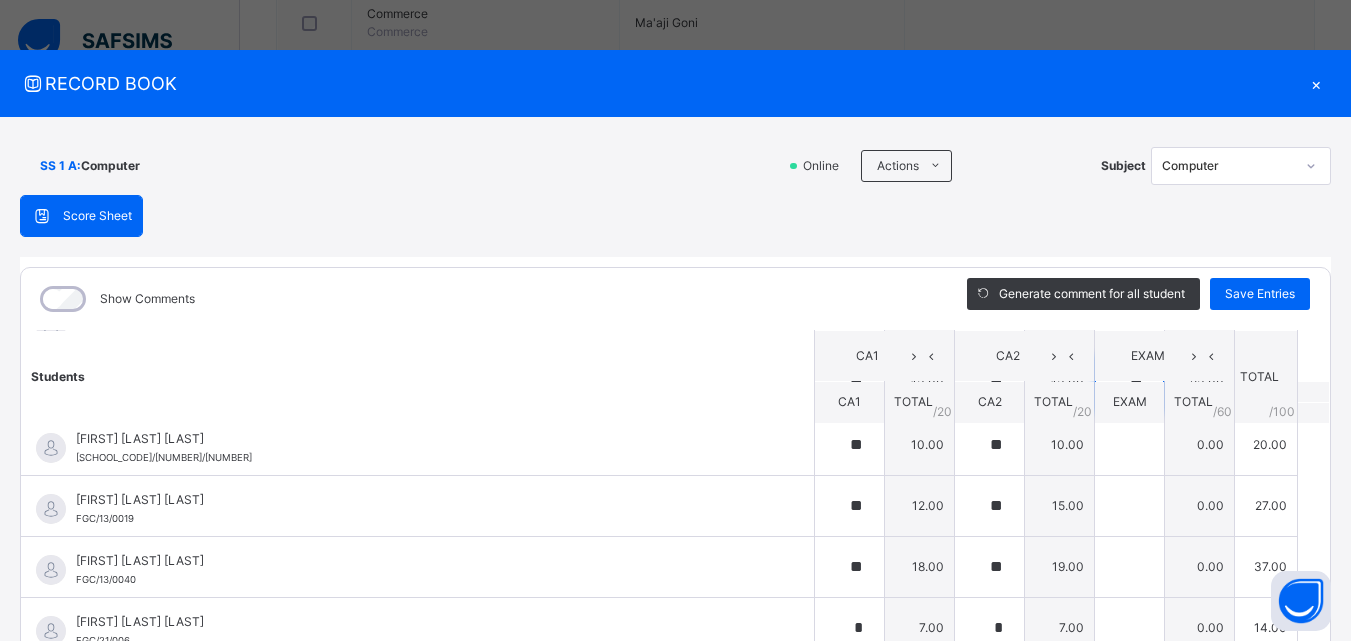 scroll, scrollTop: 97, scrollLeft: 0, axis: vertical 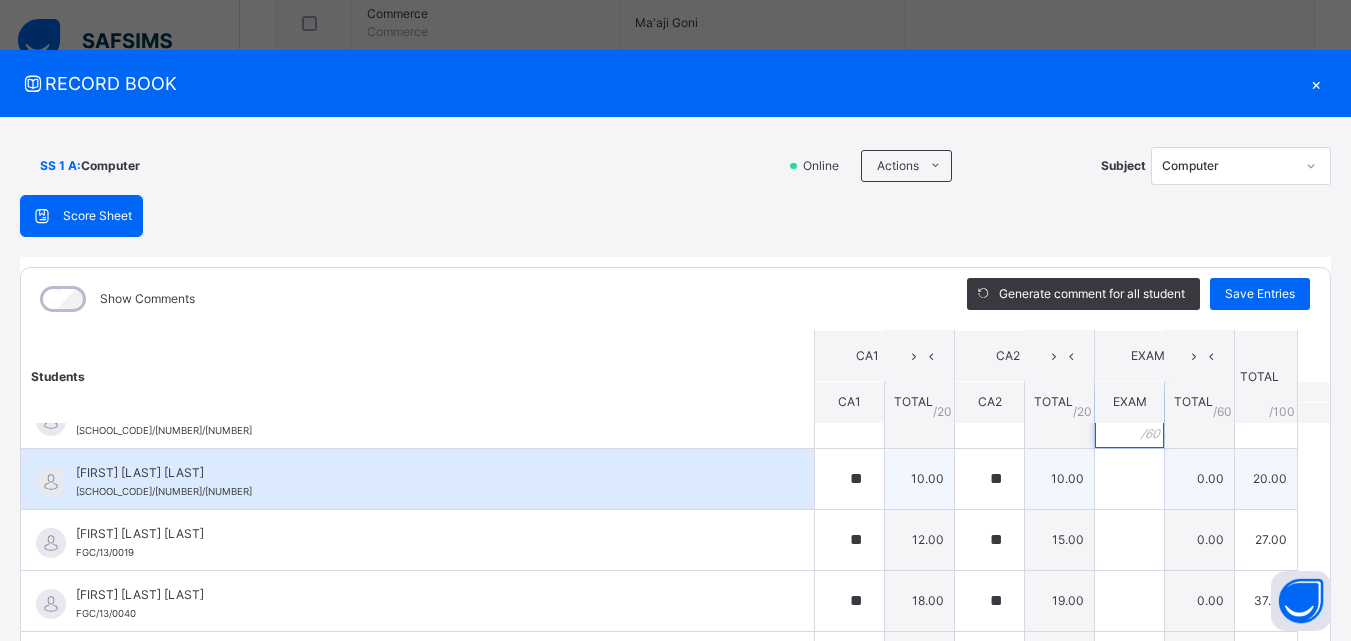 type on "**" 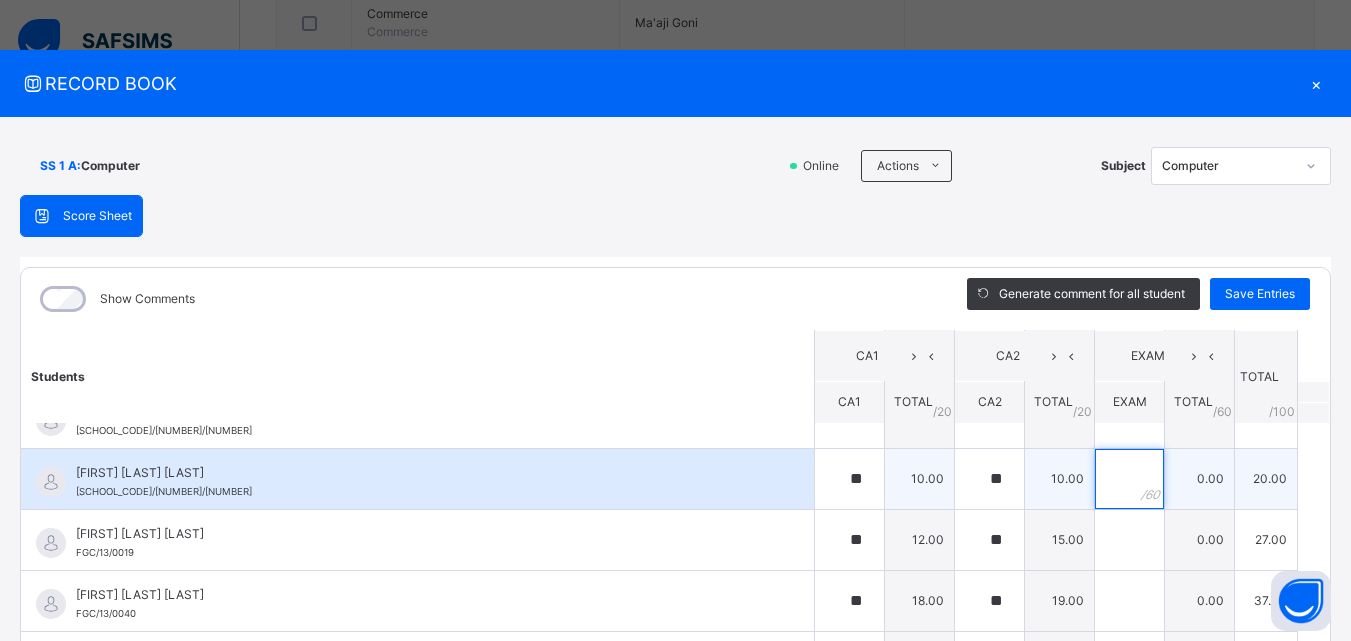 click at bounding box center (1129, 479) 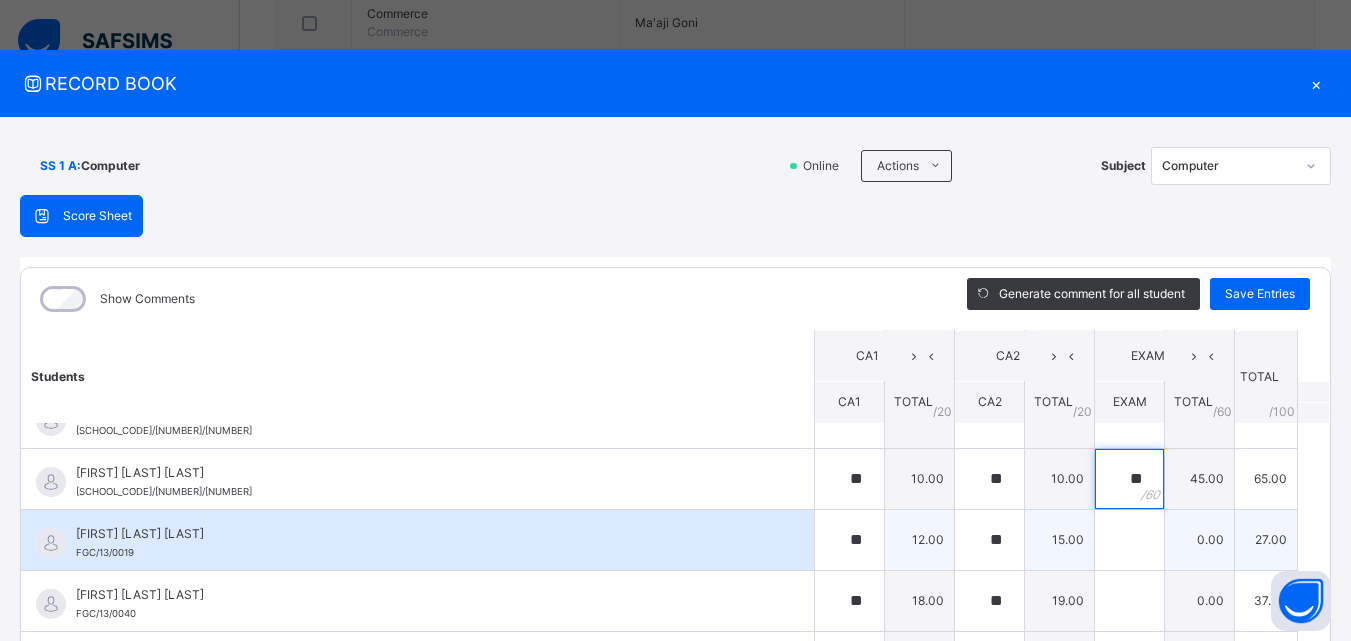 type on "**" 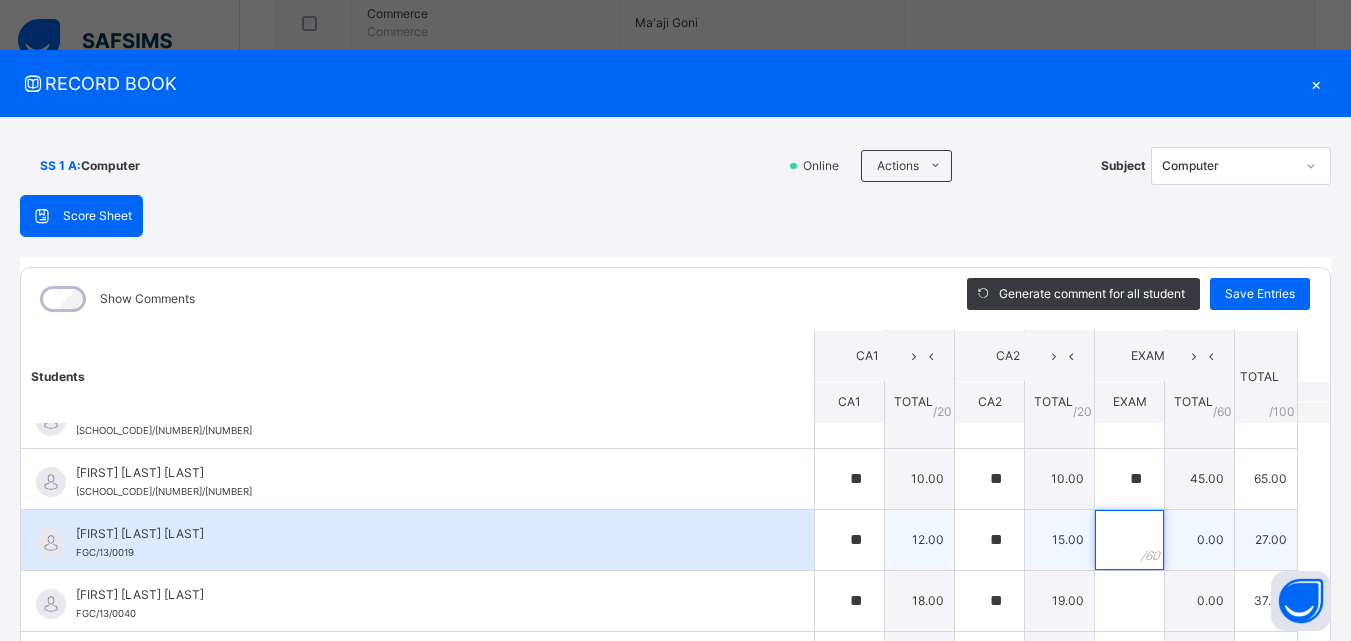 click at bounding box center (1129, 540) 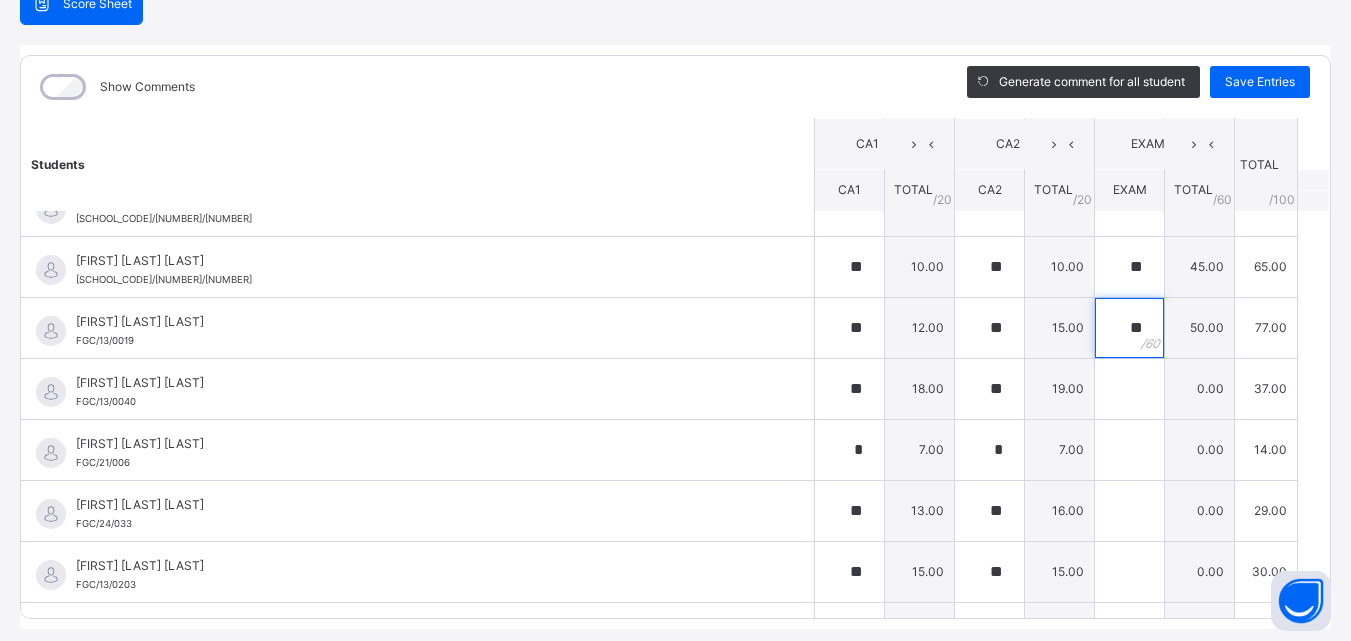 scroll, scrollTop: 216, scrollLeft: 0, axis: vertical 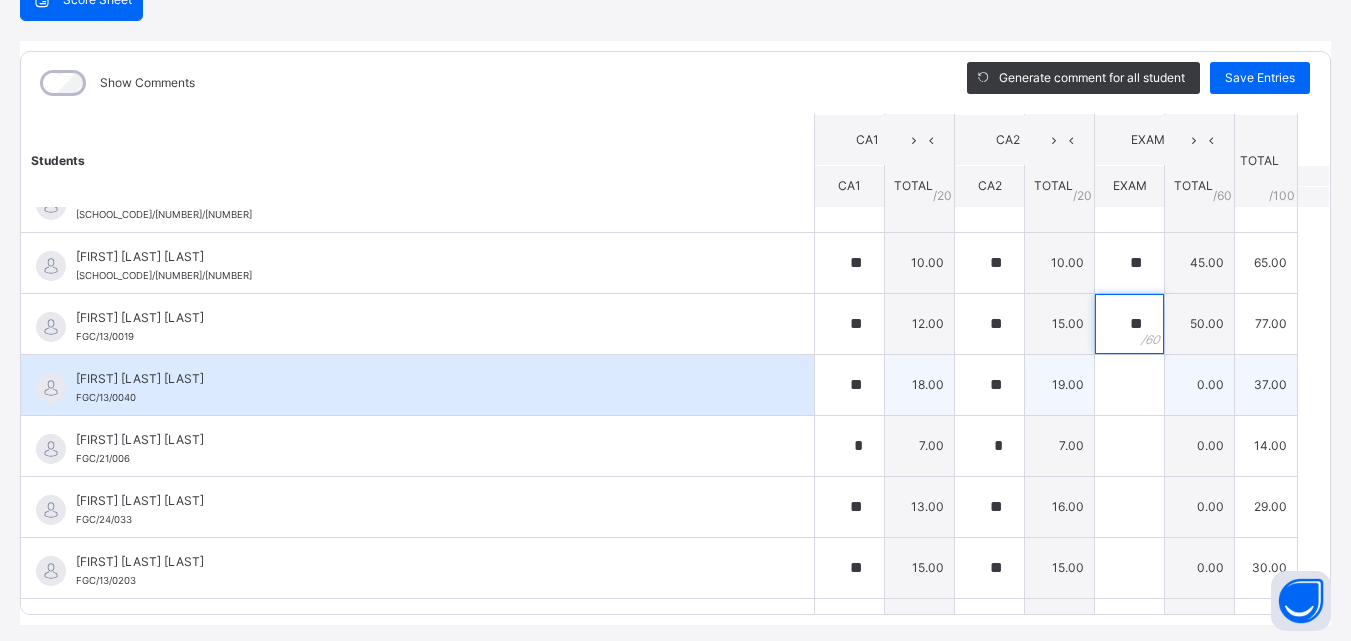 type on "**" 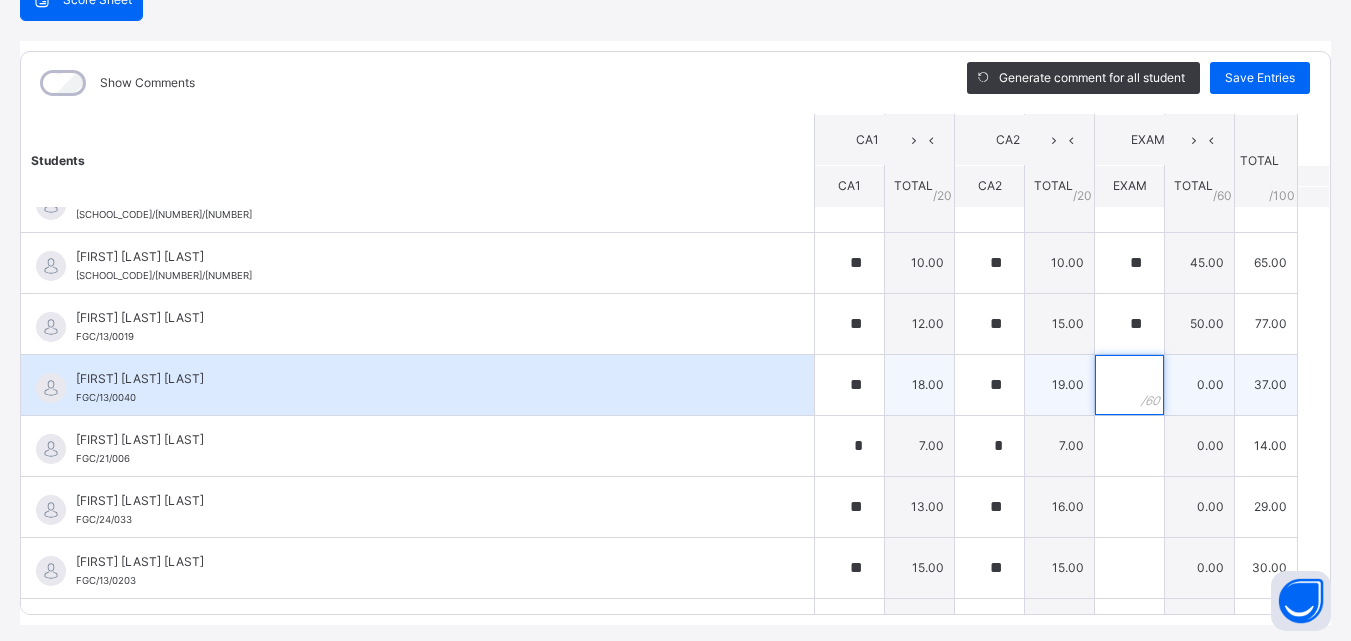 click at bounding box center [1129, 385] 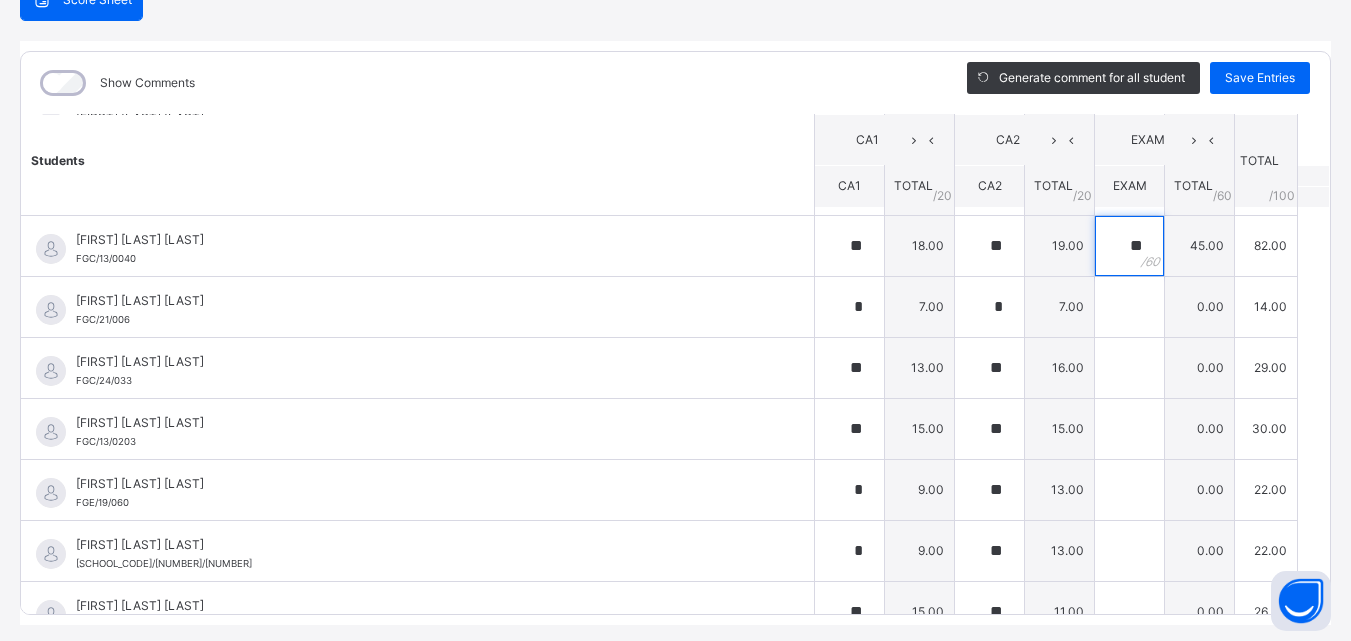 scroll, scrollTop: 244, scrollLeft: 0, axis: vertical 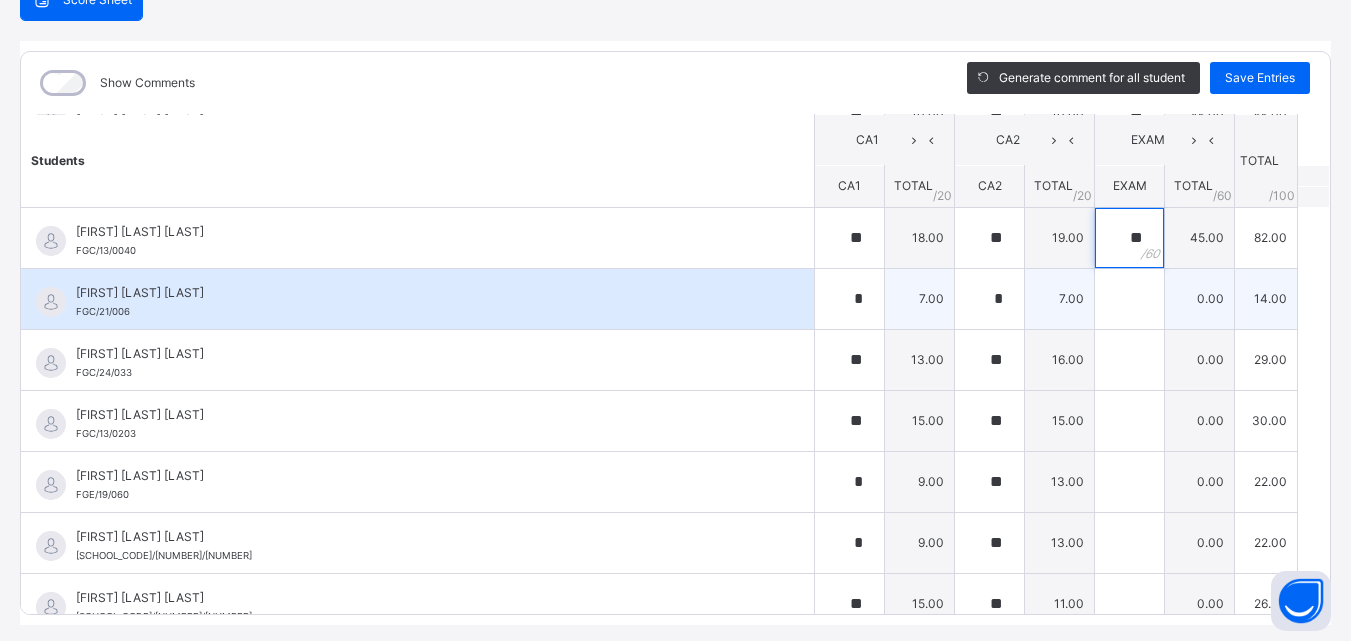 type on "**" 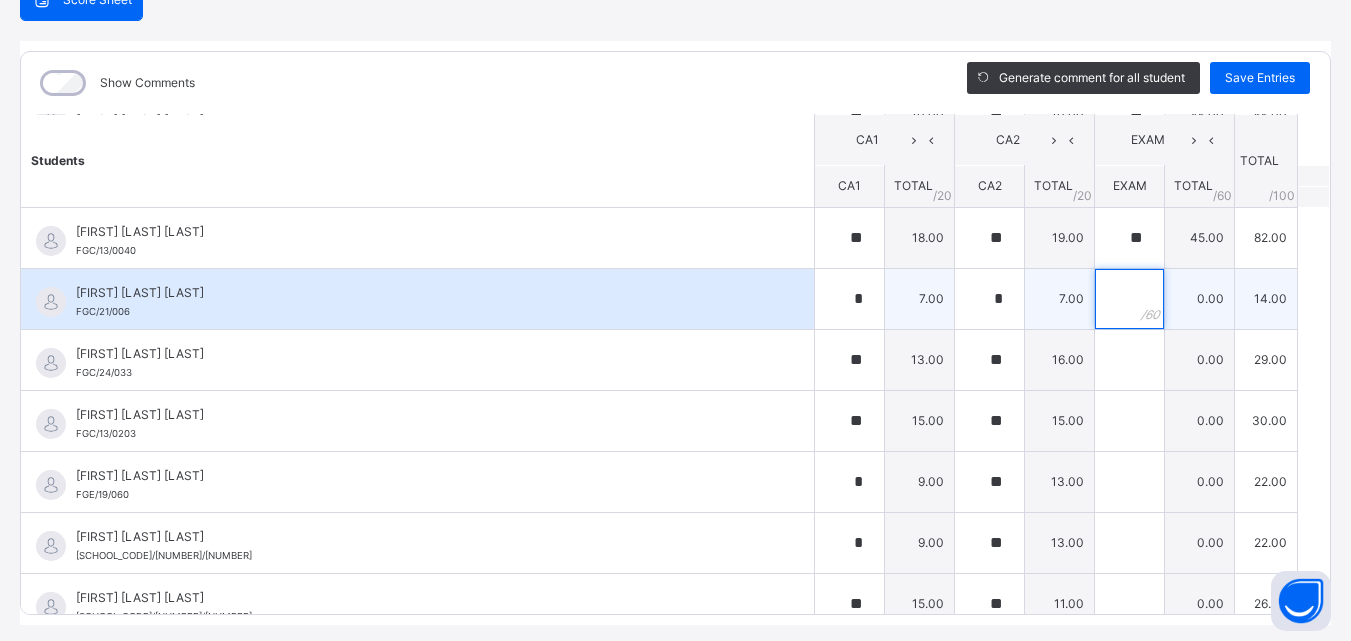 click at bounding box center (1129, 299) 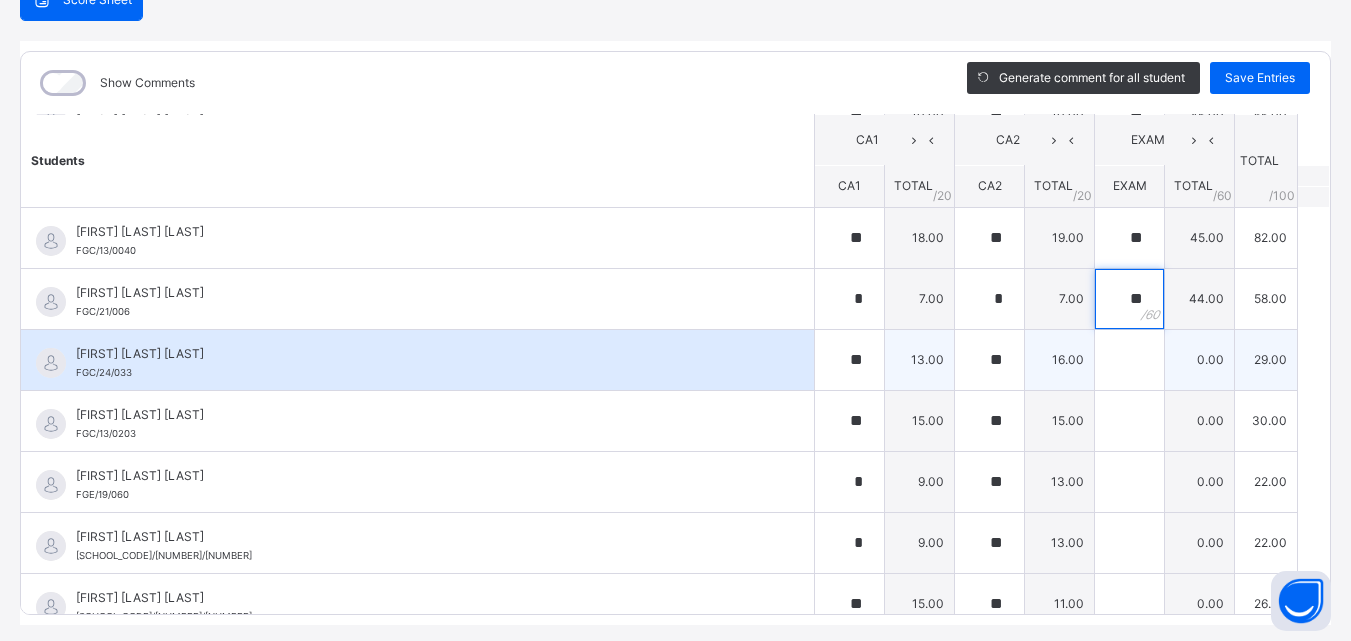 type on "**" 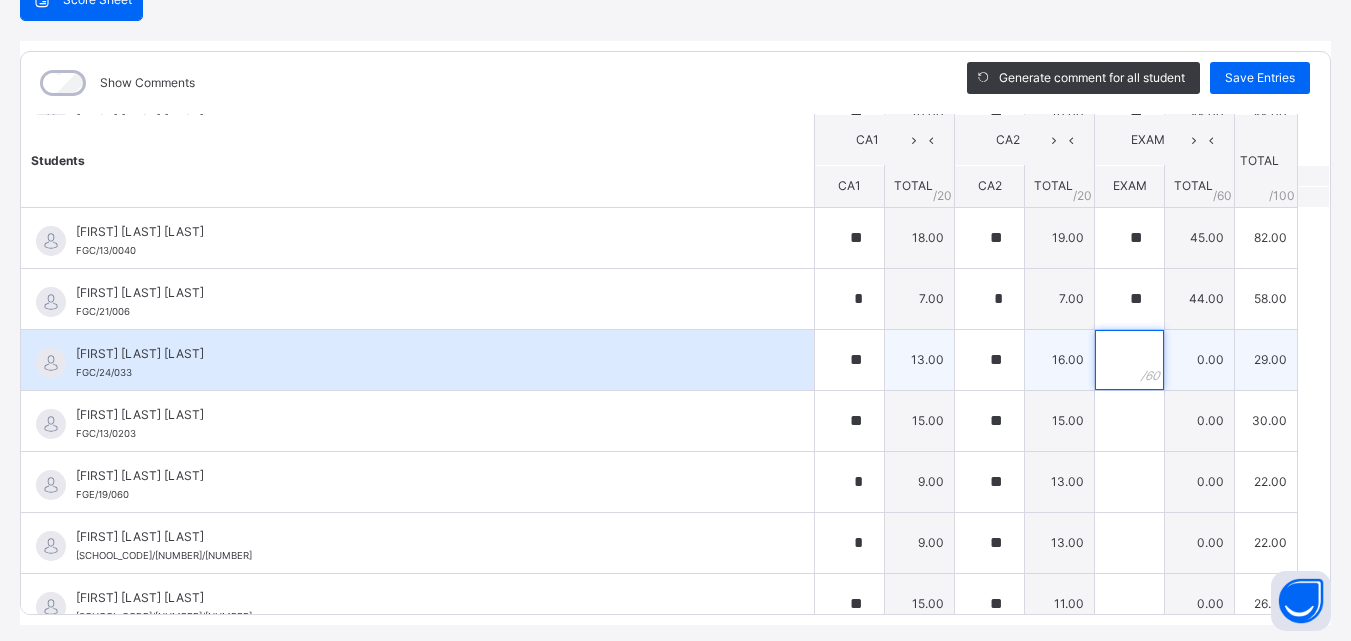 click at bounding box center [1129, 360] 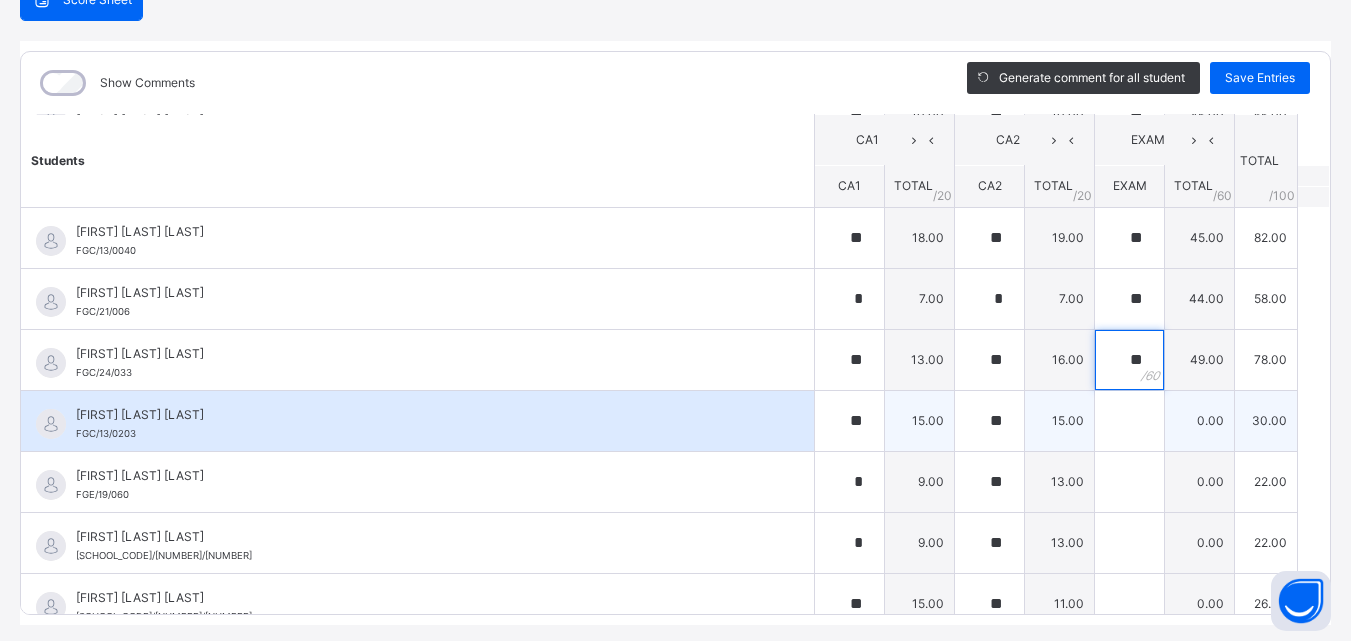 type on "**" 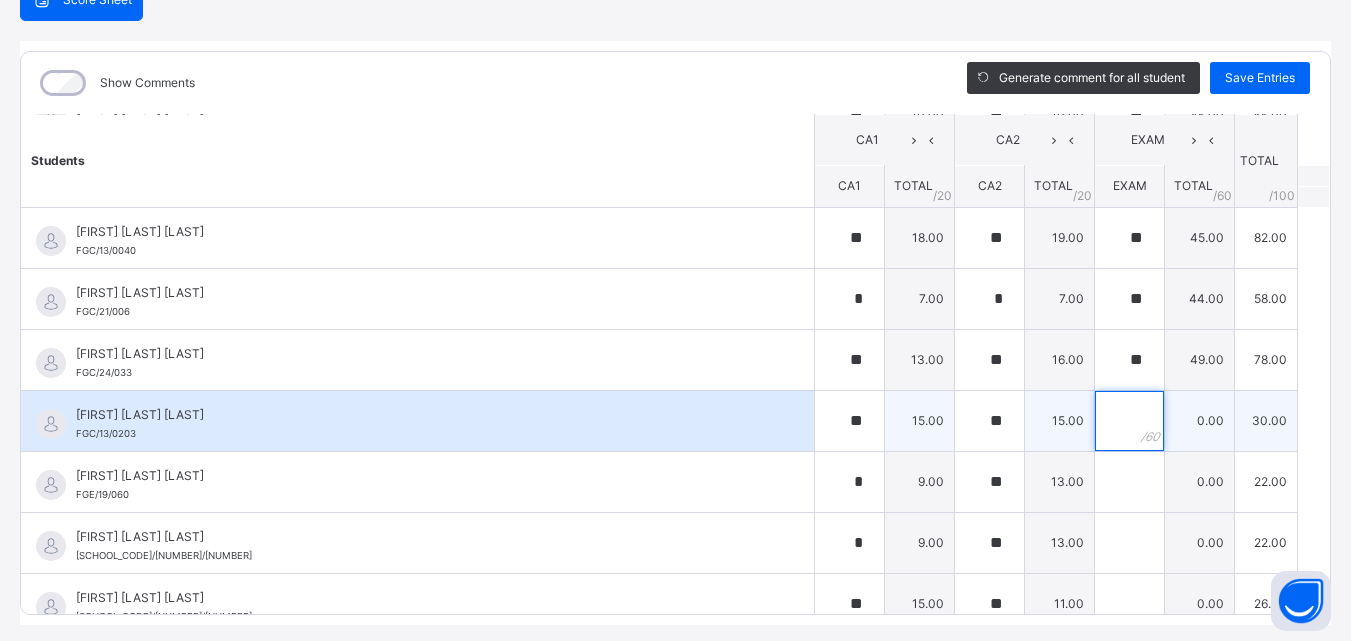 click at bounding box center [1129, 421] 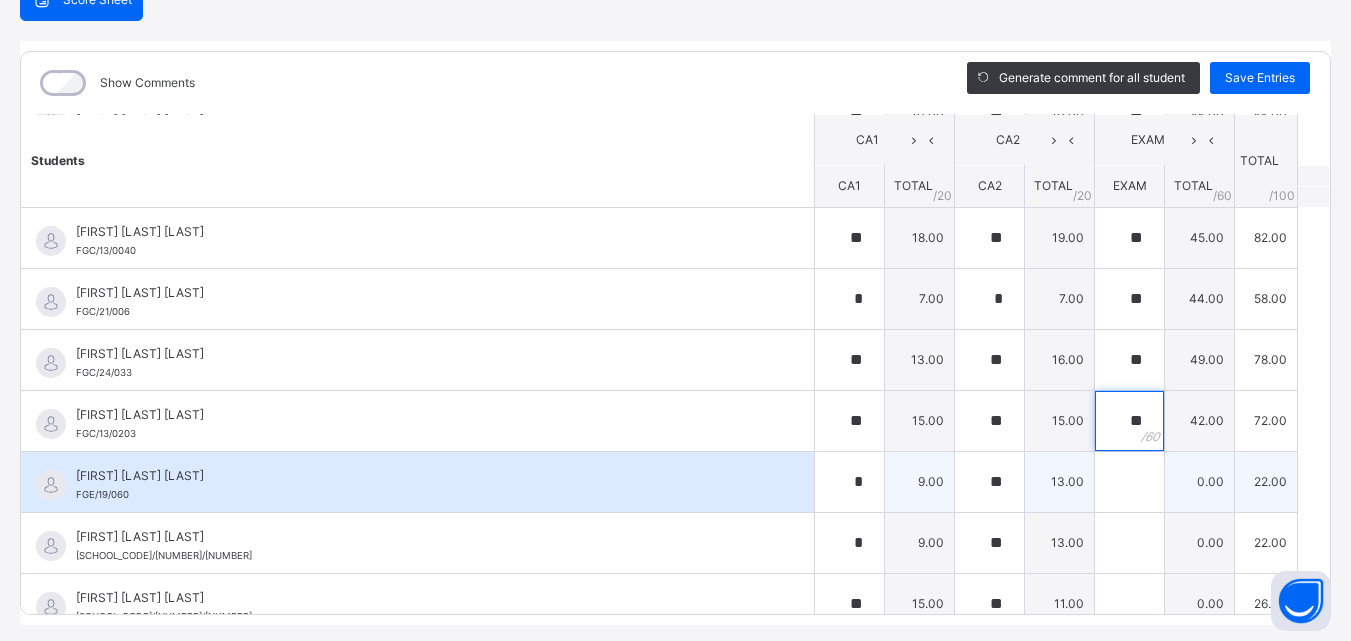 type on "**" 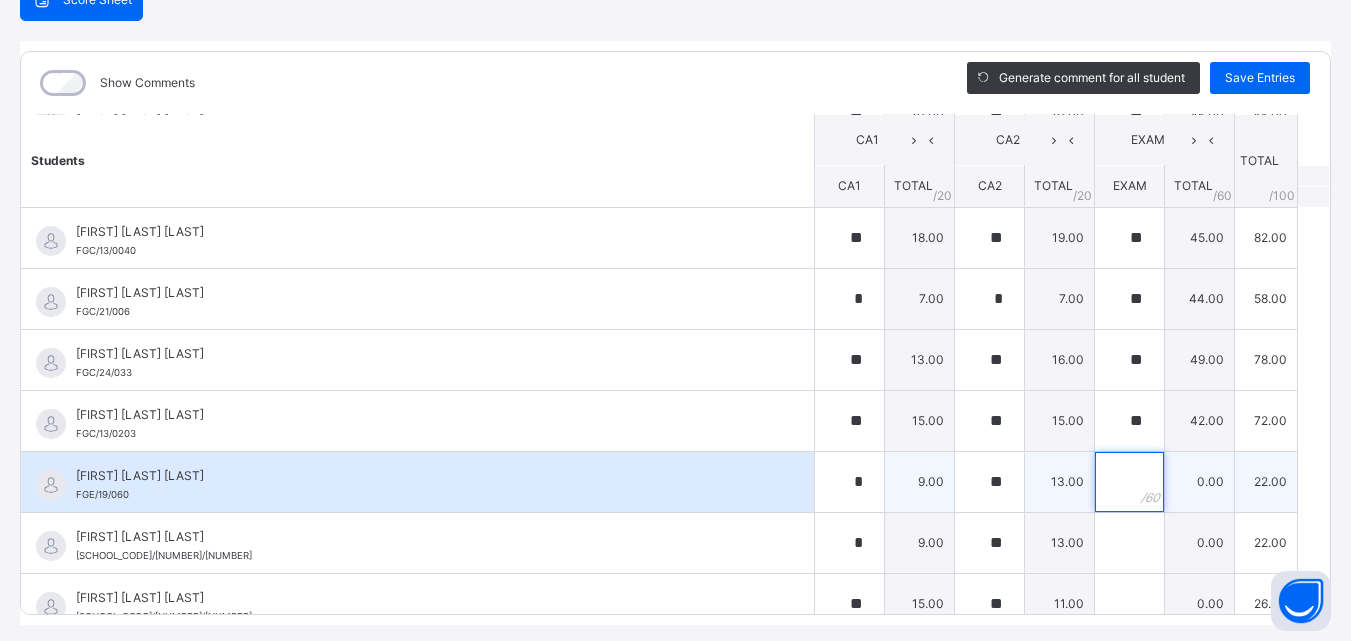 click at bounding box center [1129, 482] 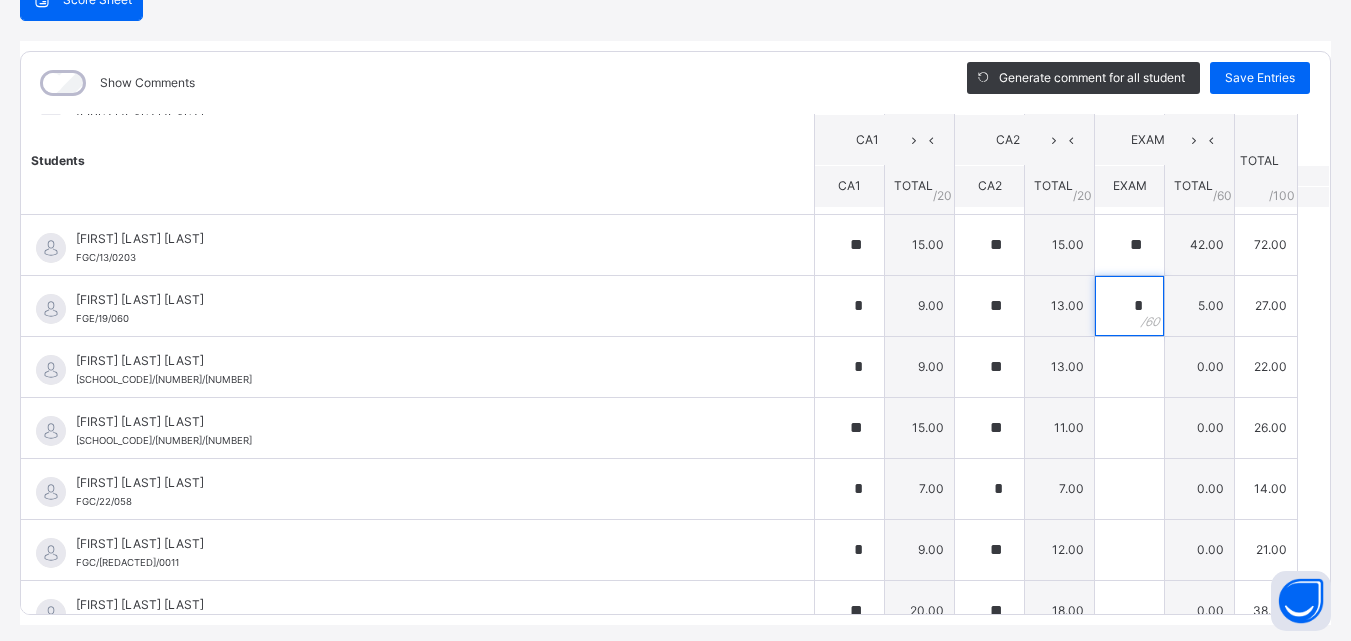 scroll, scrollTop: 424, scrollLeft: 0, axis: vertical 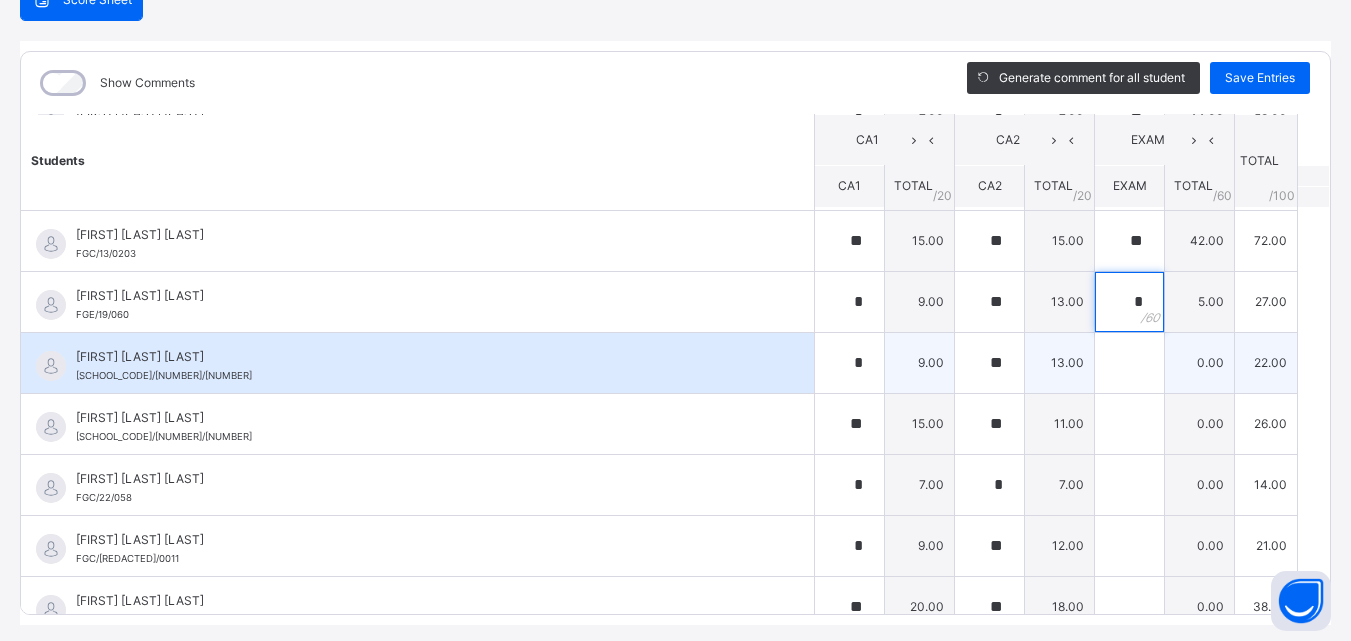 type on "*" 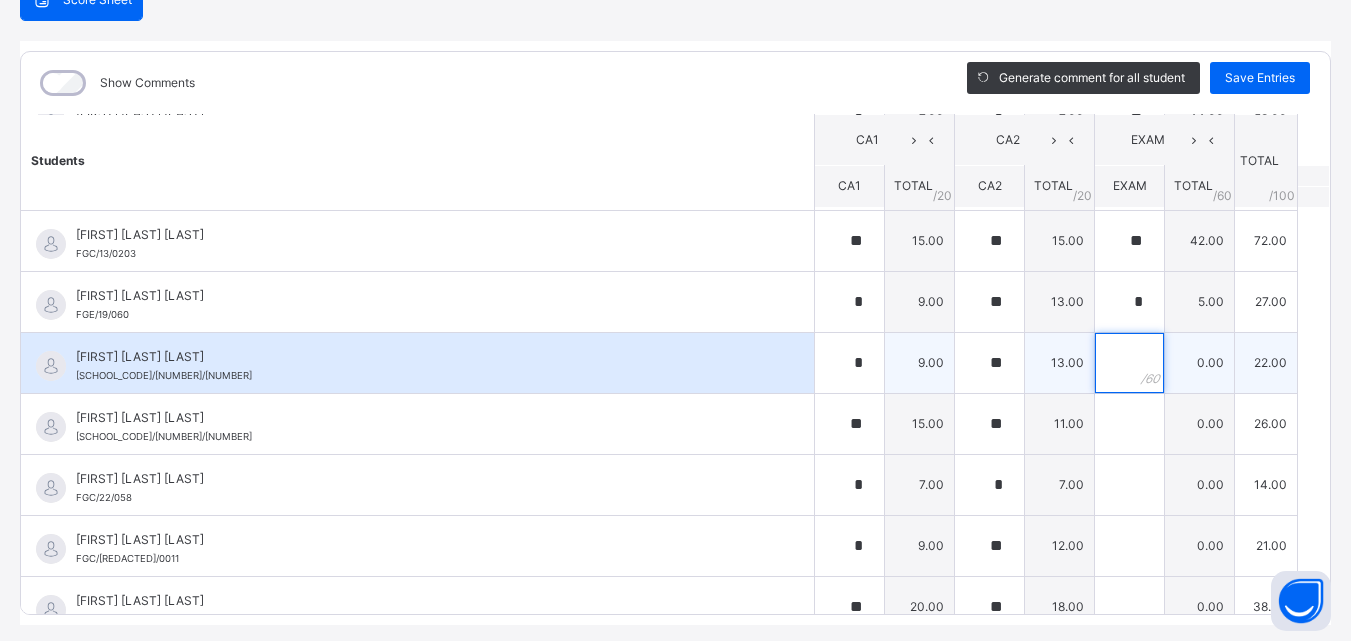 click at bounding box center (1129, 363) 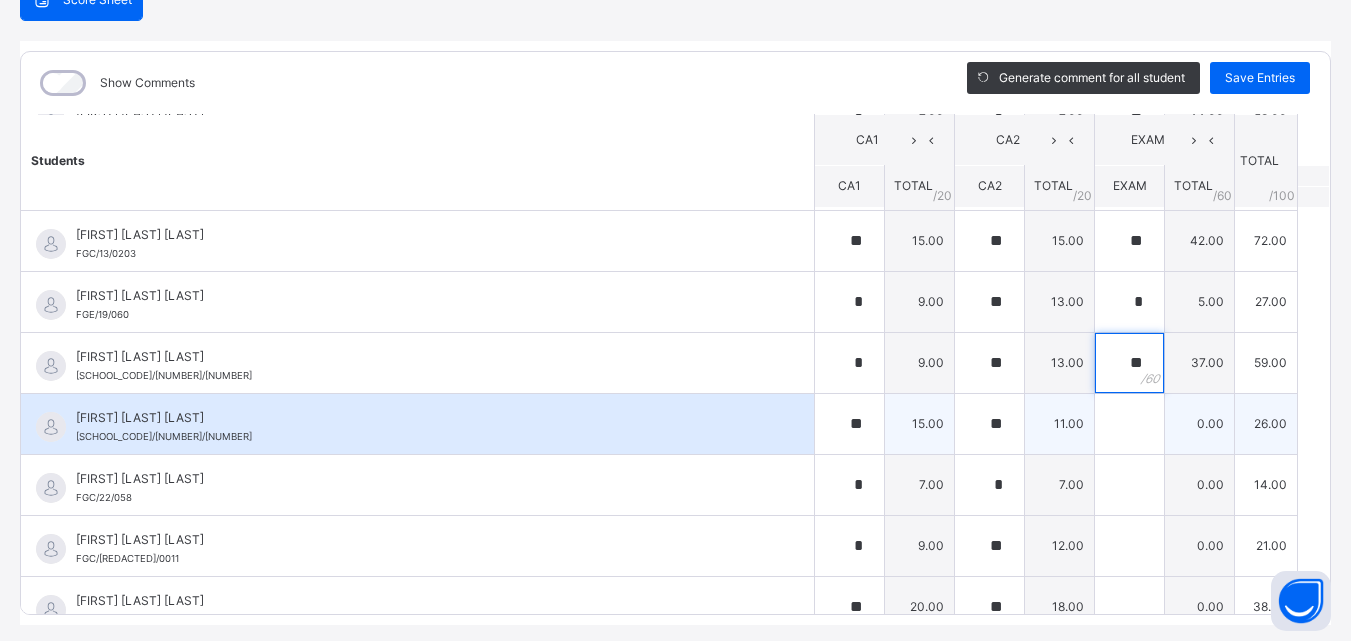 type on "**" 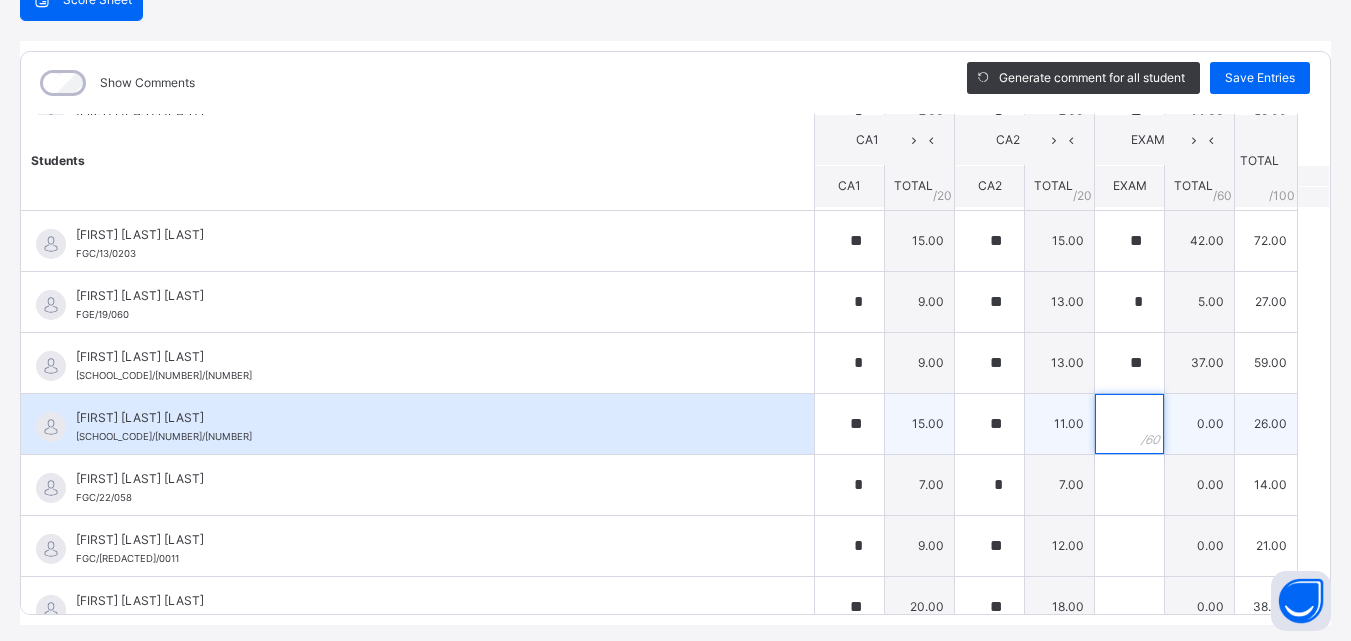 click at bounding box center [1129, 424] 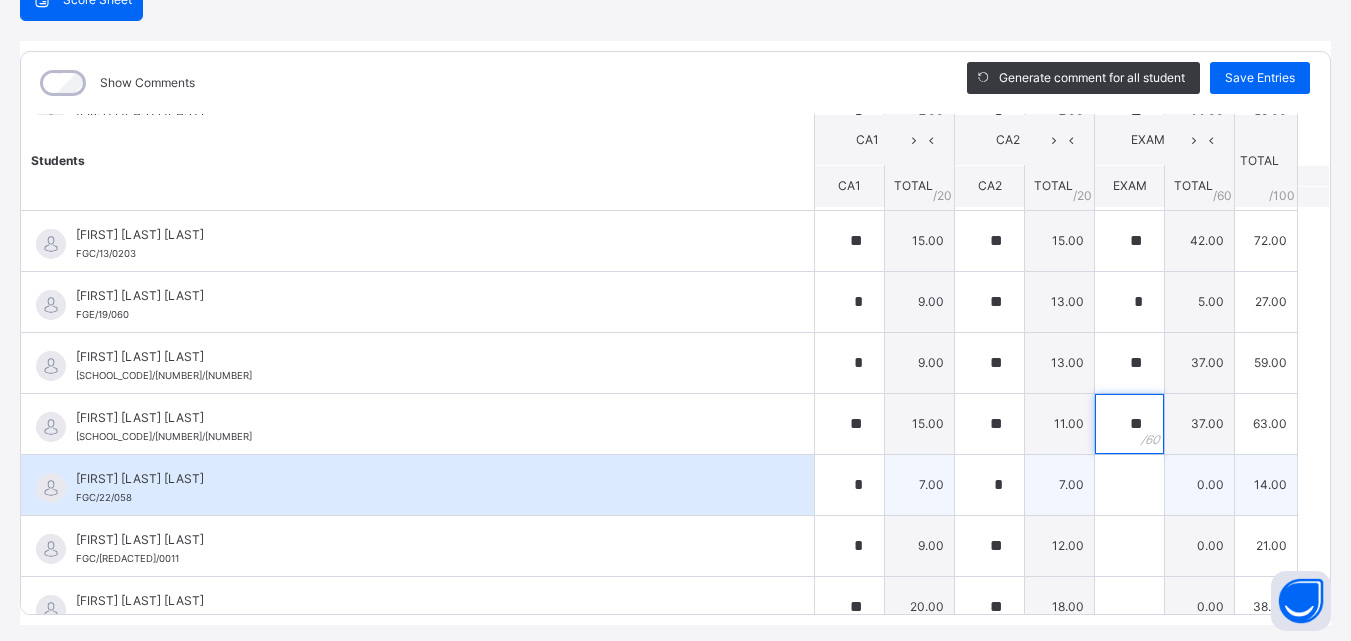 type on "**" 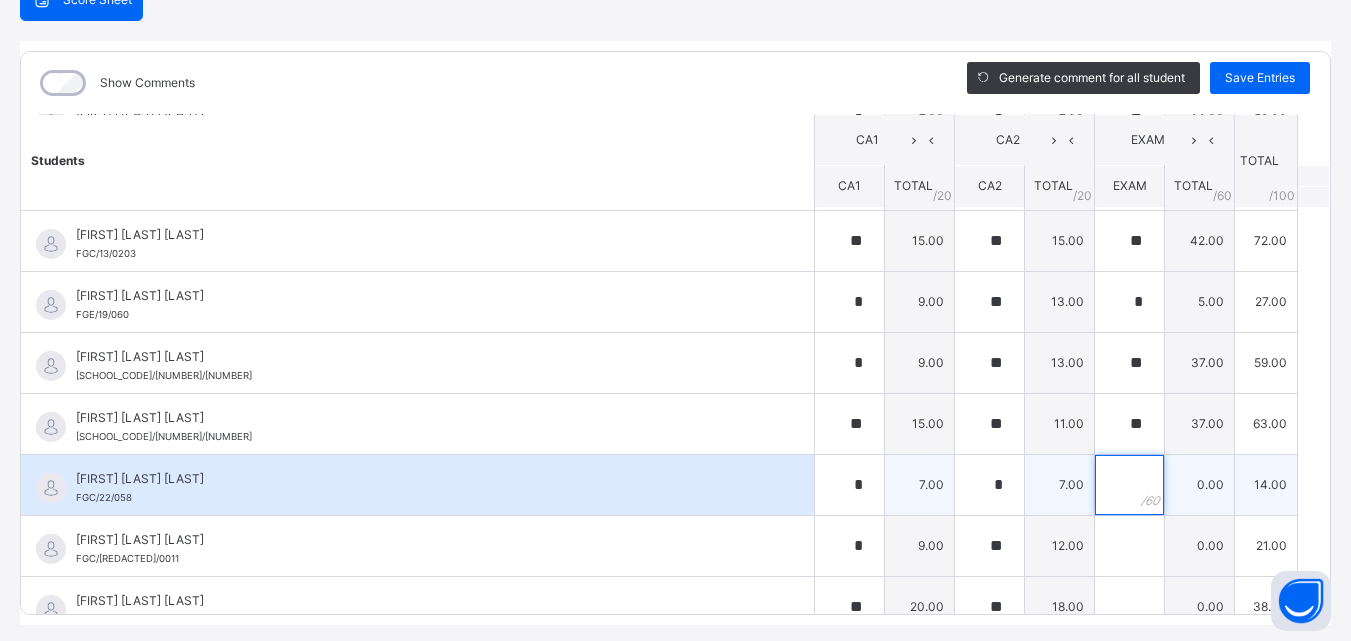 click at bounding box center (1129, 485) 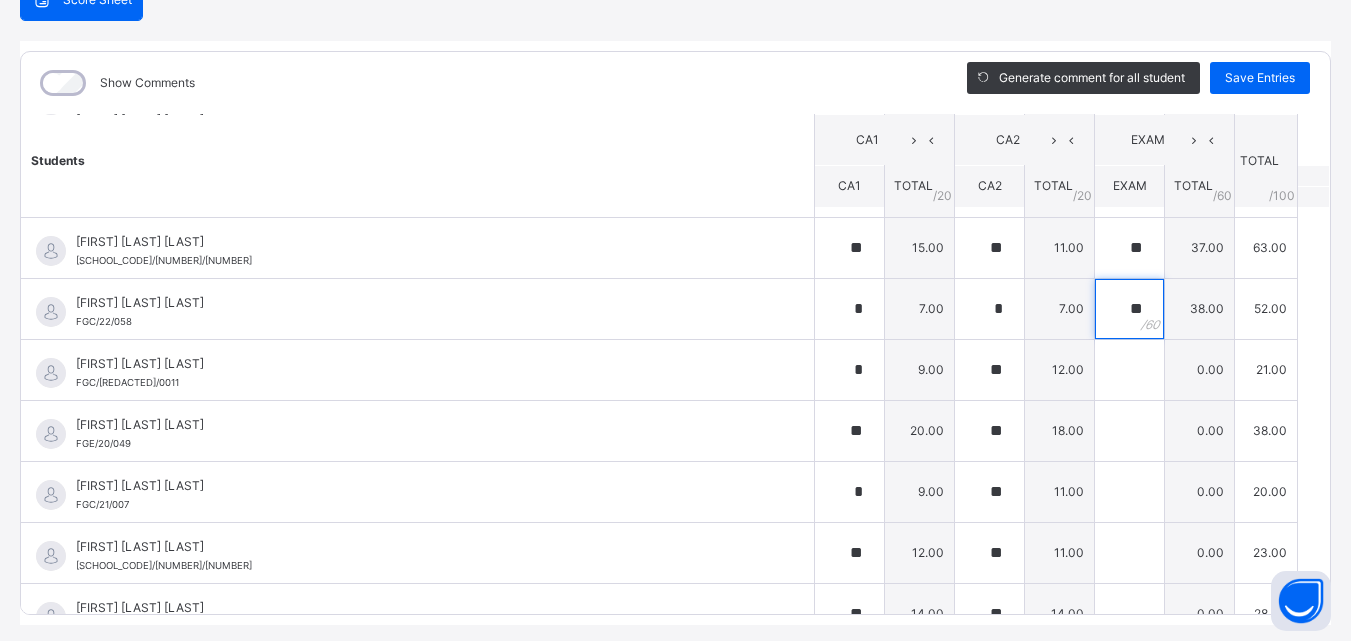 scroll, scrollTop: 615, scrollLeft: 0, axis: vertical 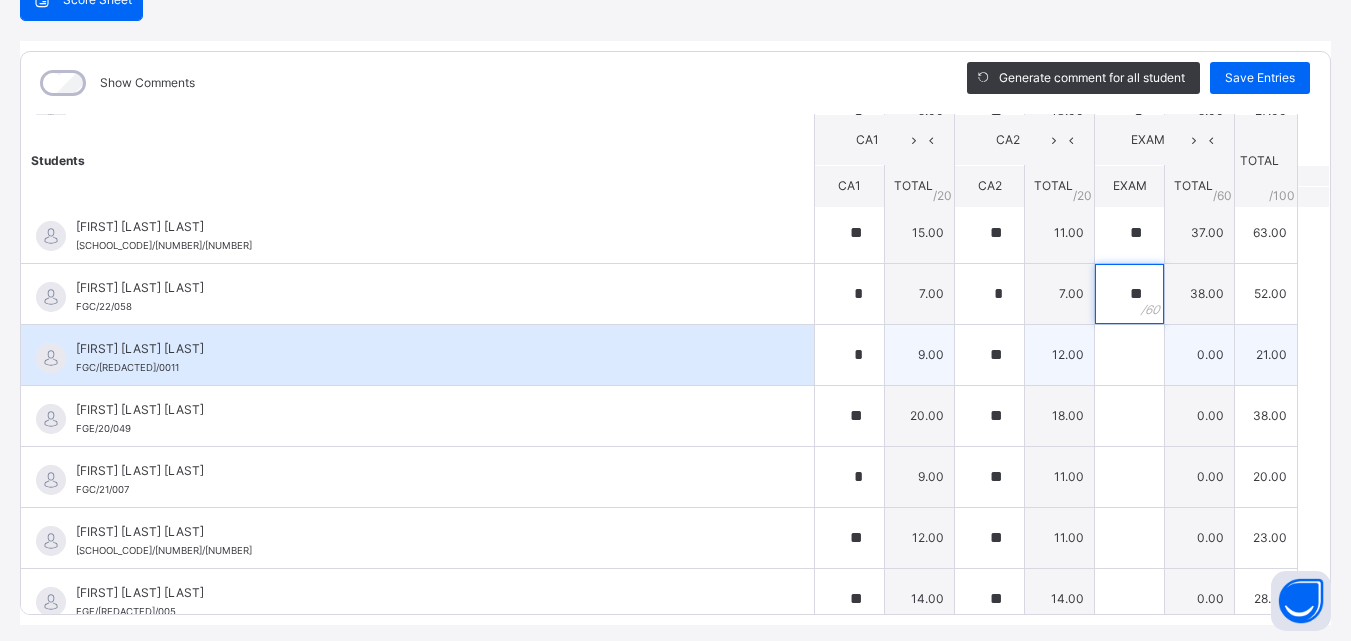 type on "**" 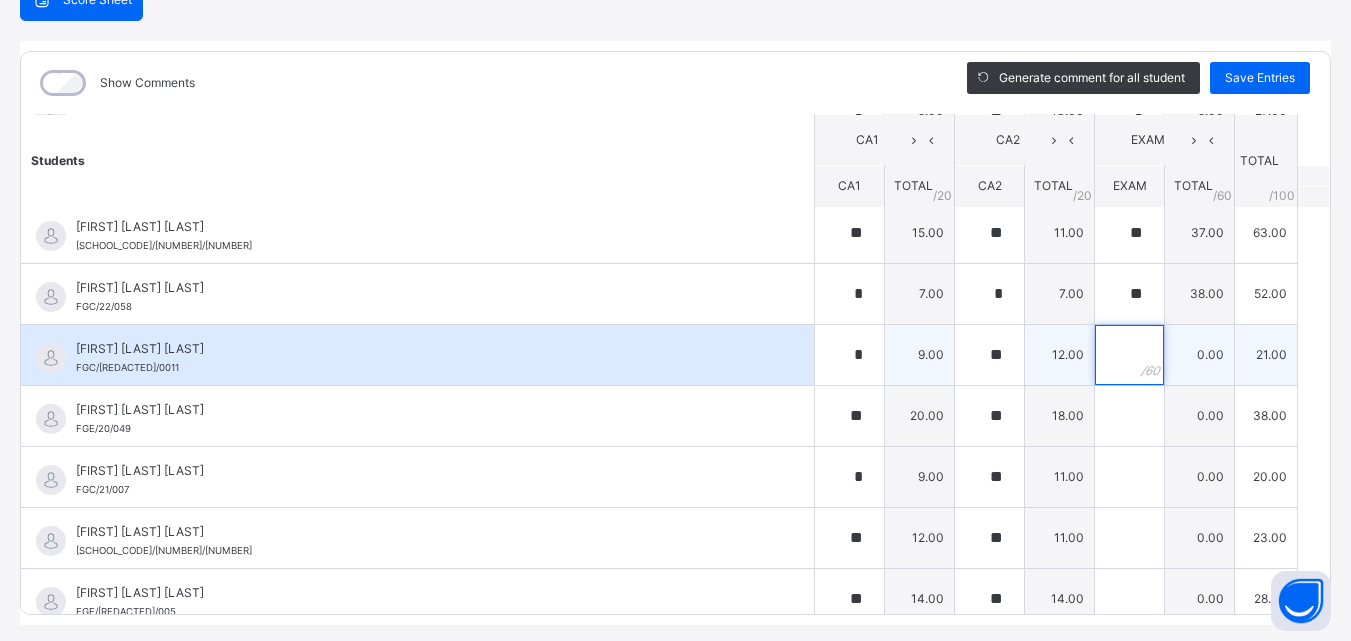 click at bounding box center (1129, 355) 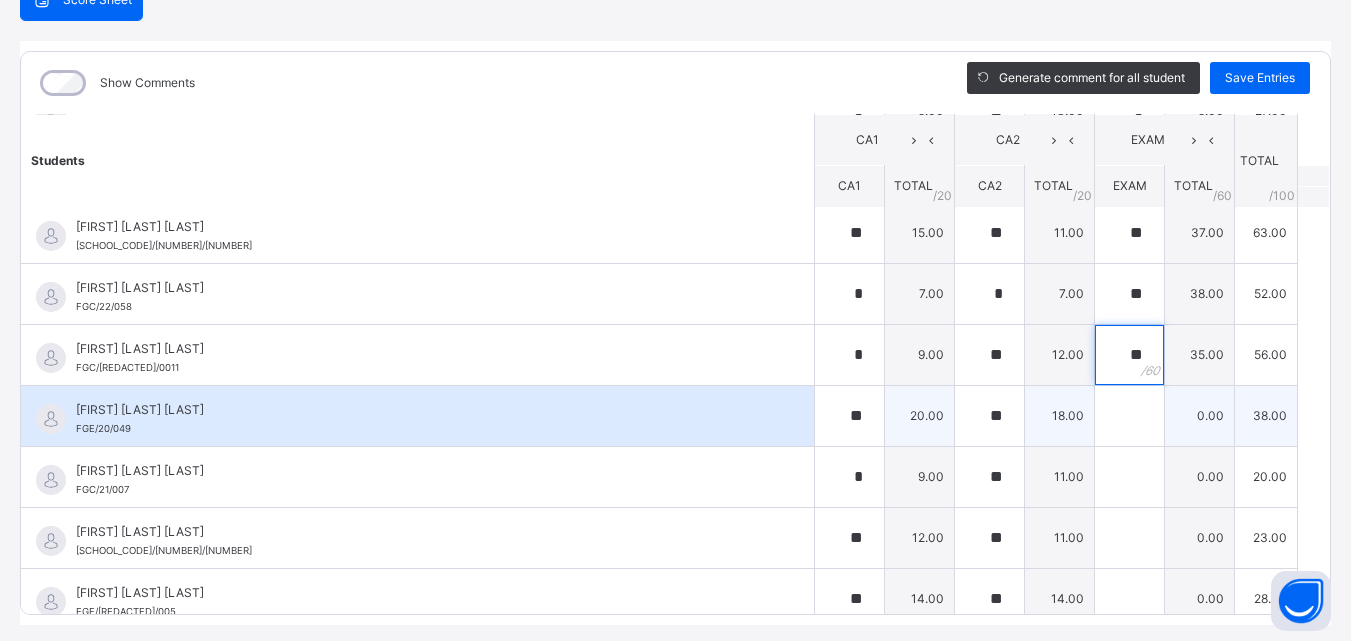 type on "**" 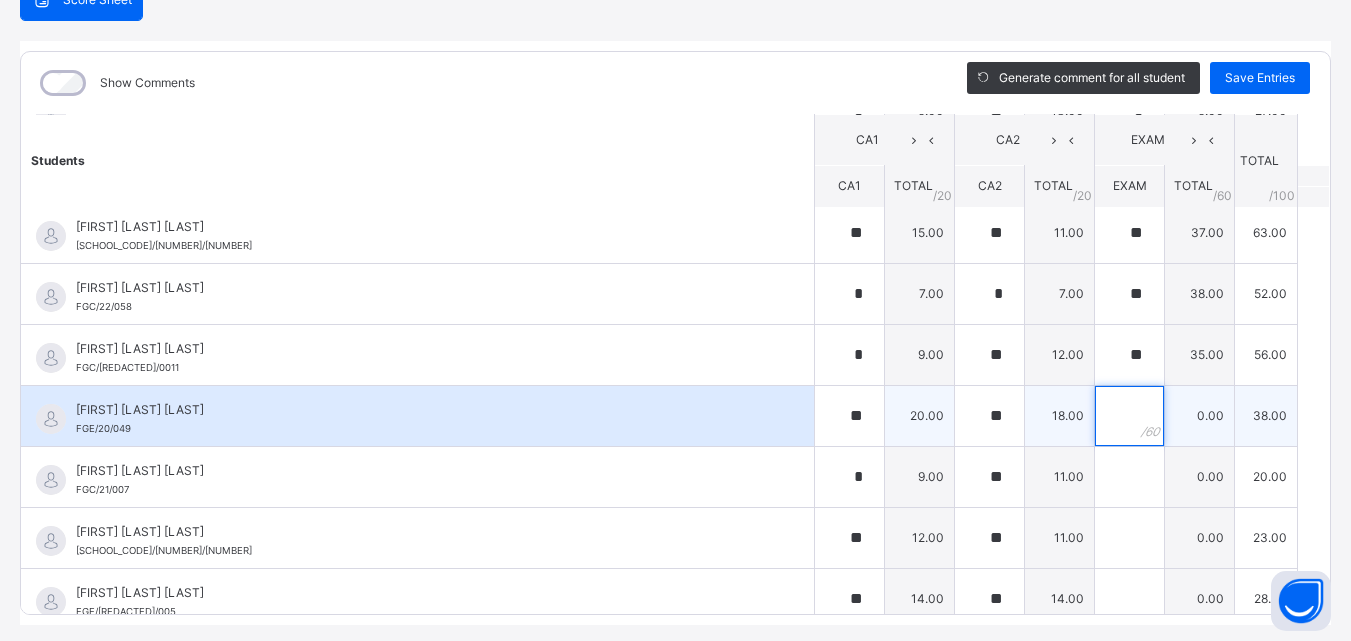 click at bounding box center [1129, 416] 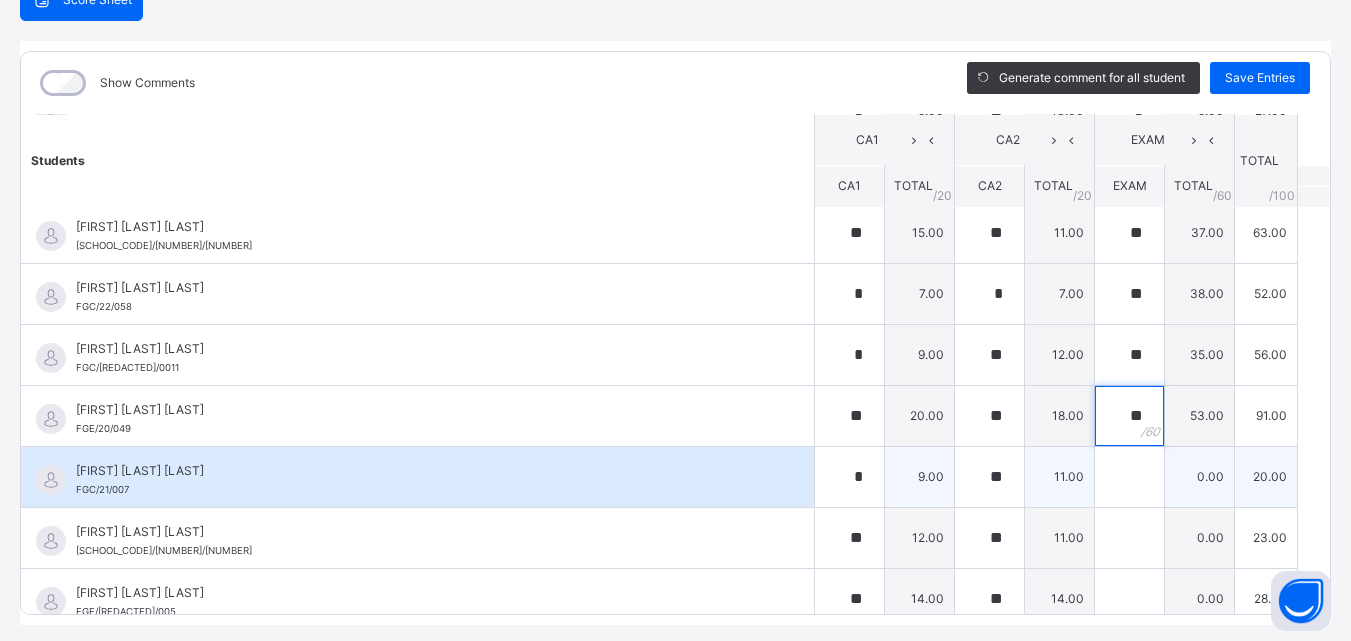 type on "**" 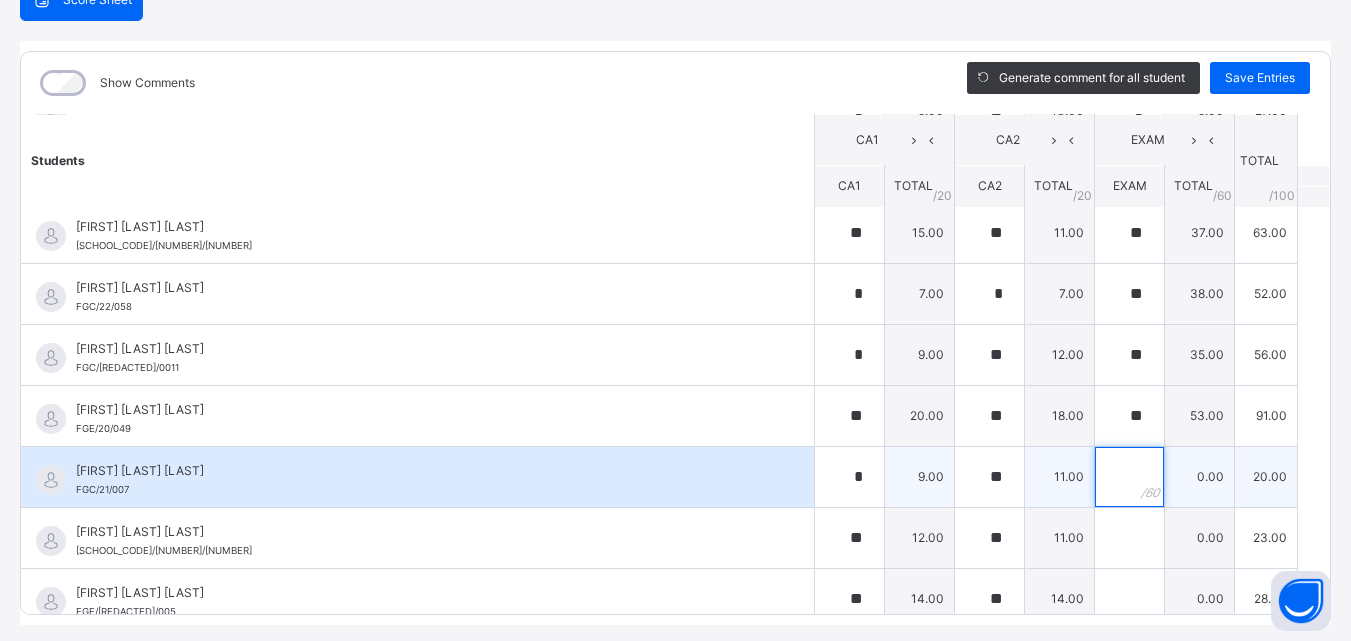 click at bounding box center [1129, 477] 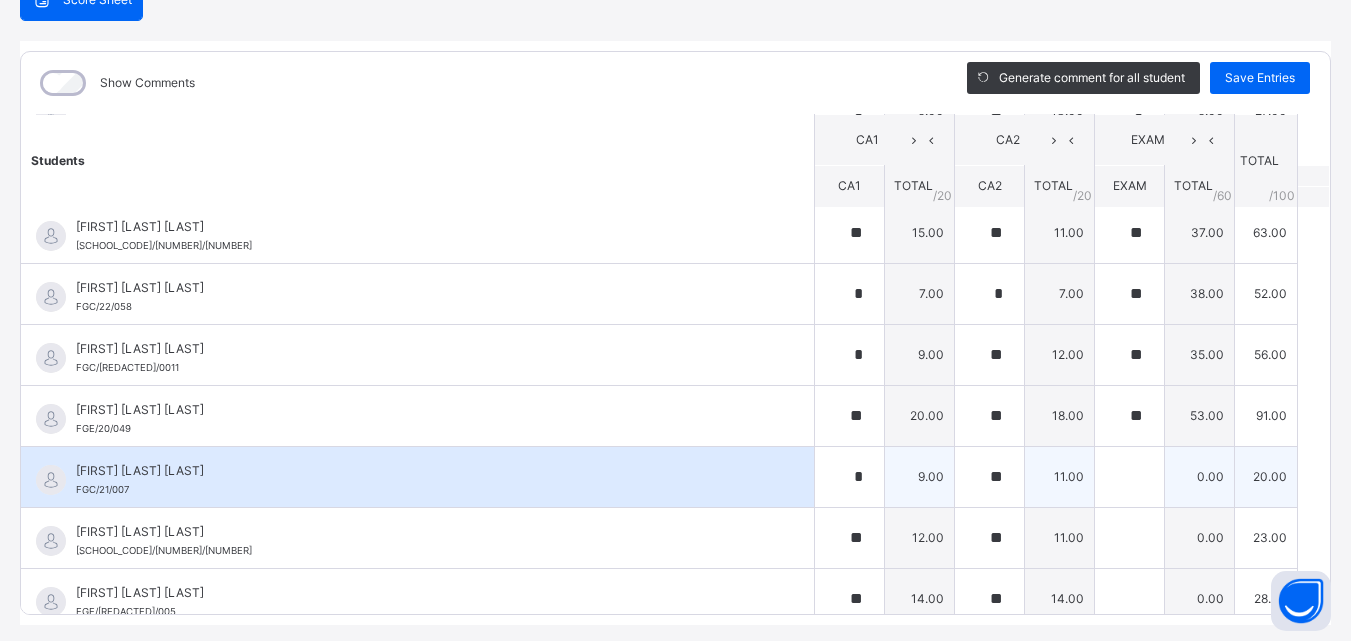 click at bounding box center [1129, 477] 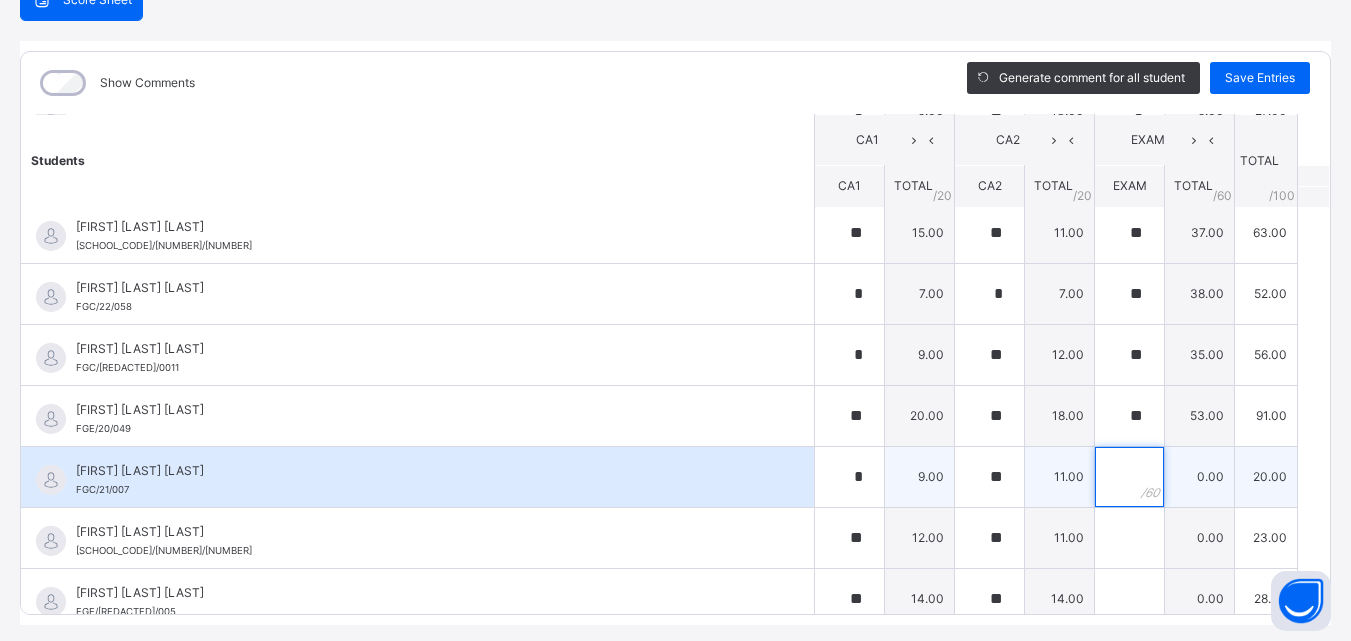 click at bounding box center [1129, 477] 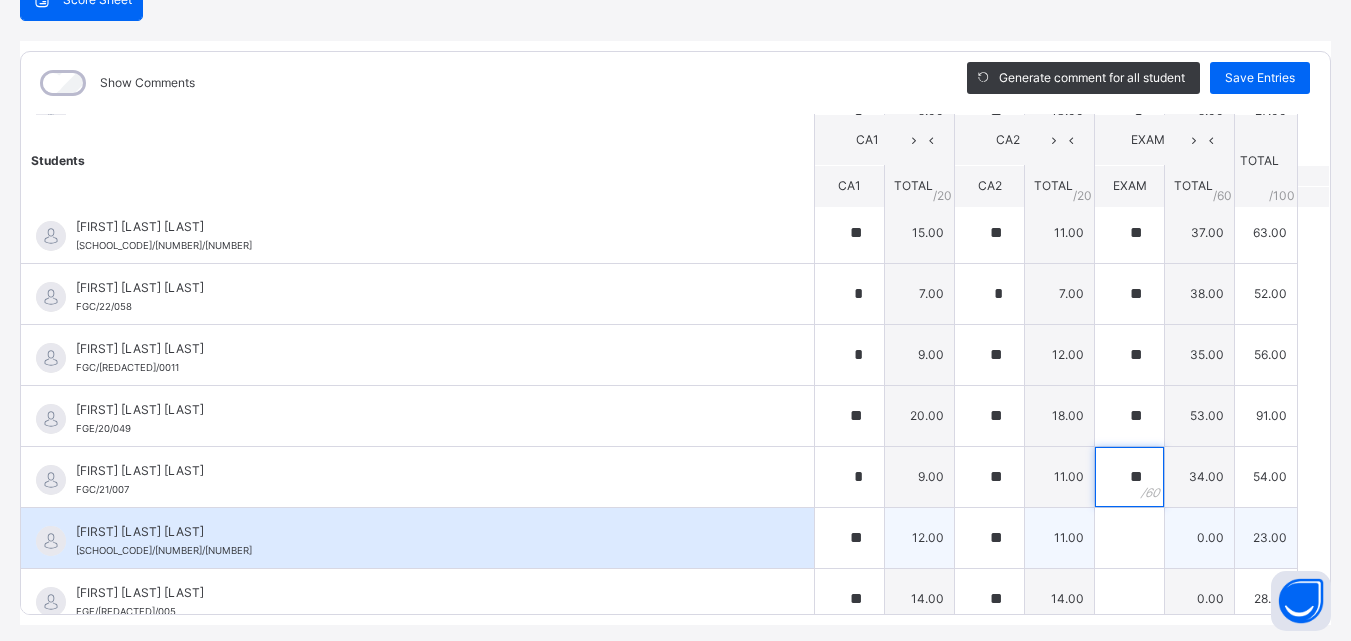 type on "**" 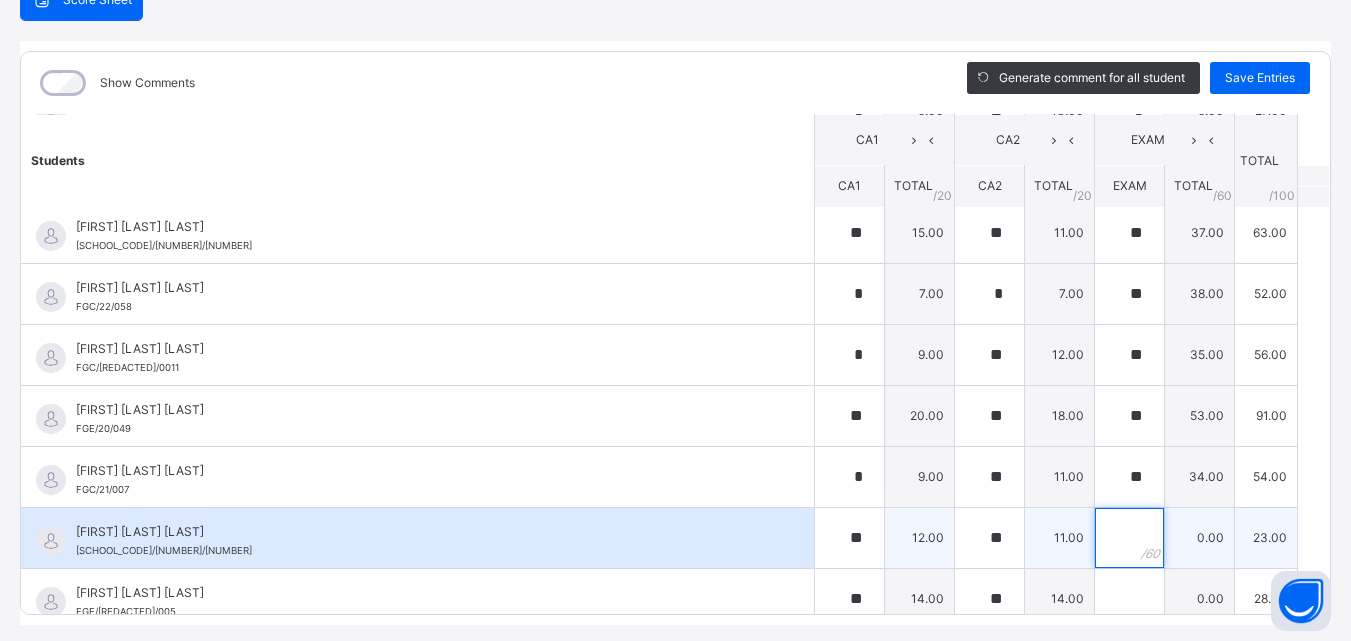 click at bounding box center (1129, 538) 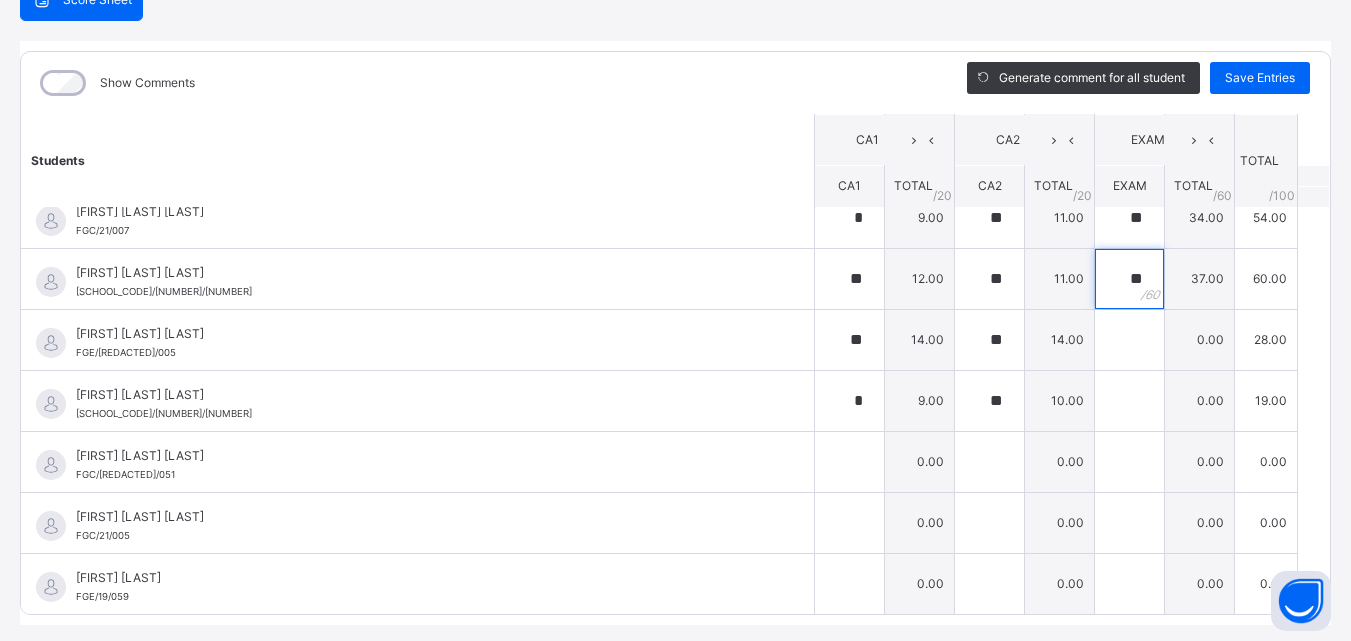 scroll, scrollTop: 877, scrollLeft: 0, axis: vertical 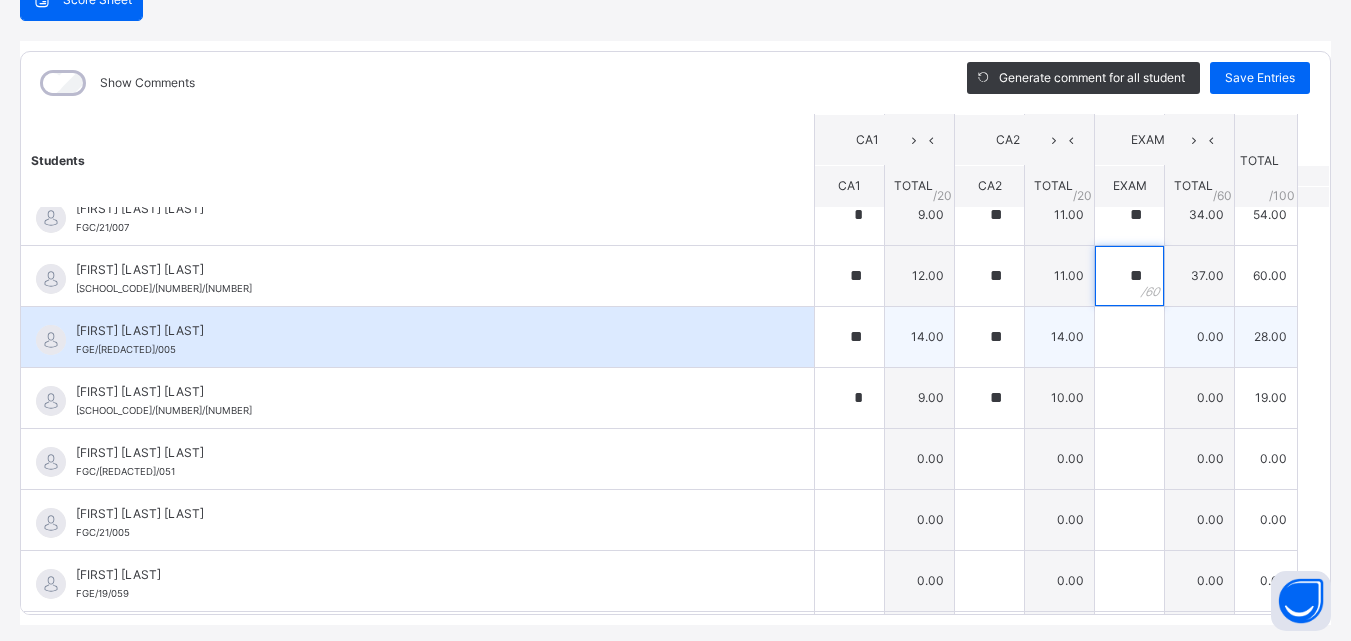 type on "**" 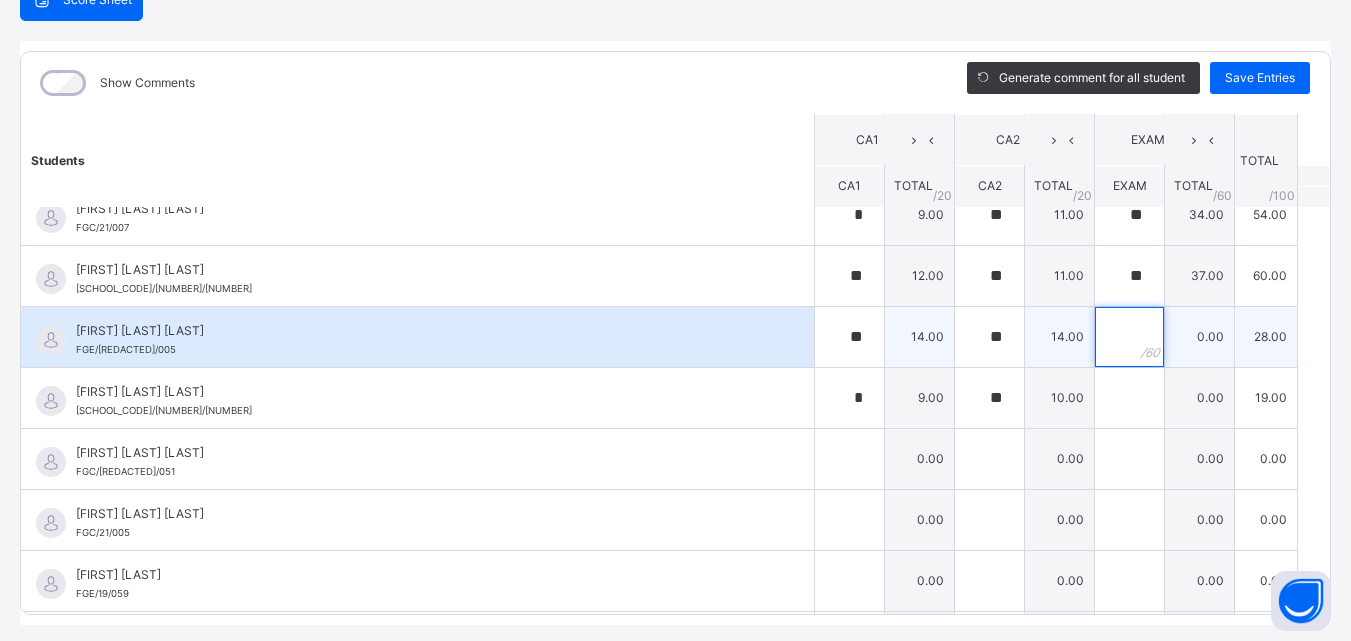 click at bounding box center (1129, 337) 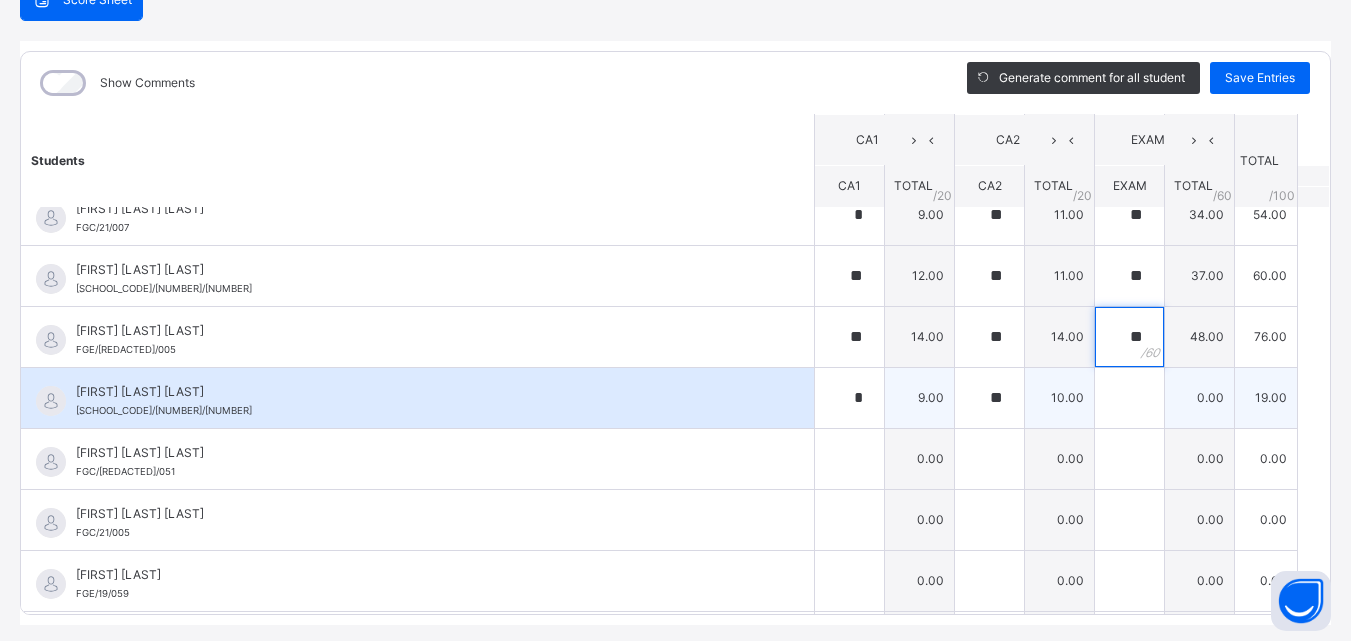 type on "**" 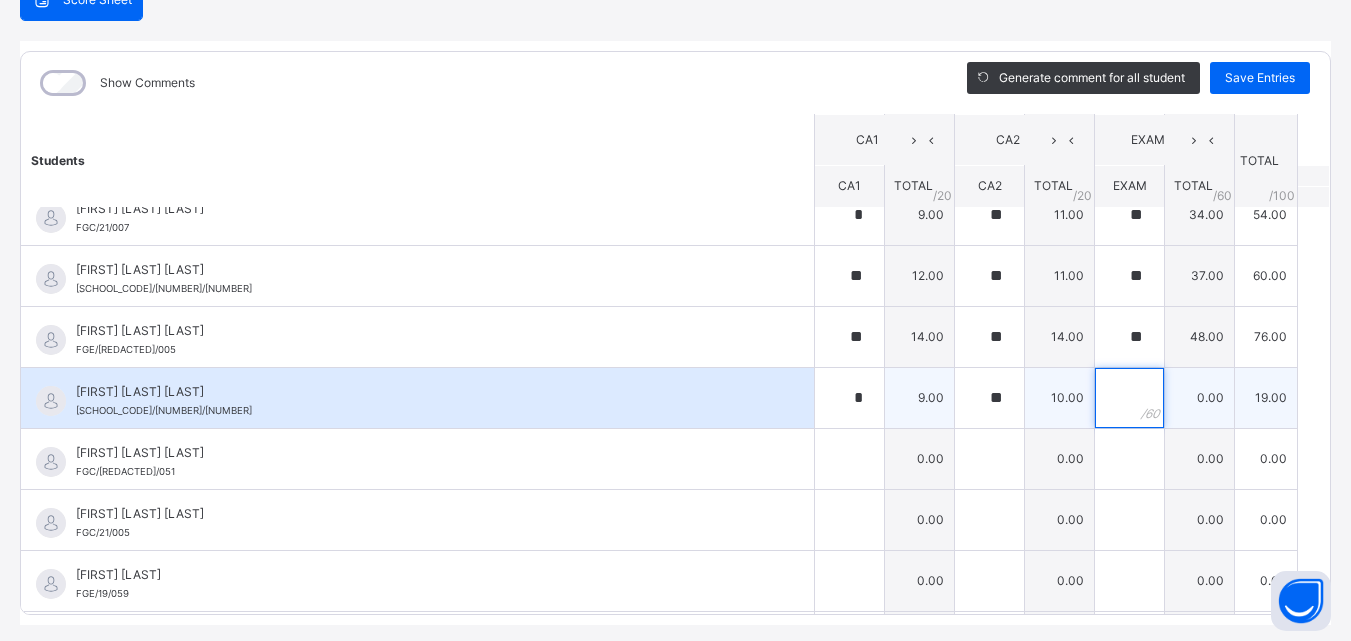 click at bounding box center (1129, 398) 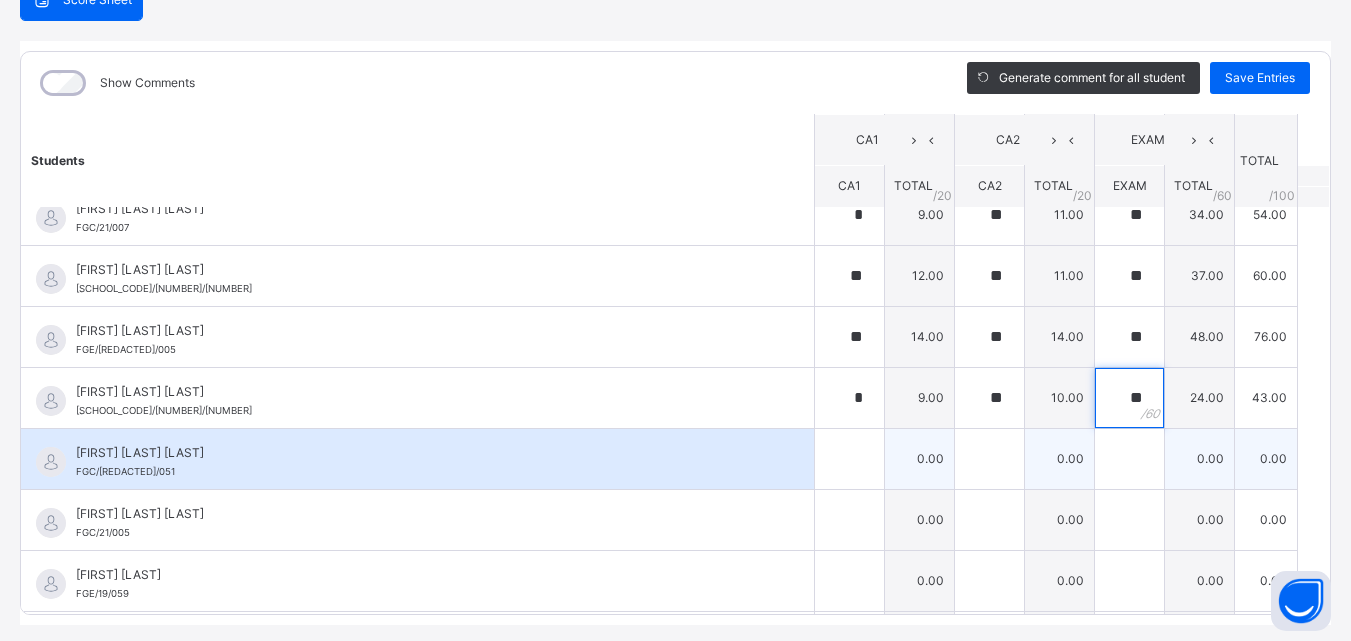 type on "**" 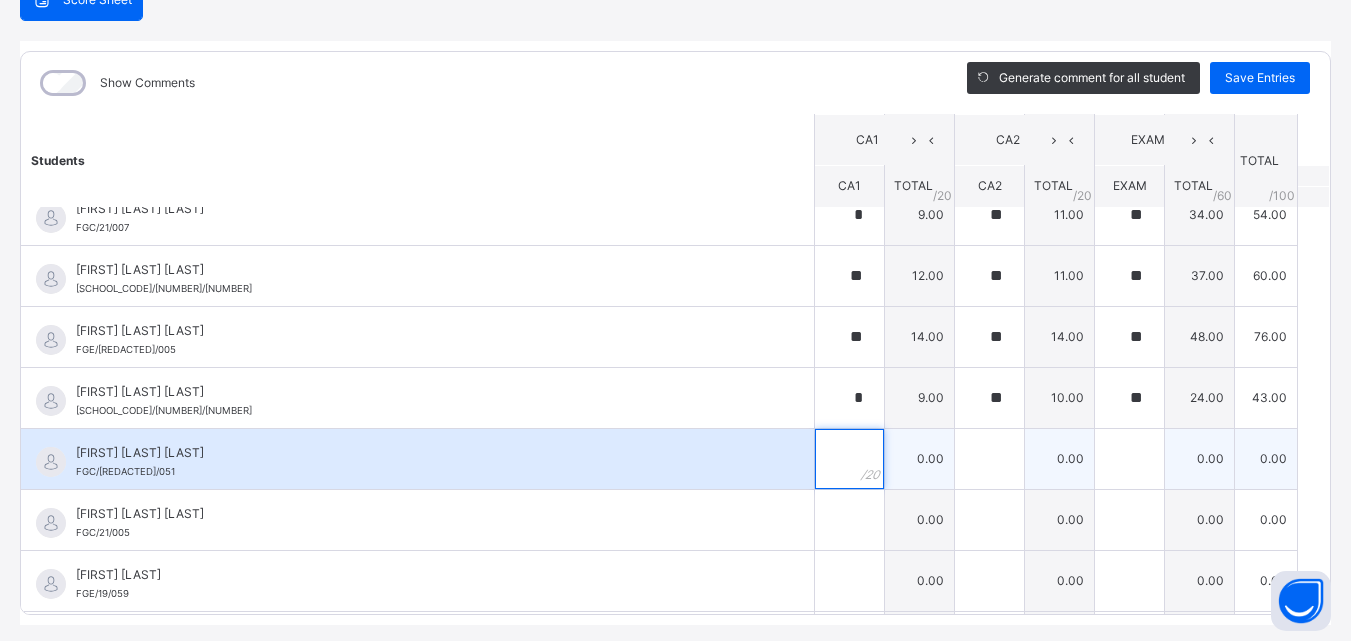 click at bounding box center [849, 459] 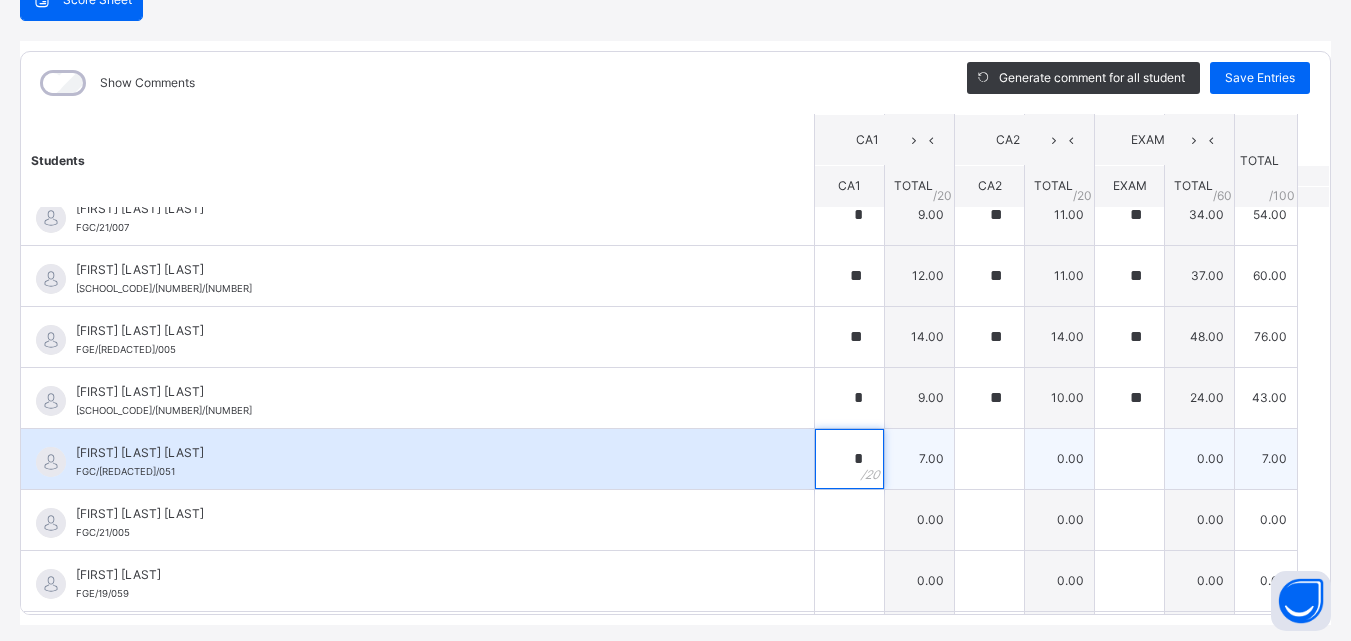 type on "*" 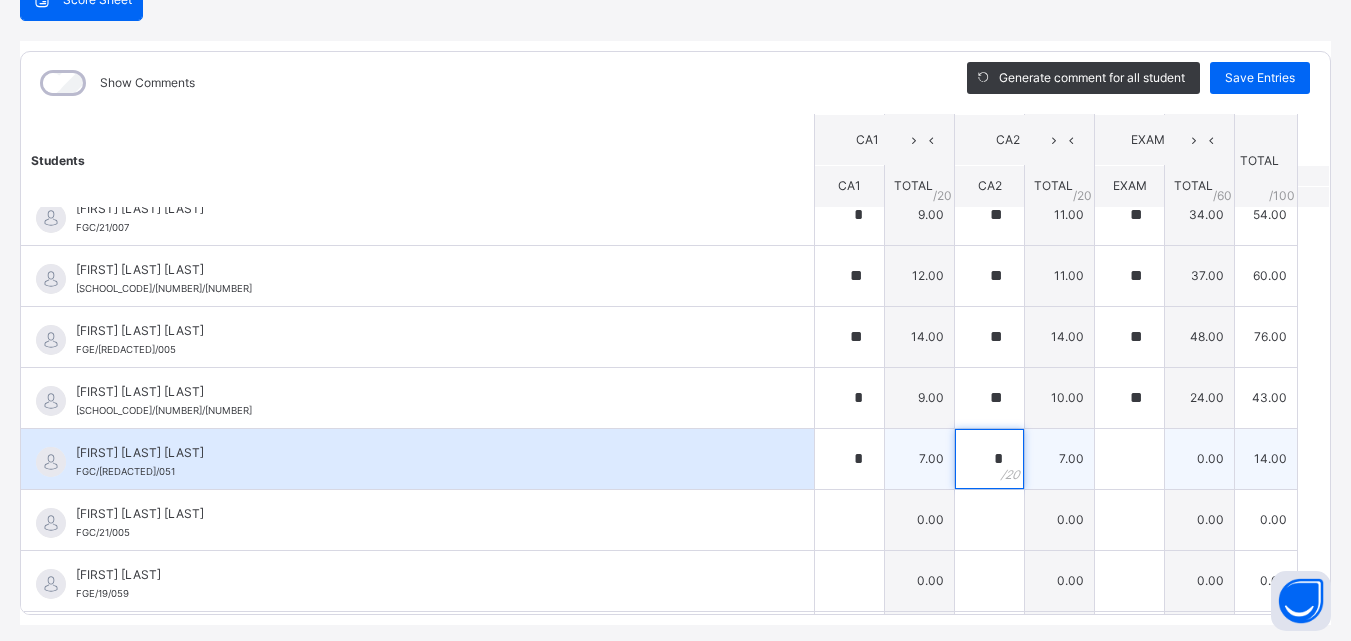 type on "*" 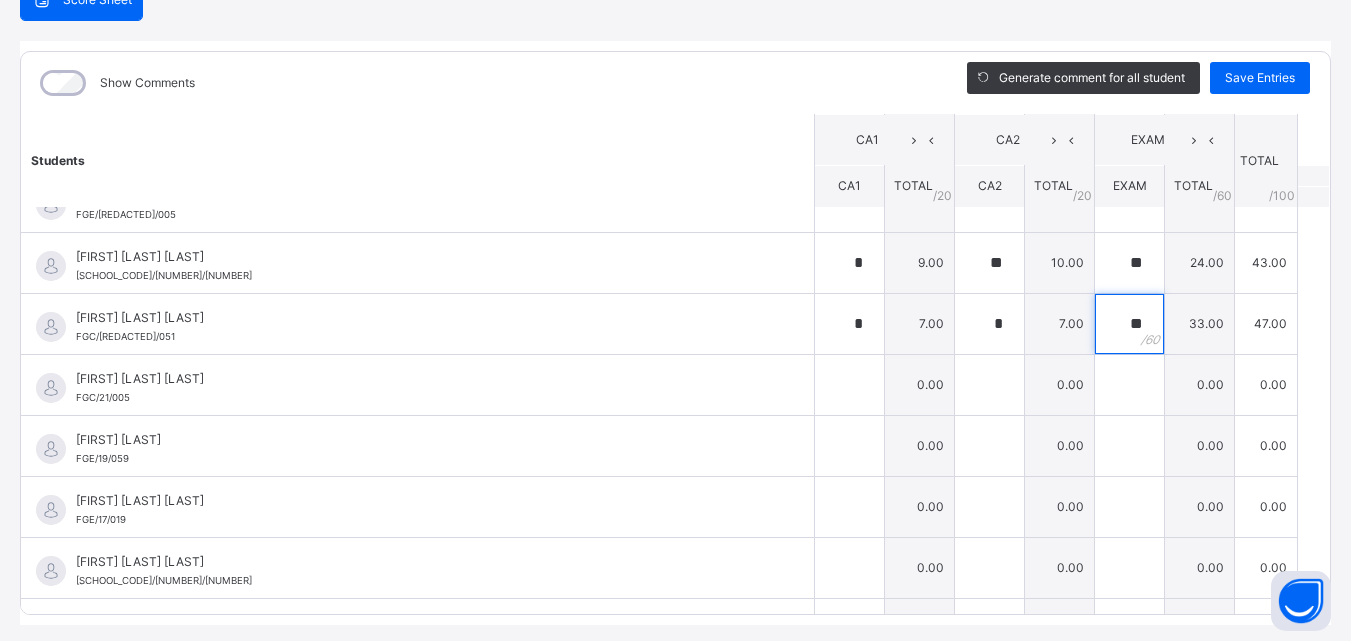 scroll, scrollTop: 1031, scrollLeft: 0, axis: vertical 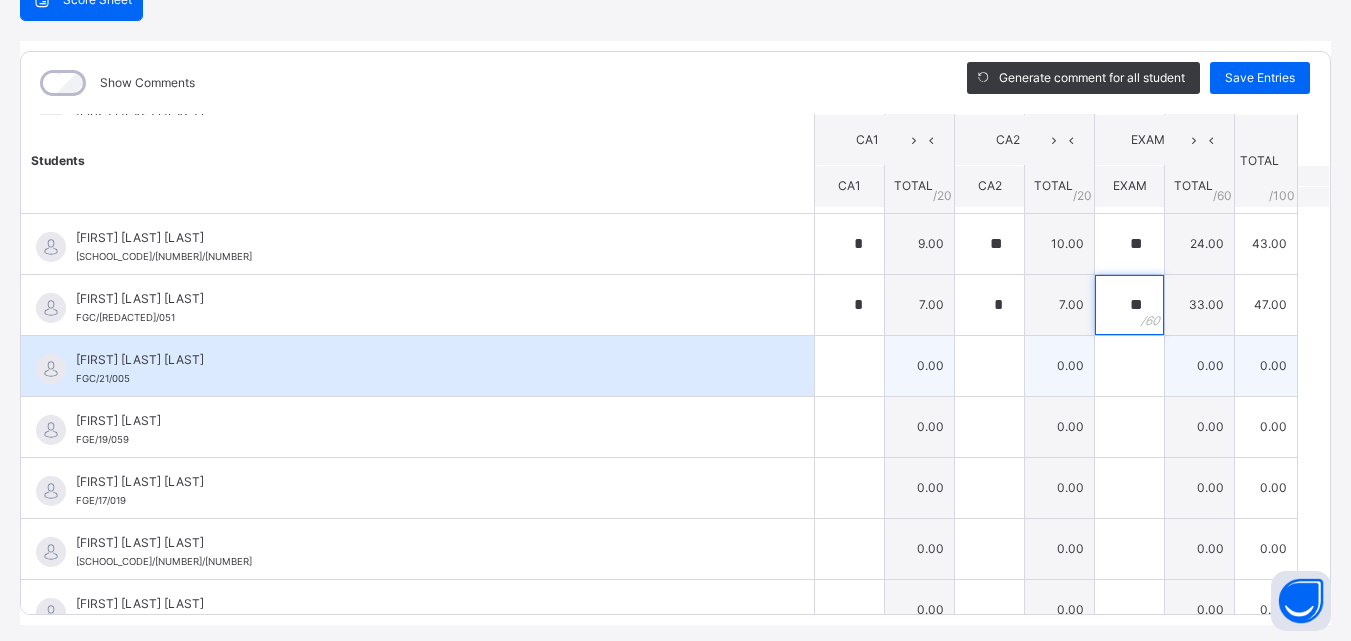 type on "**" 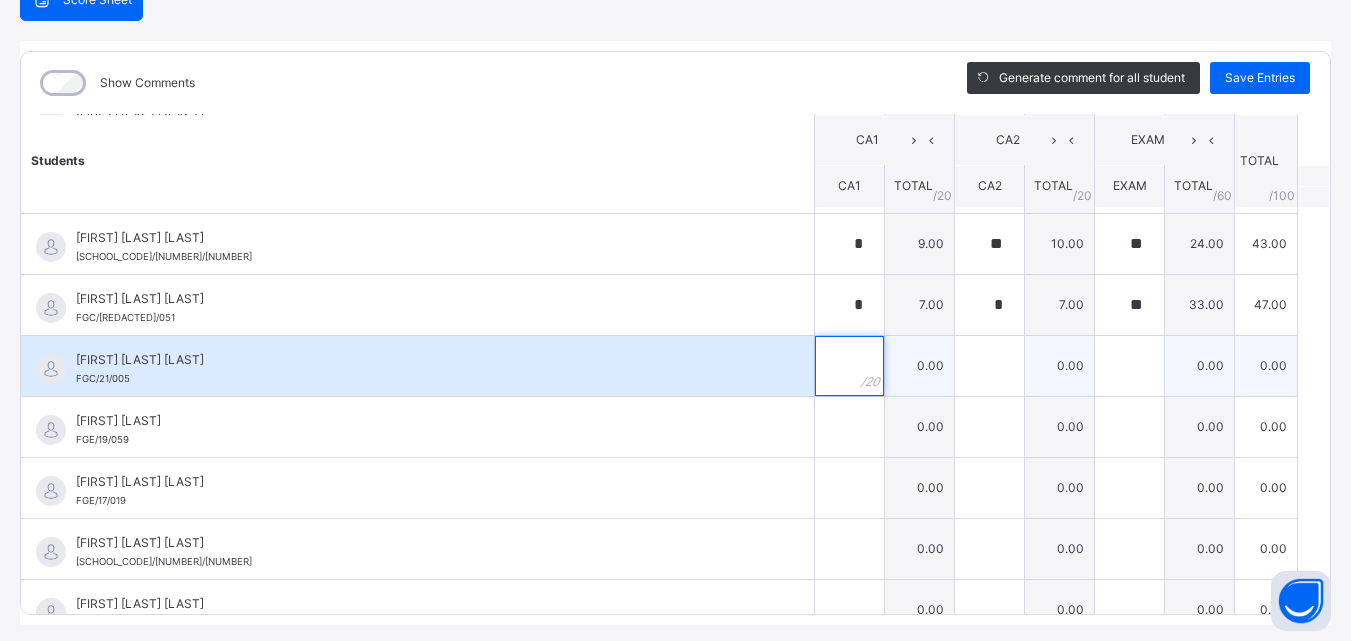 click at bounding box center [849, 366] 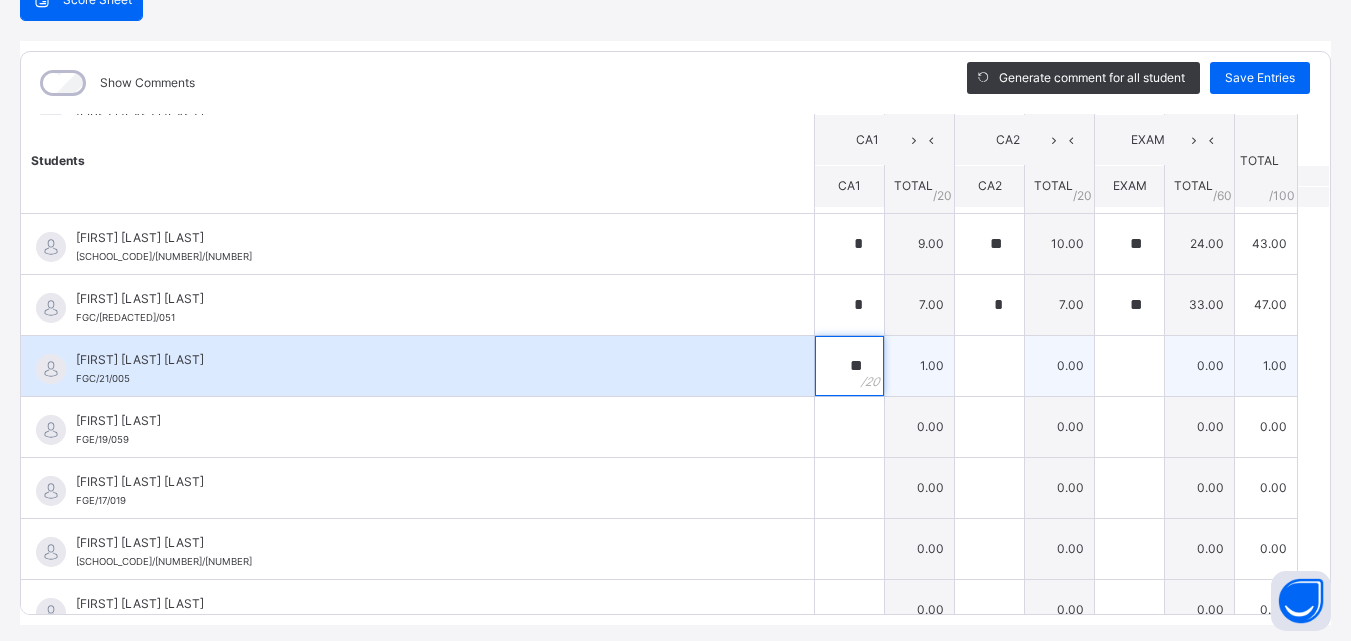 type on "**" 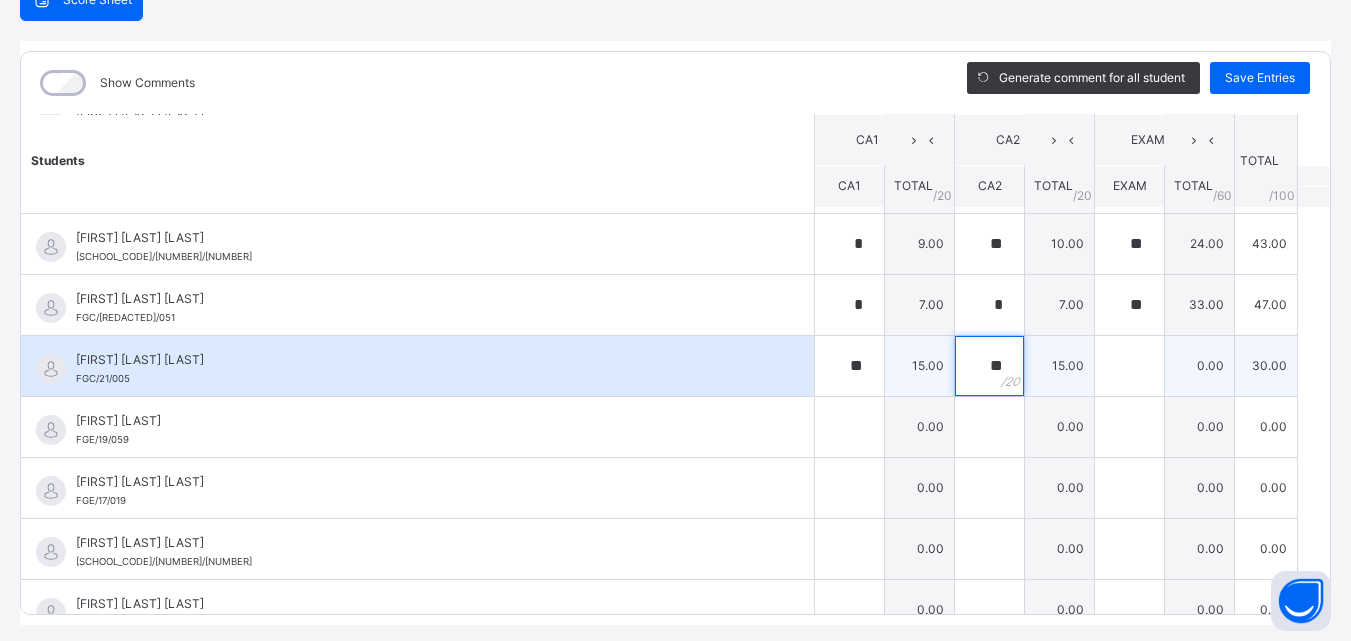 type on "**" 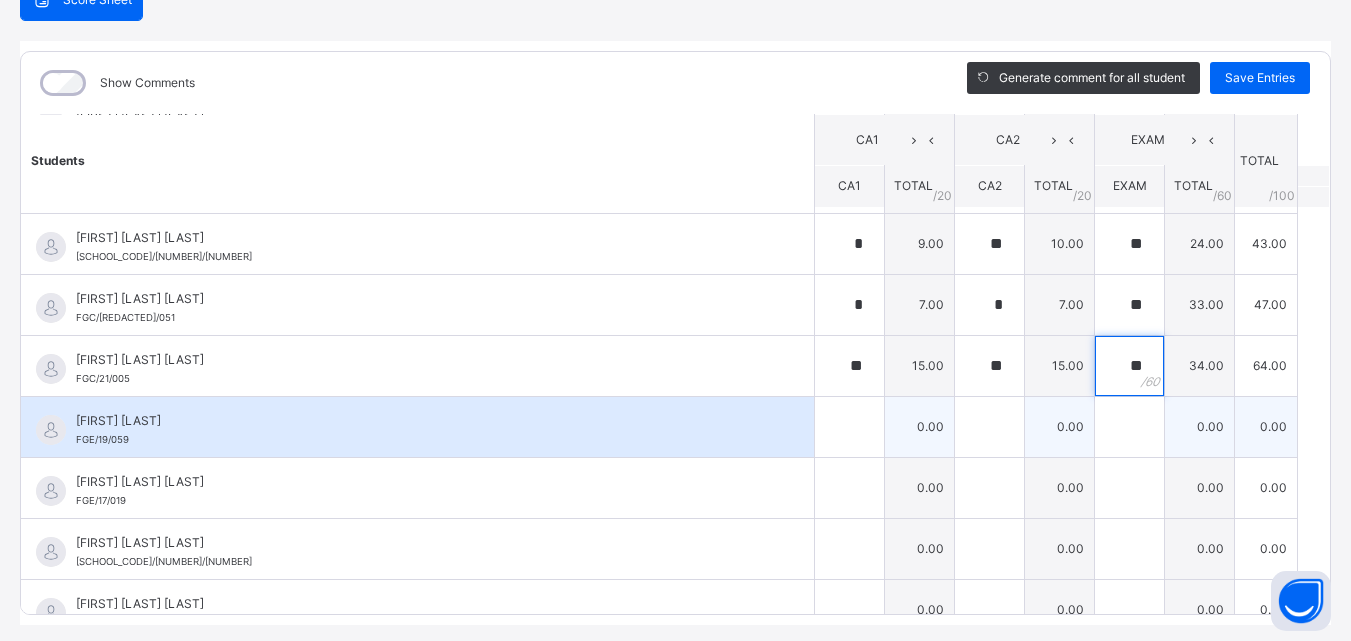 type on "**" 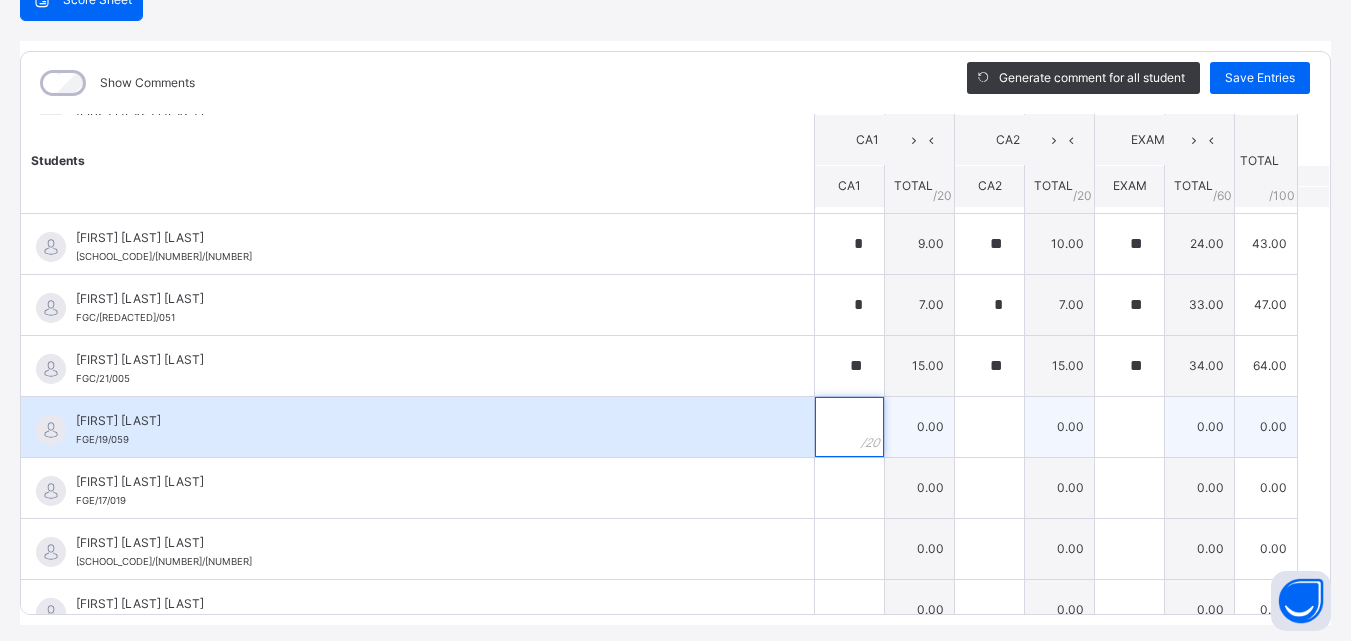 click at bounding box center [849, 427] 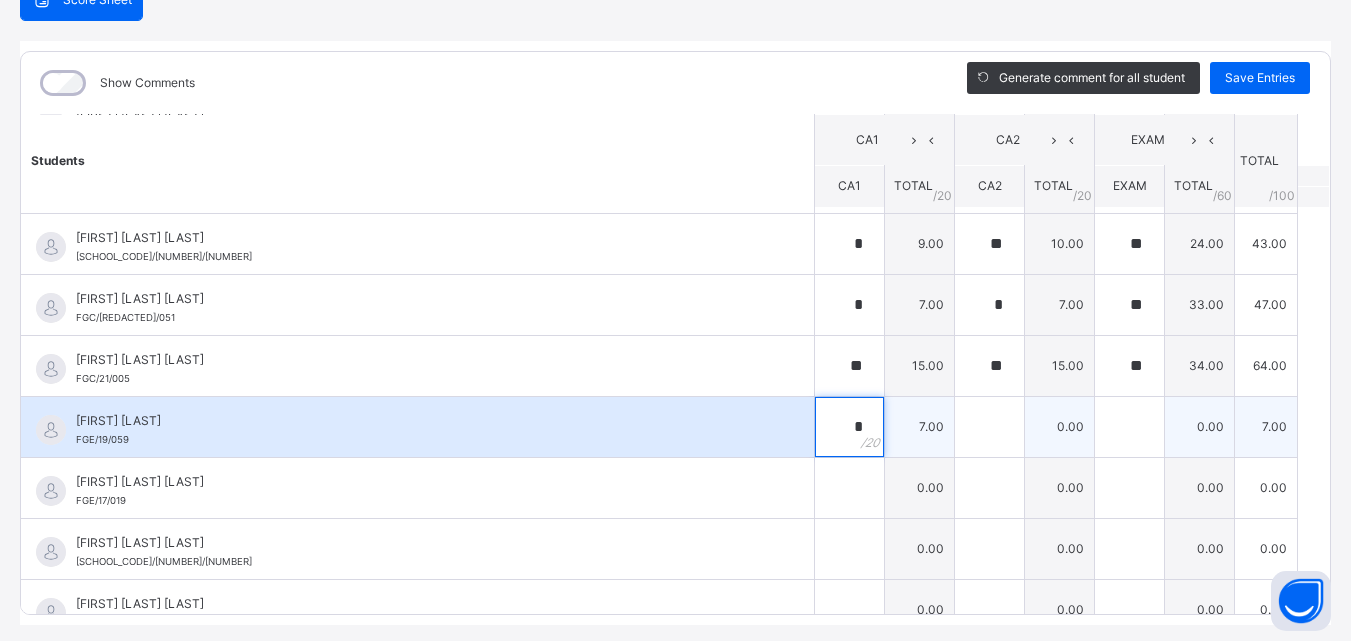type on "*" 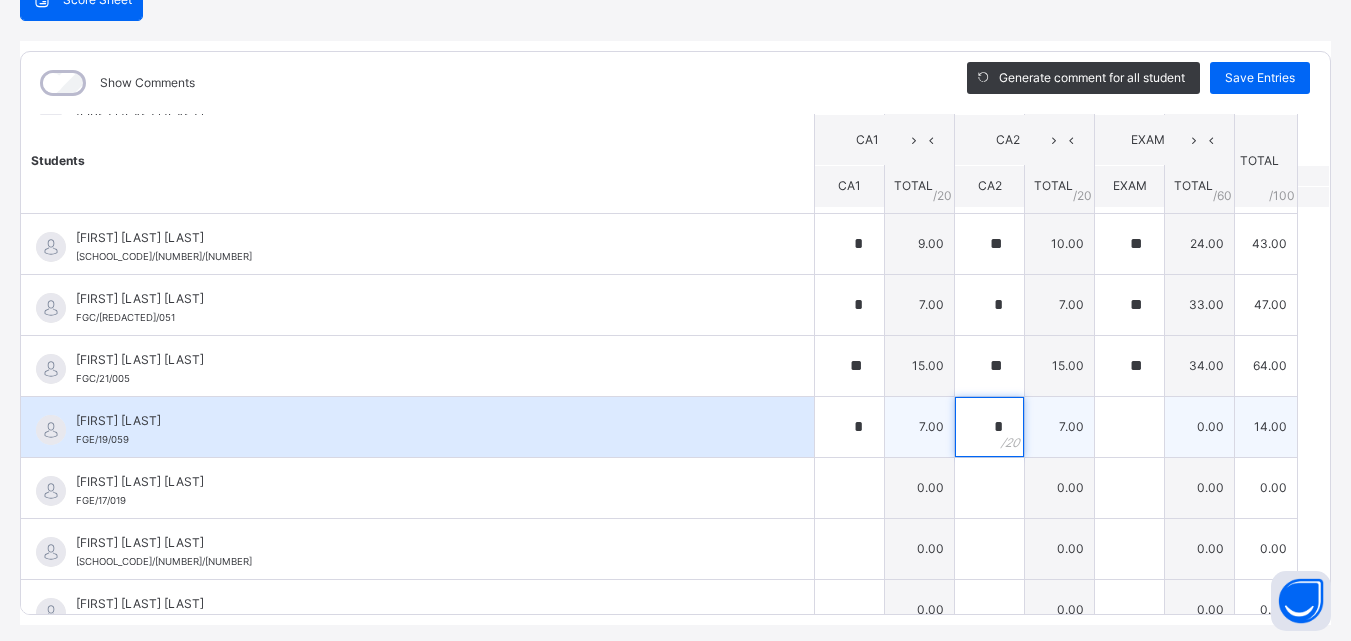 type on "*" 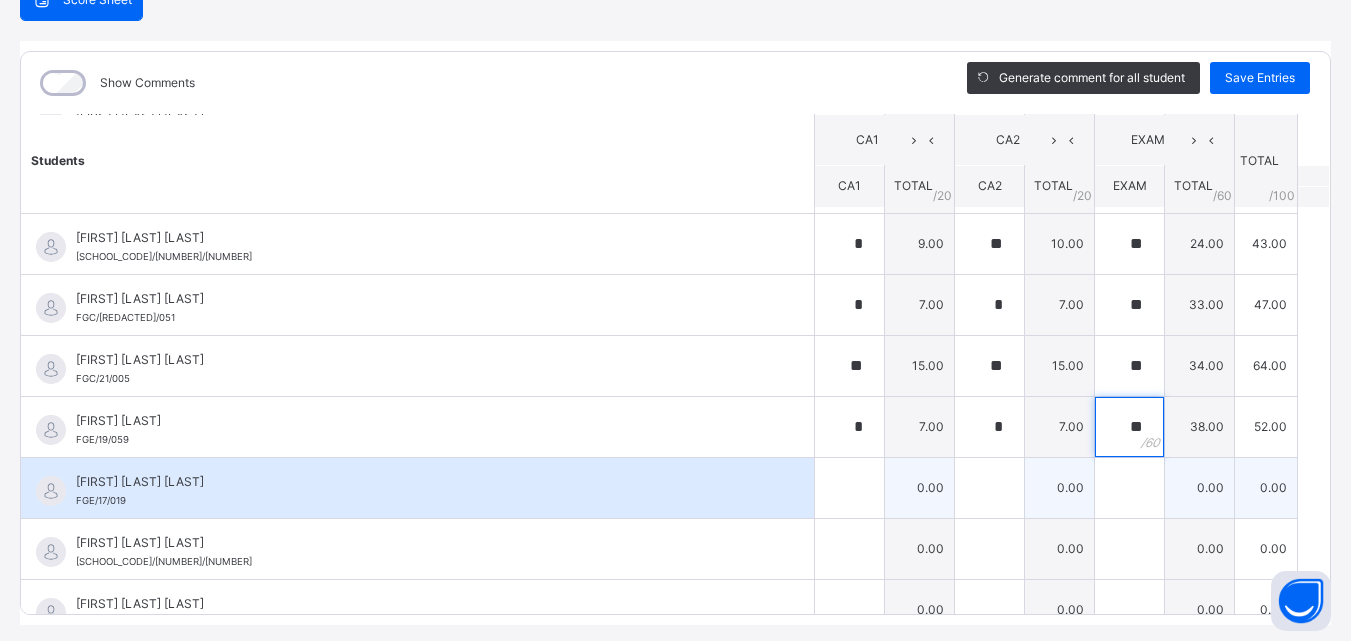 type on "**" 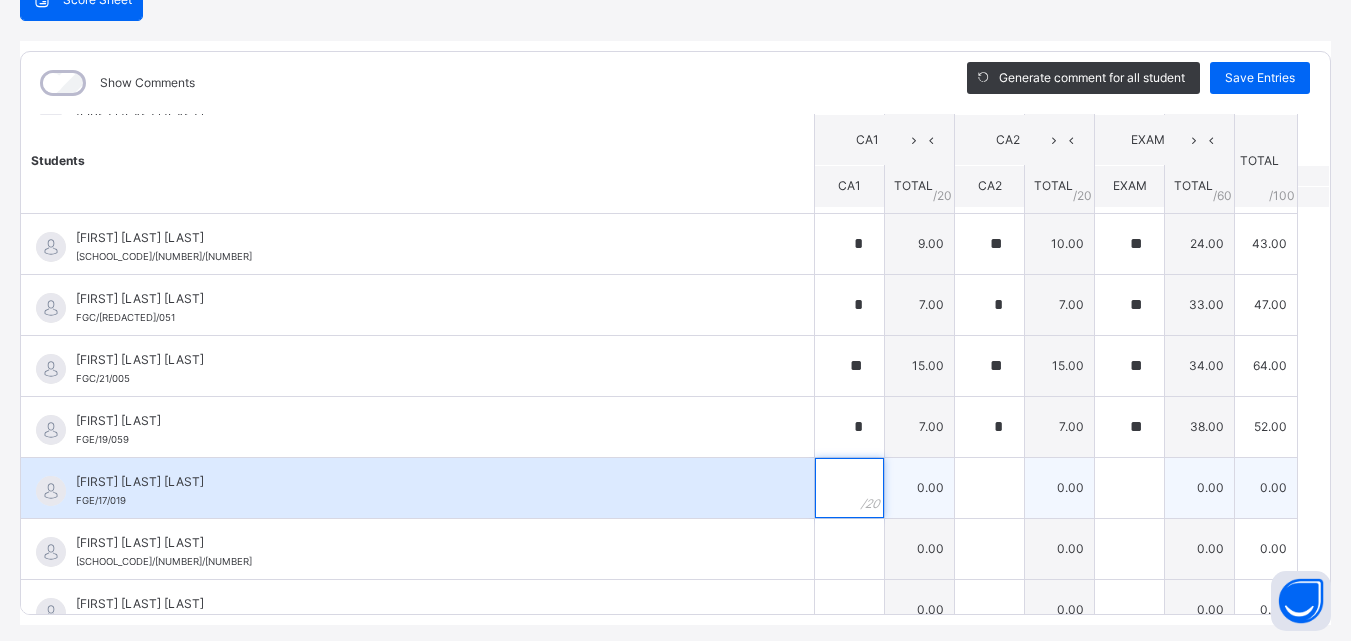click at bounding box center (849, 488) 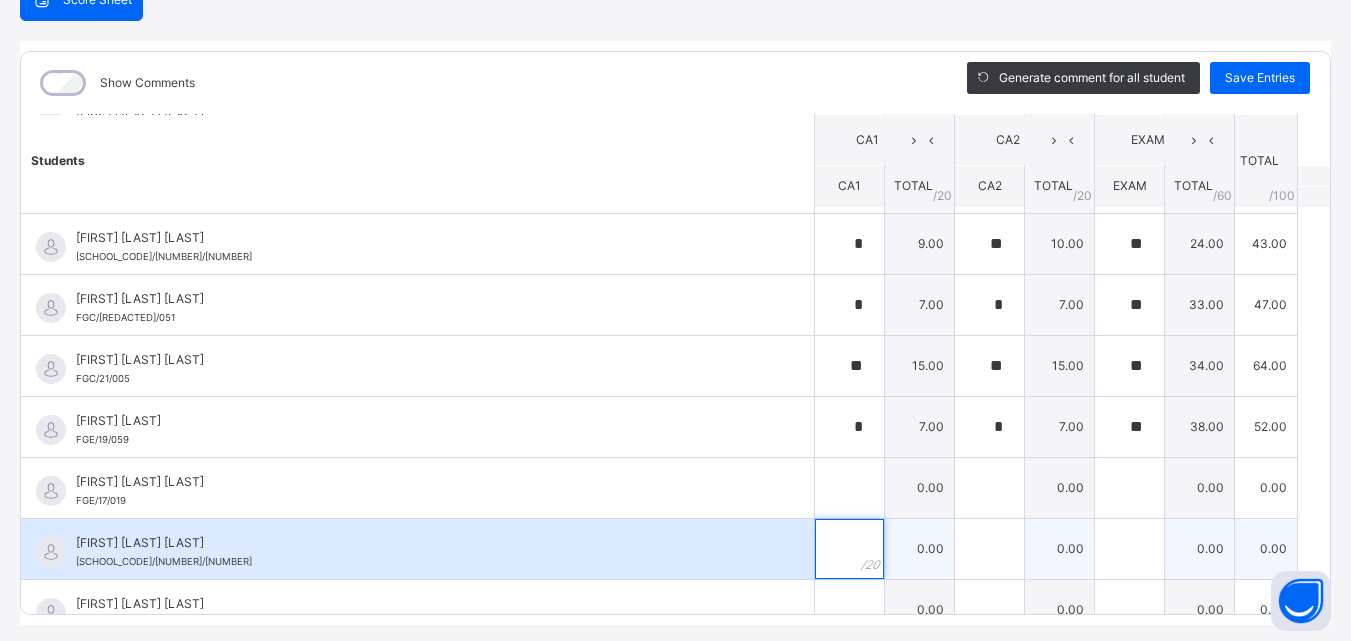 click at bounding box center [849, 549] 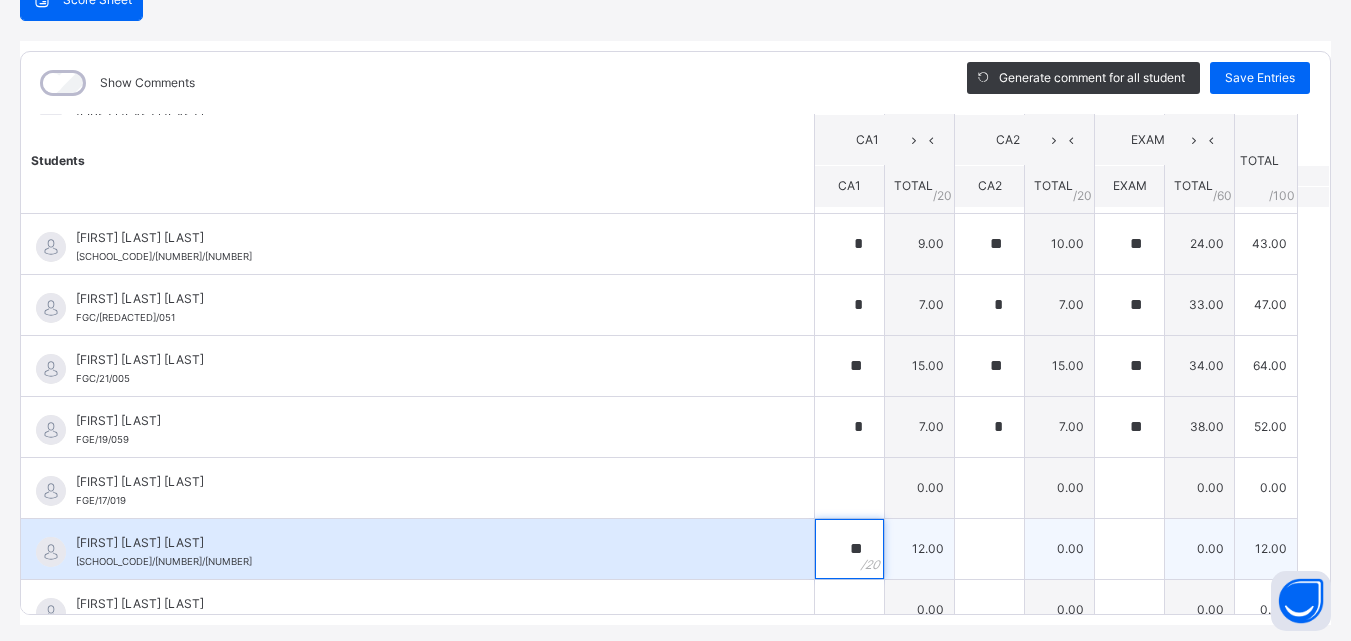 type on "**" 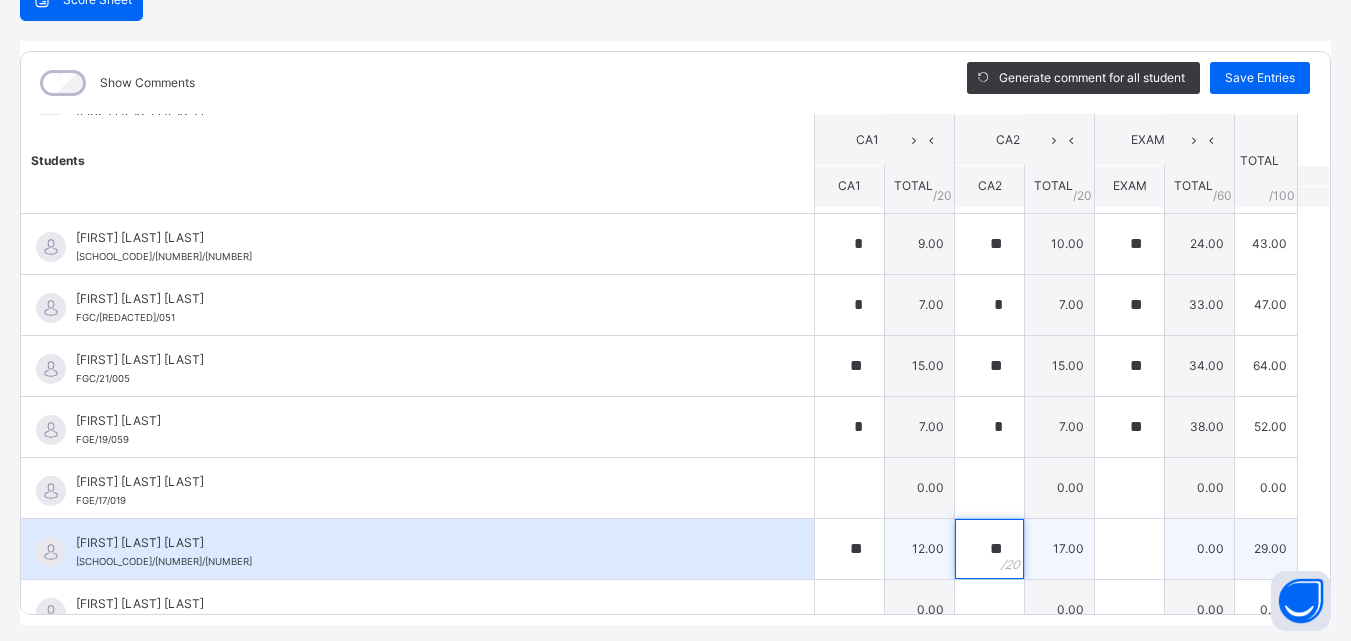 type on "**" 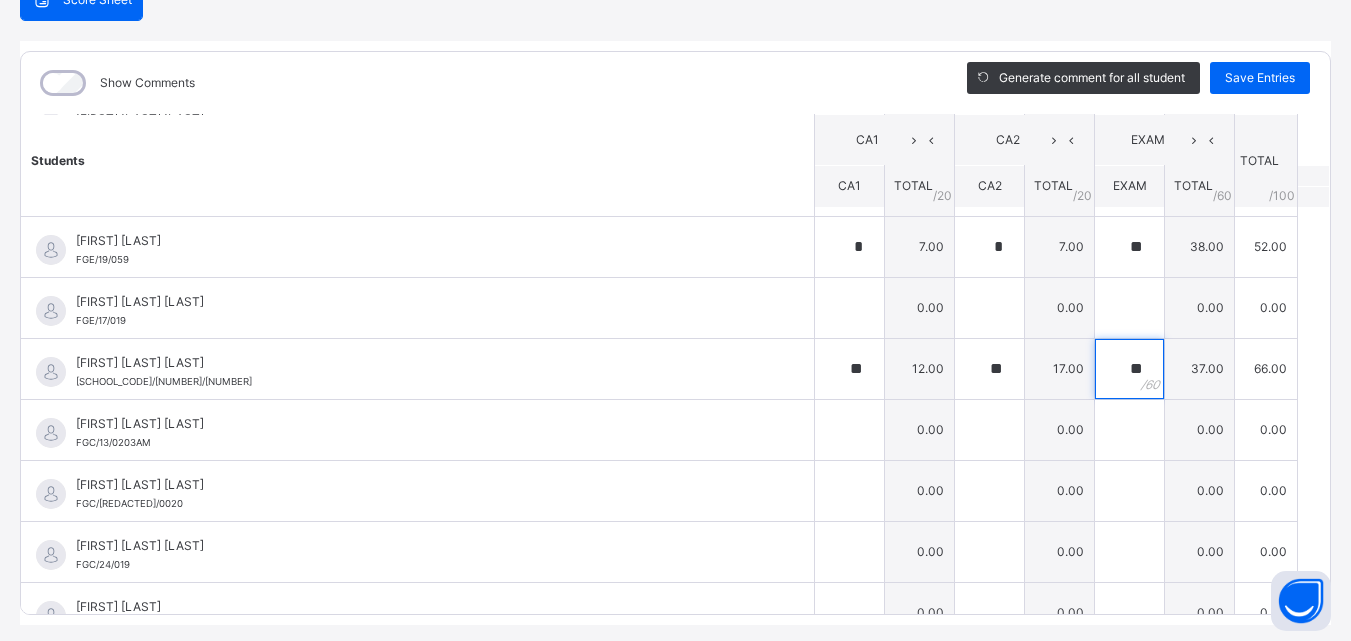 scroll, scrollTop: 1226, scrollLeft: 0, axis: vertical 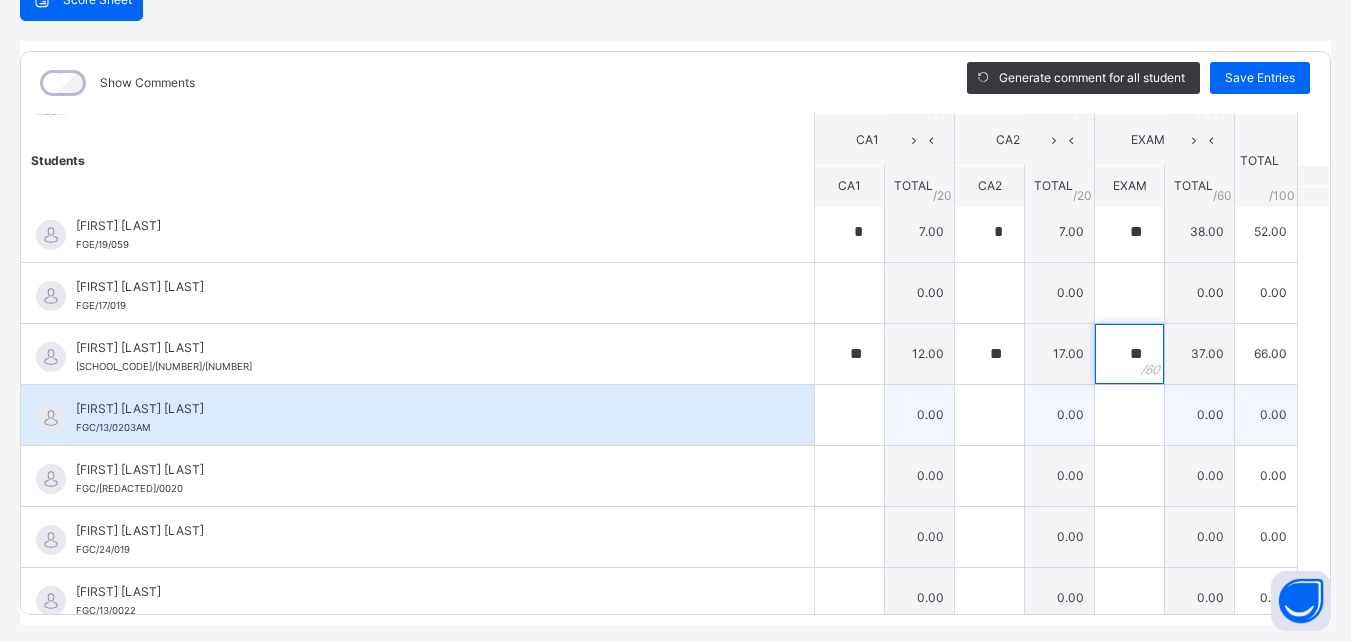 type 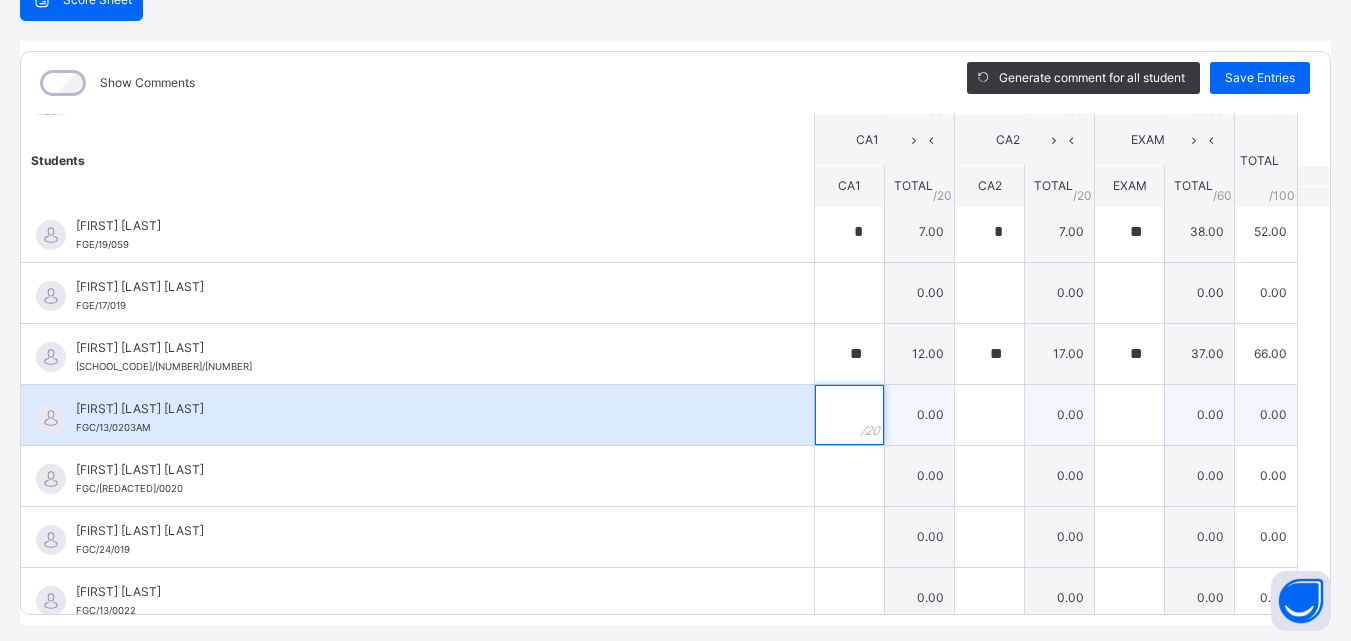 click at bounding box center [849, 415] 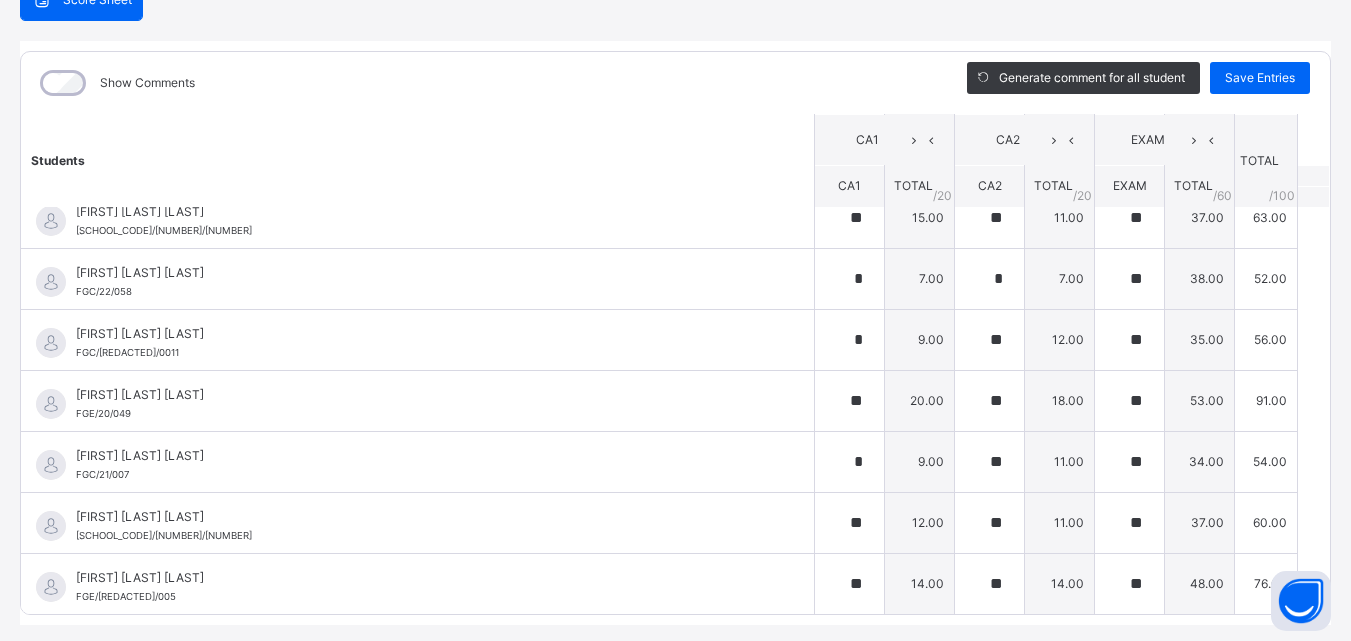 scroll, scrollTop: 626, scrollLeft: 0, axis: vertical 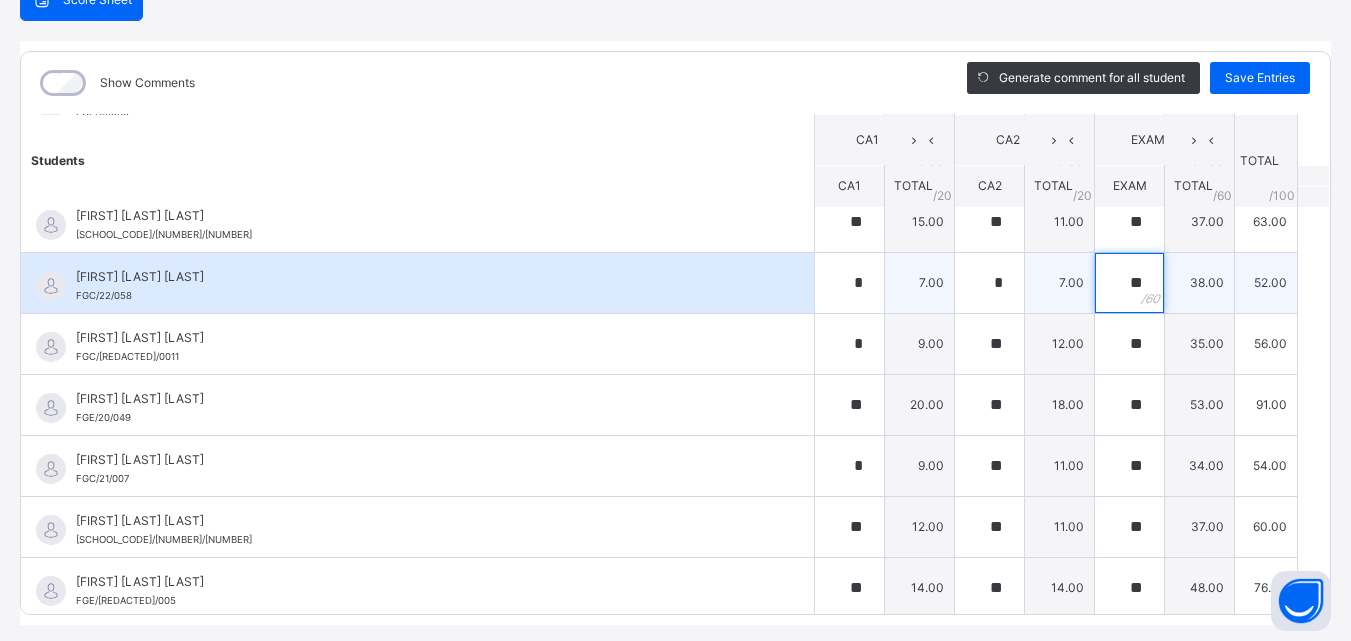 click on "**" at bounding box center (1129, 283) 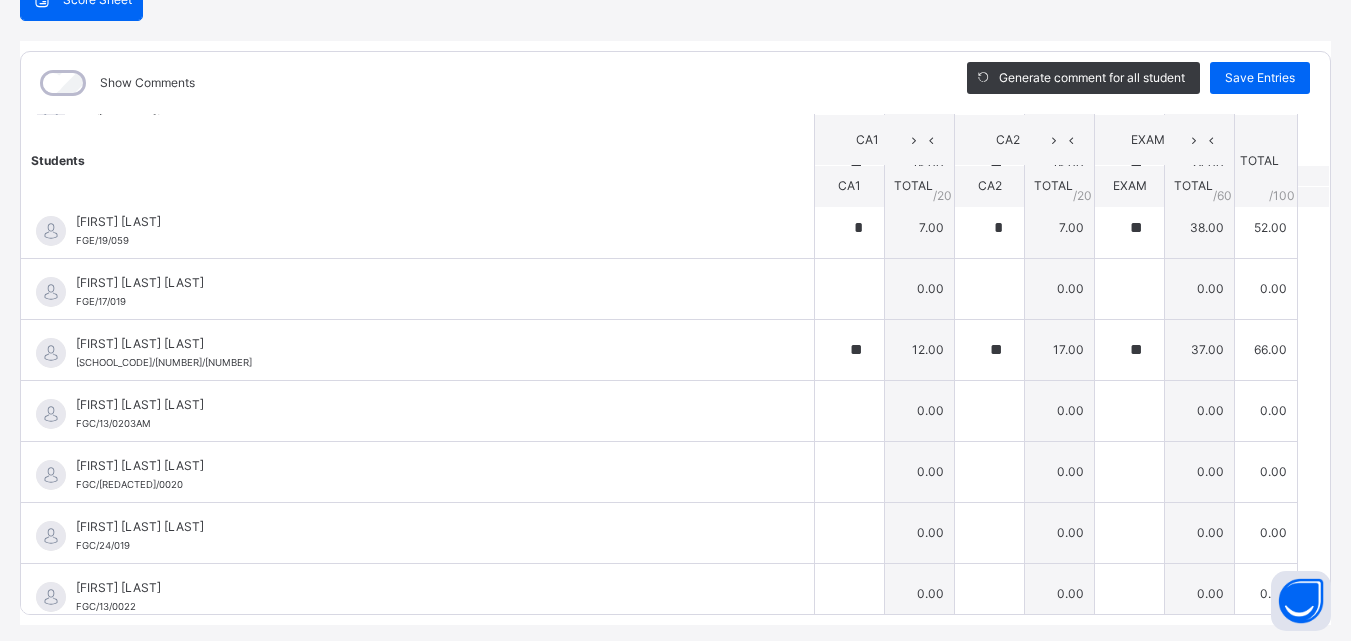 scroll, scrollTop: 1241, scrollLeft: 0, axis: vertical 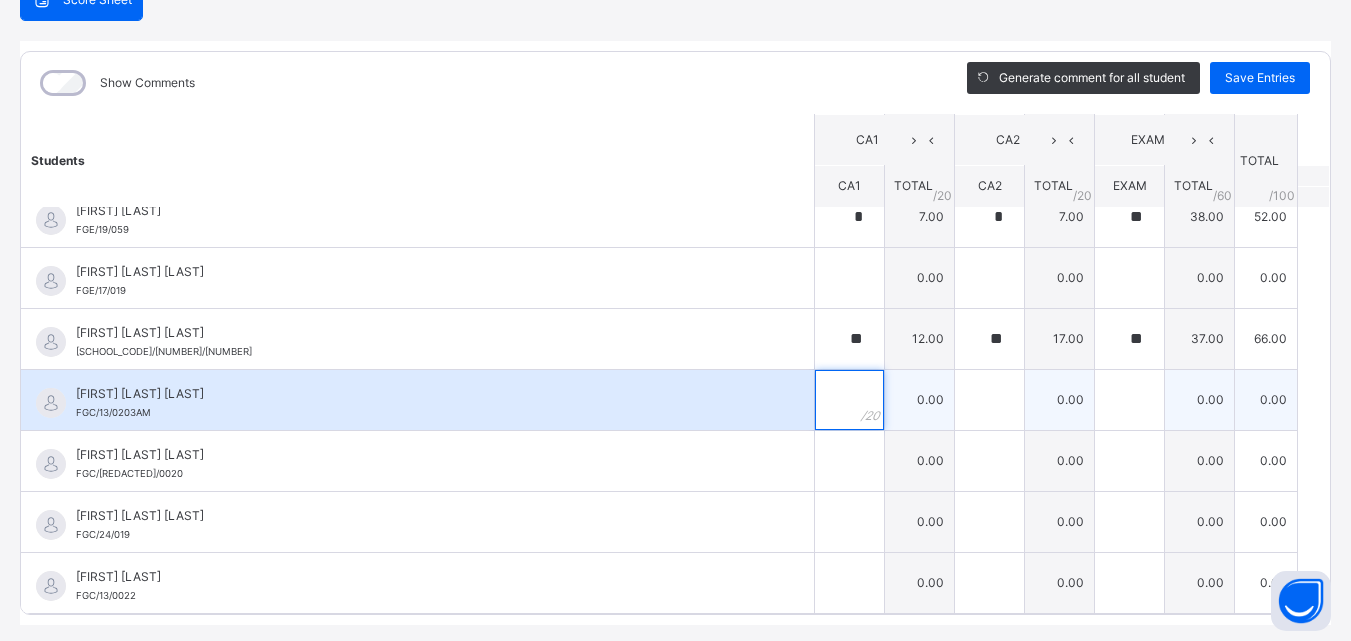 click at bounding box center [849, 400] 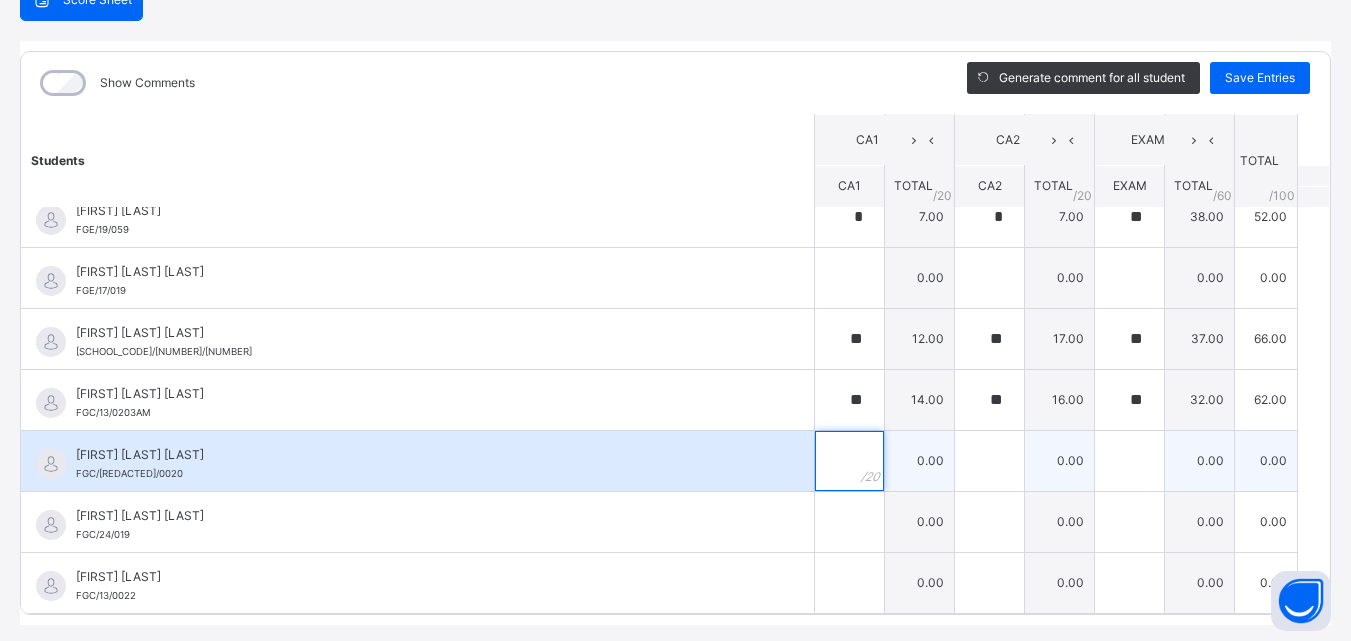click at bounding box center (849, 461) 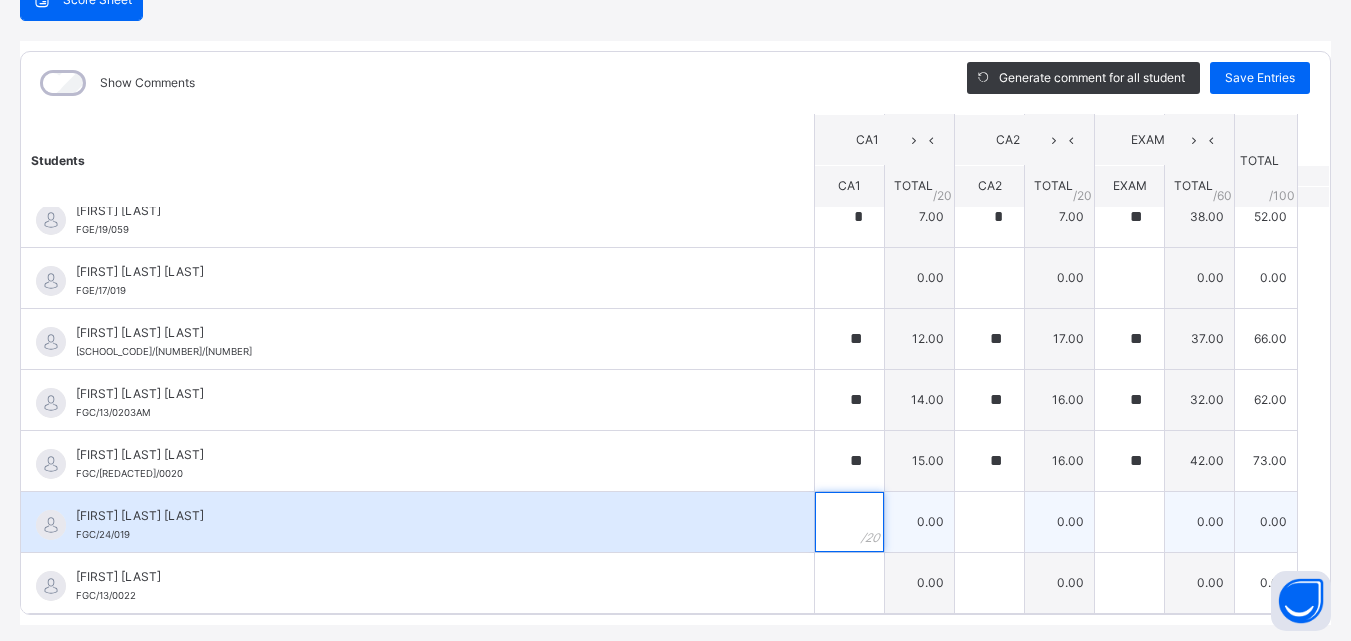 click at bounding box center [849, 522] 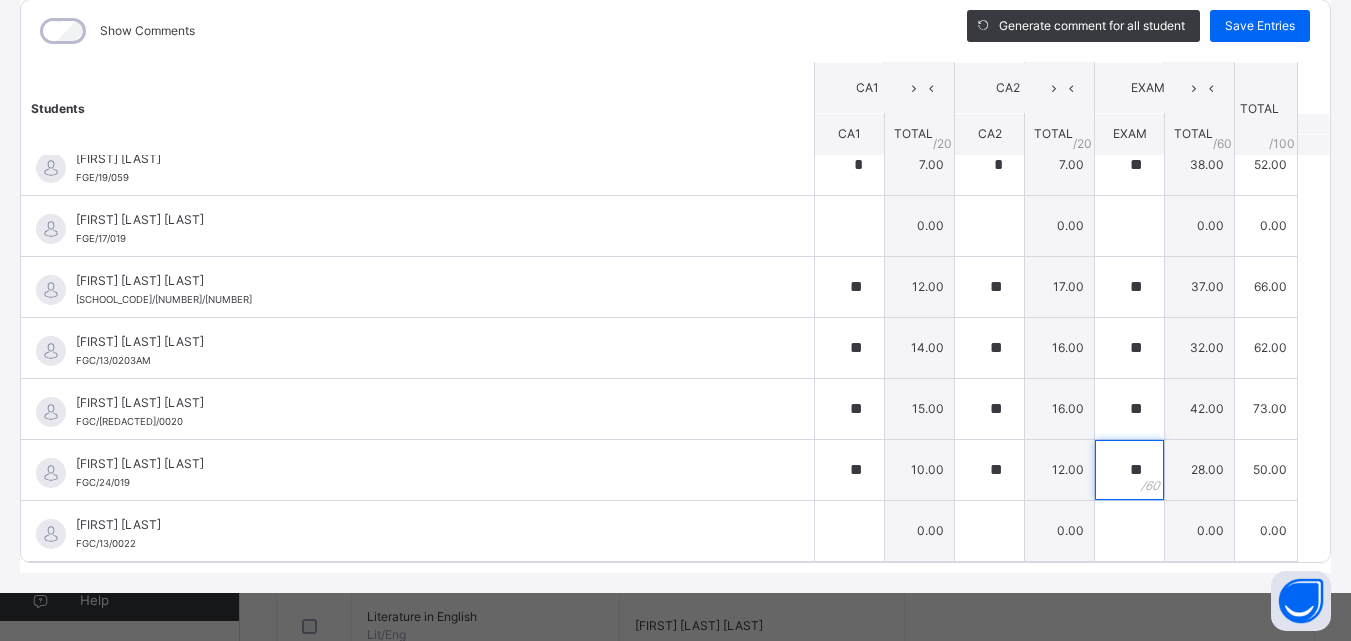 scroll, scrollTop: 270, scrollLeft: 0, axis: vertical 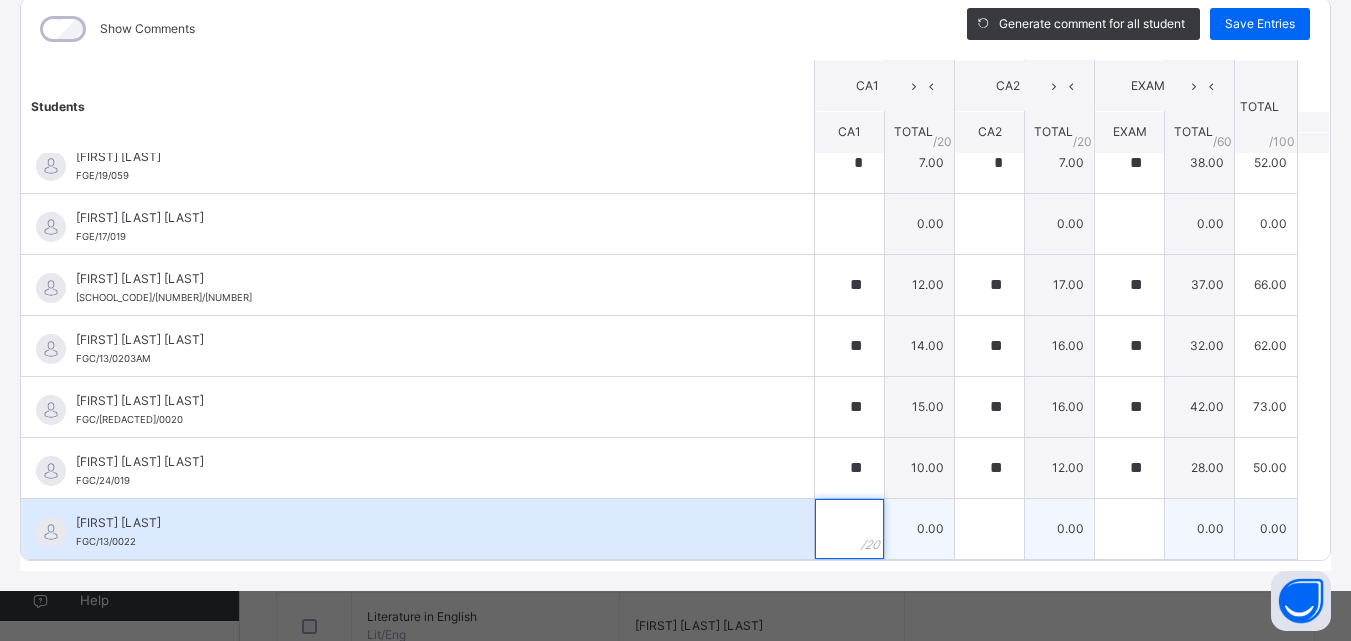 click at bounding box center (849, 529) 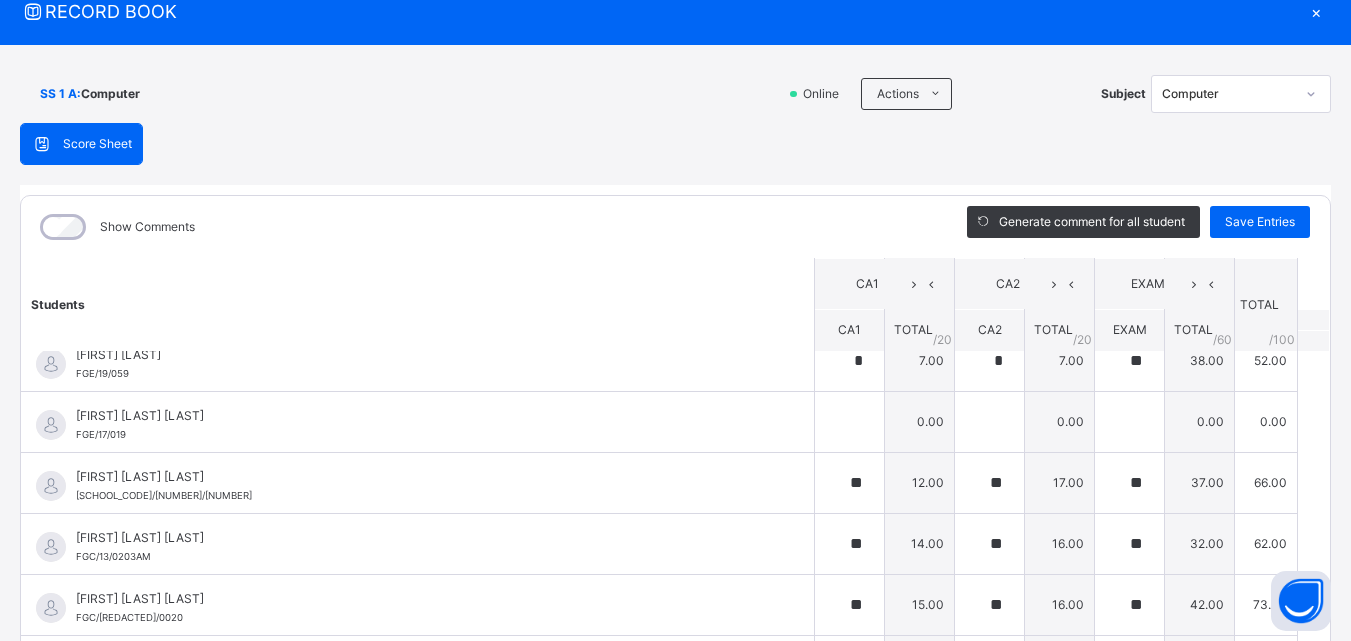 scroll, scrollTop: 68, scrollLeft: 0, axis: vertical 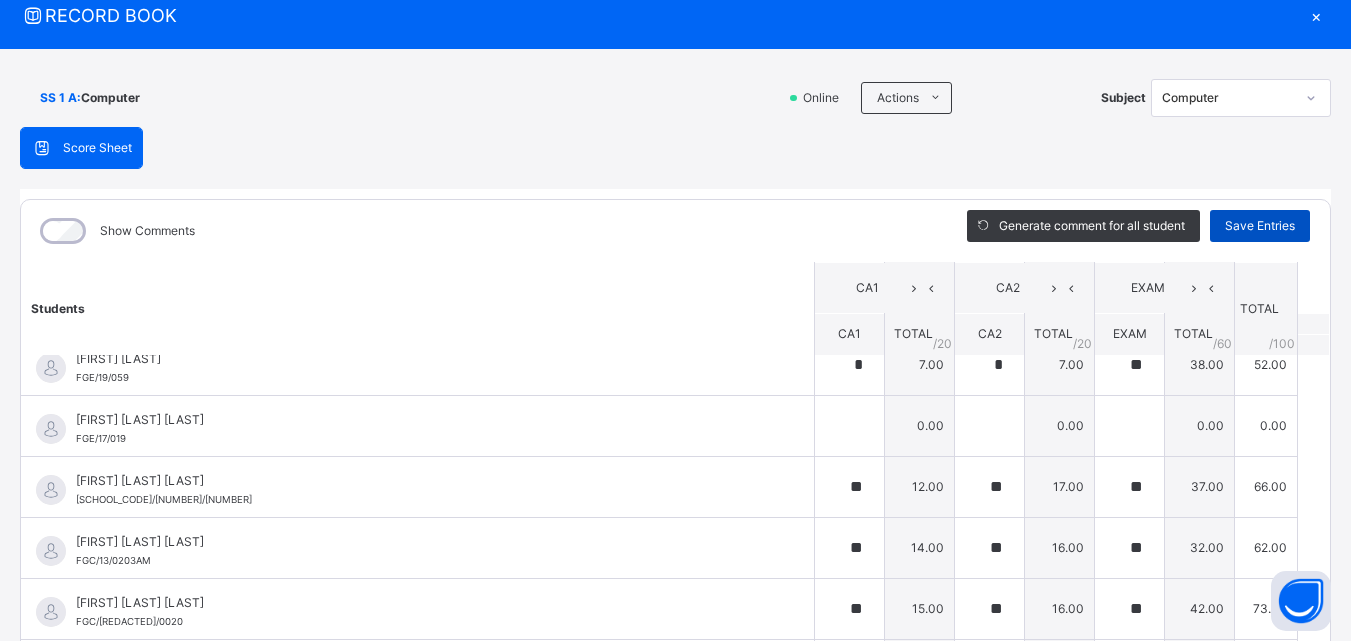 click on "Save Entries" at bounding box center [1260, 226] 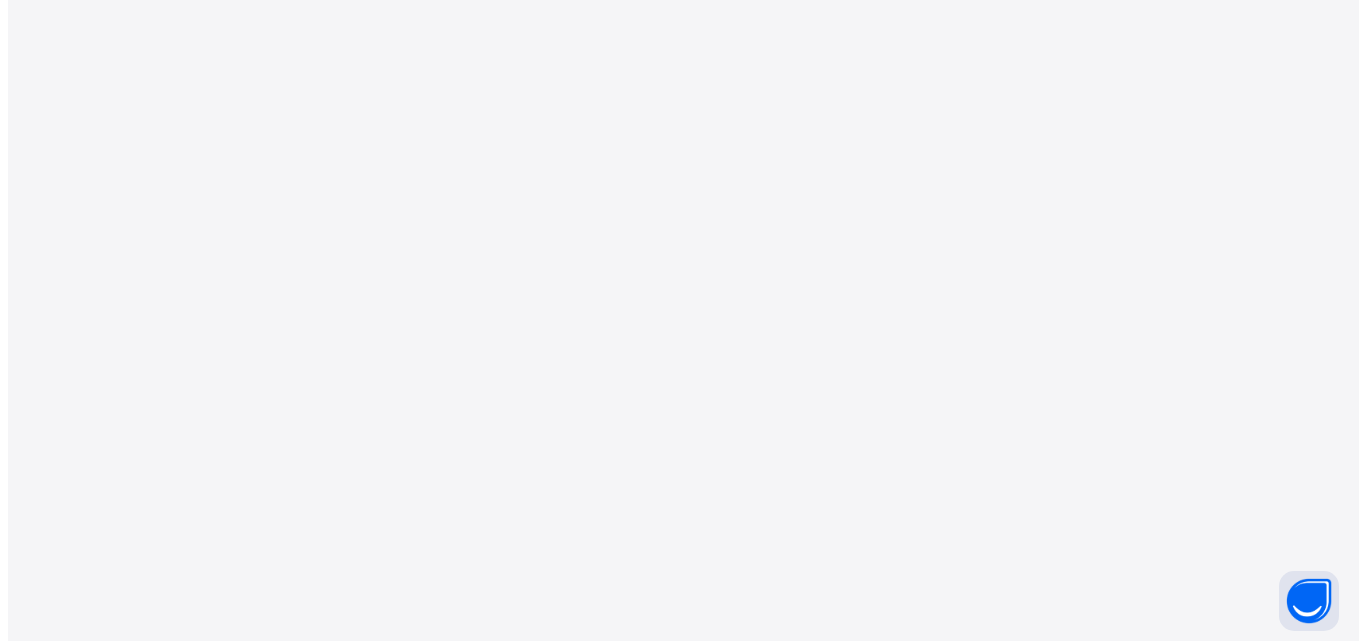scroll, scrollTop: 0, scrollLeft: 0, axis: both 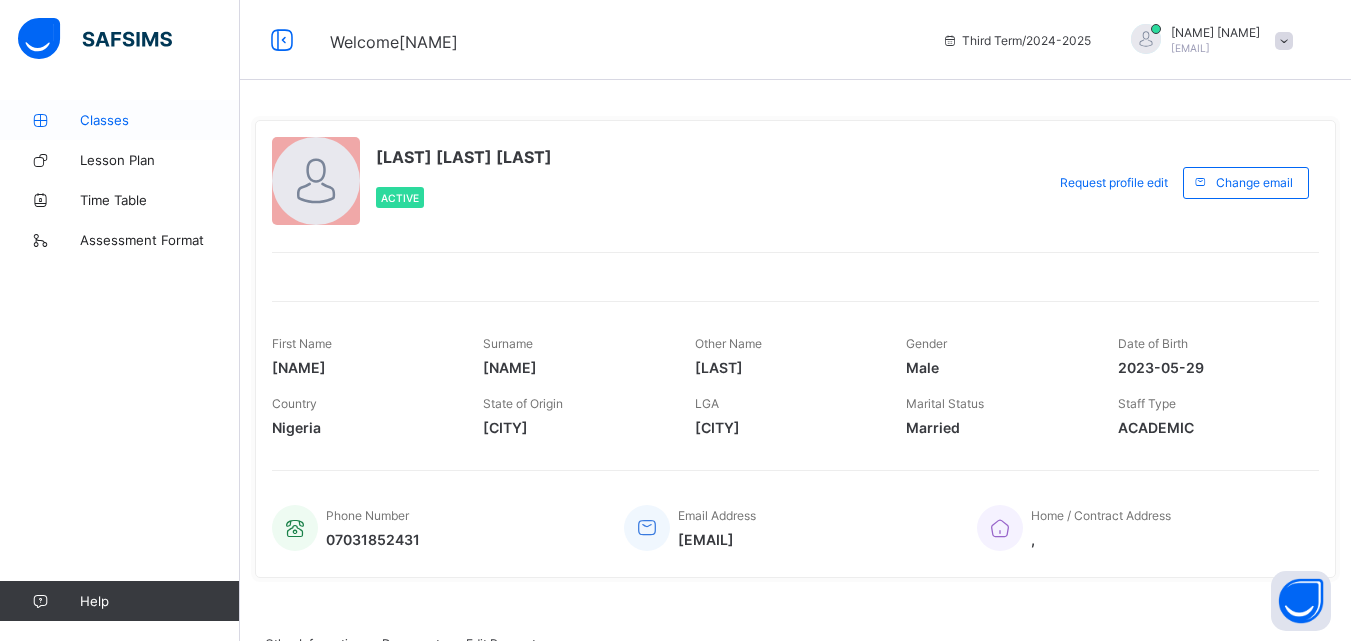 click on "Classes" at bounding box center [160, 120] 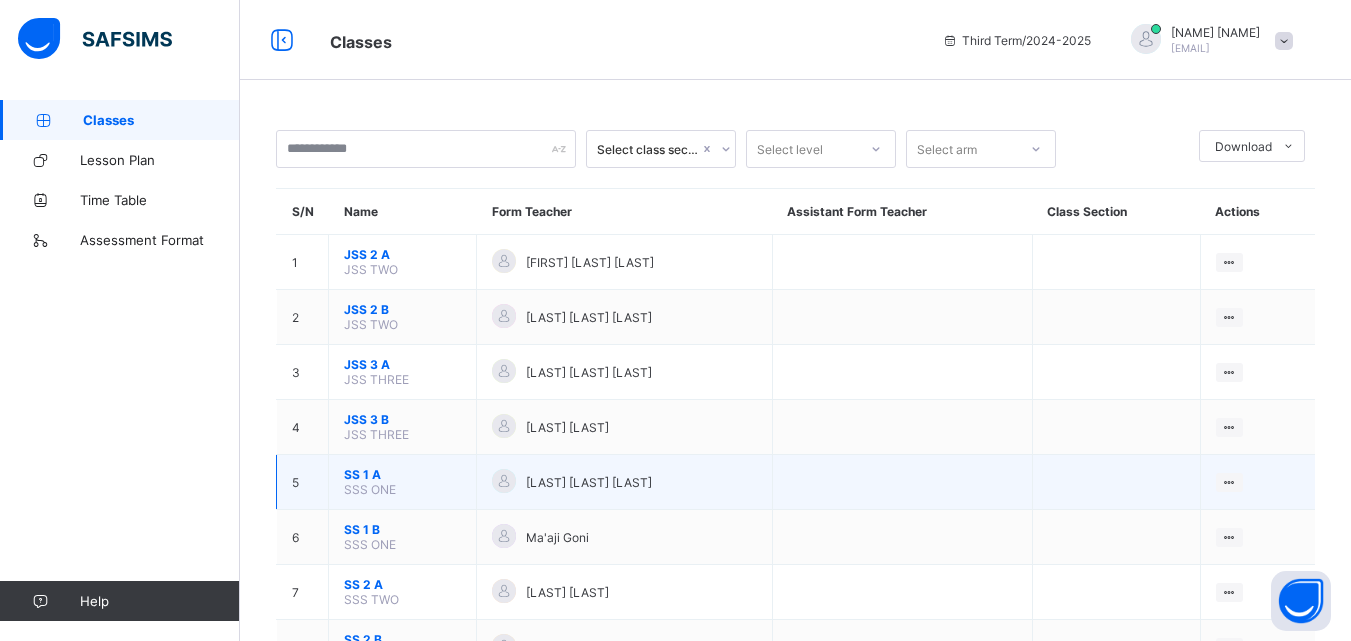 click on "SS 1   A" at bounding box center (402, 474) 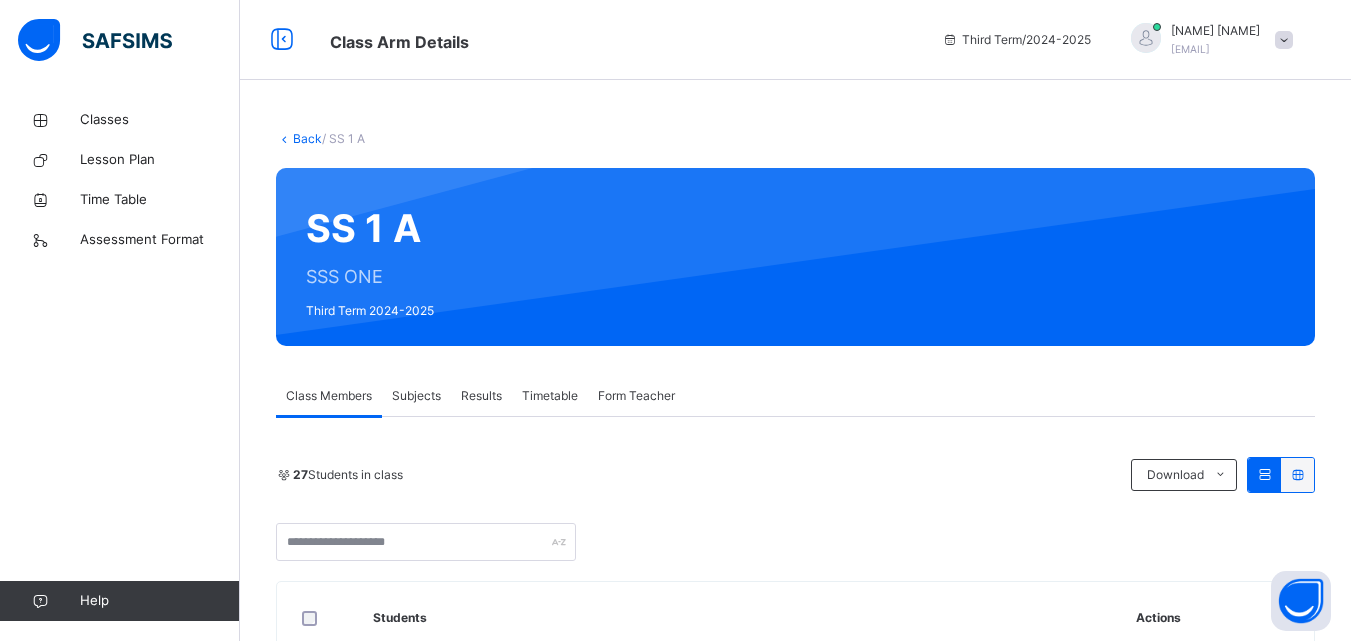 click on "Subjects" at bounding box center (416, 396) 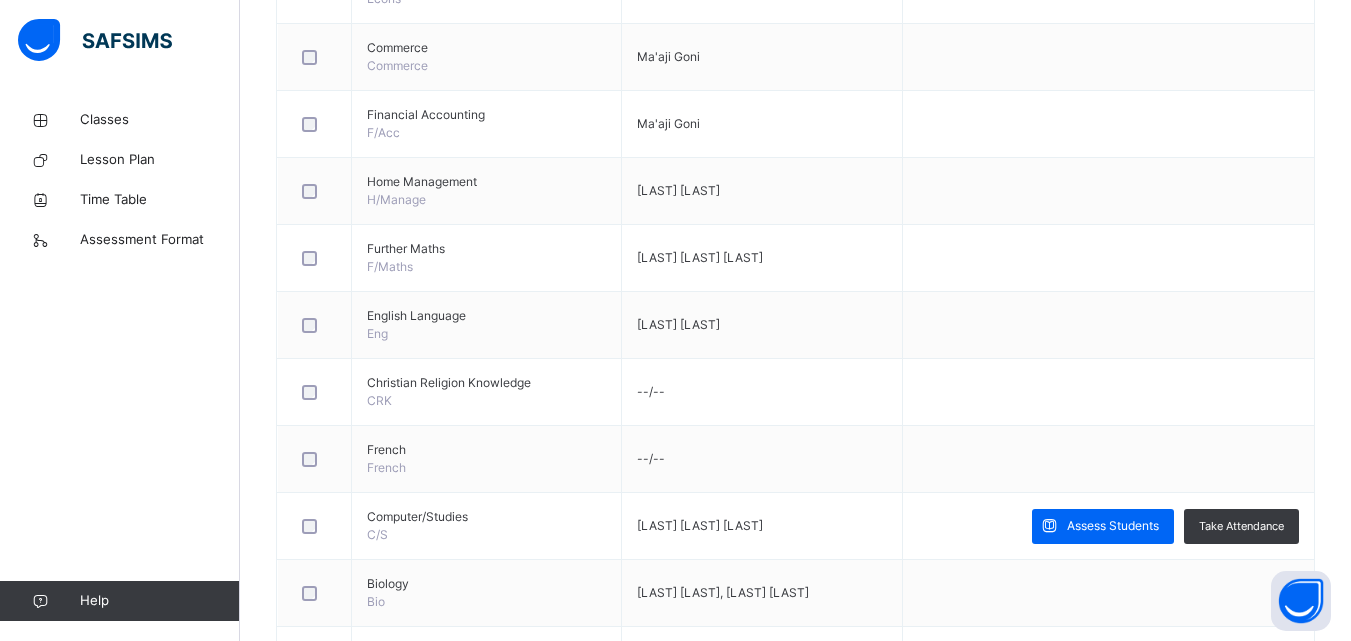 scroll, scrollTop: 1457, scrollLeft: 0, axis: vertical 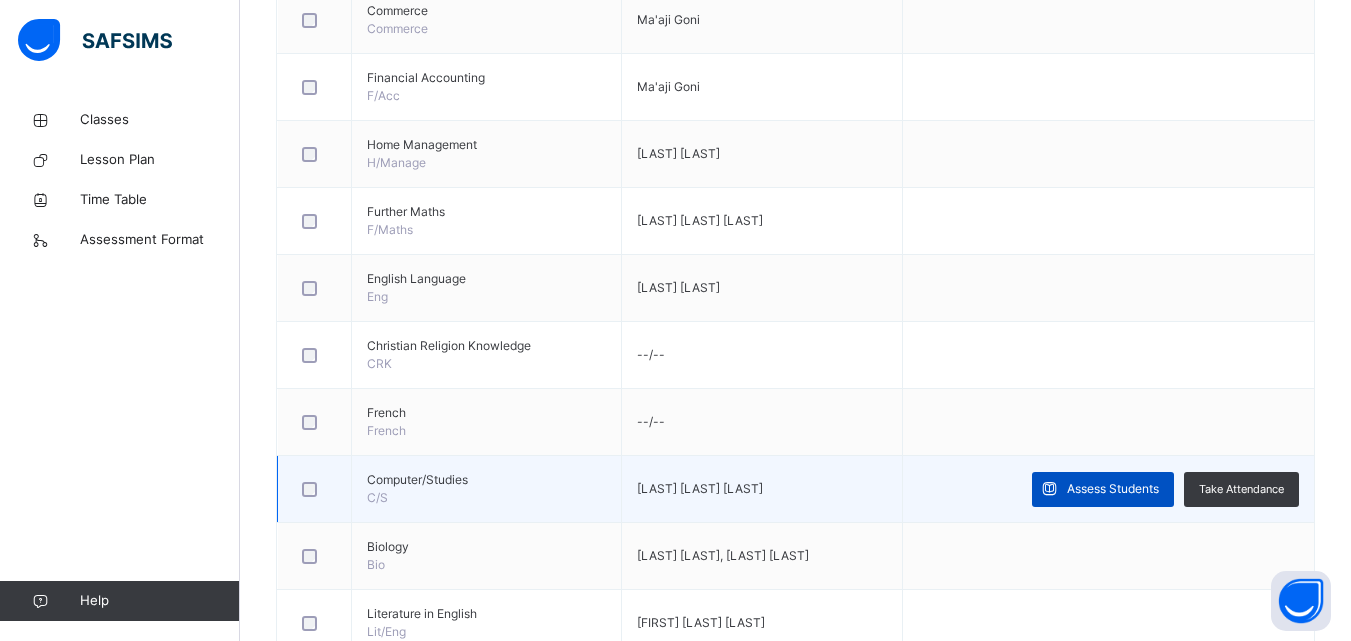 click on "Assess Students" at bounding box center (1113, 489) 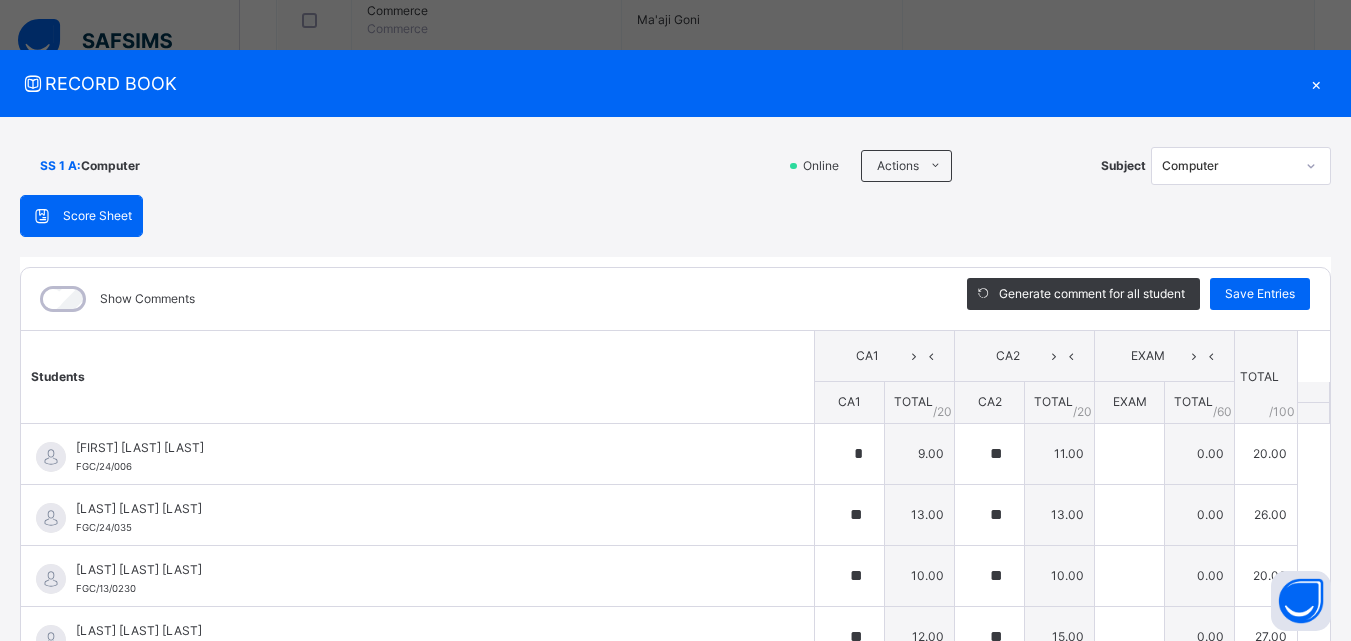 type on "*" 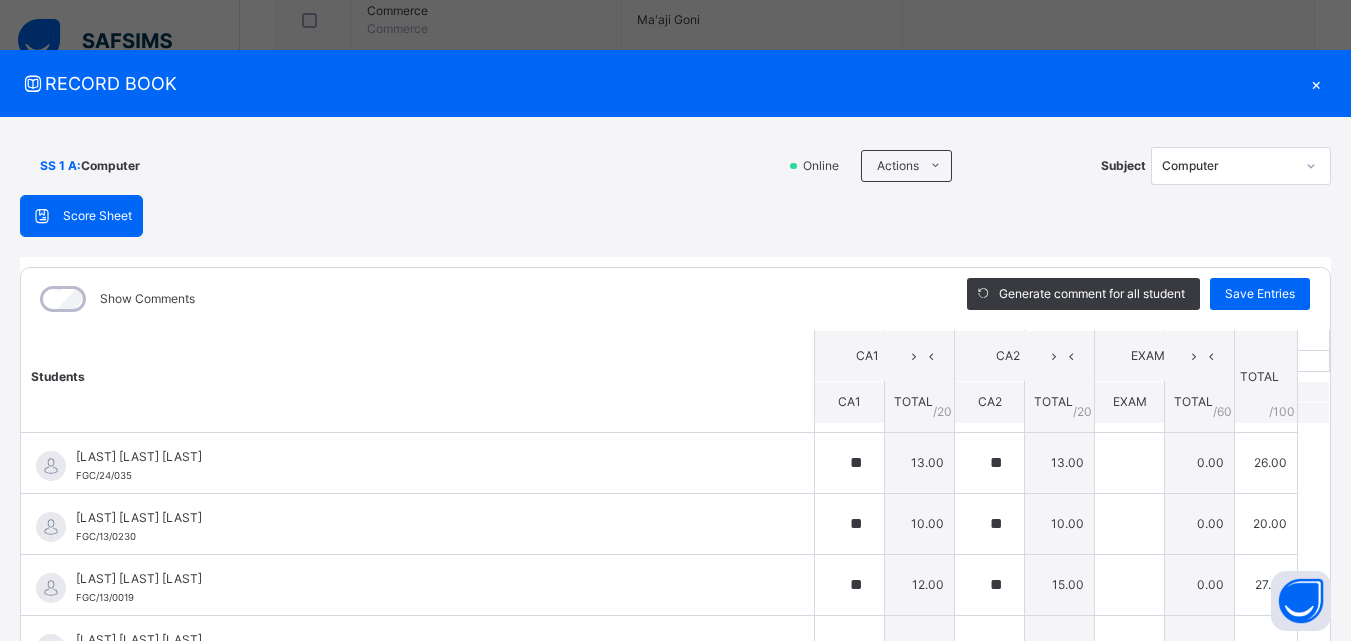 scroll, scrollTop: 0, scrollLeft: 0, axis: both 